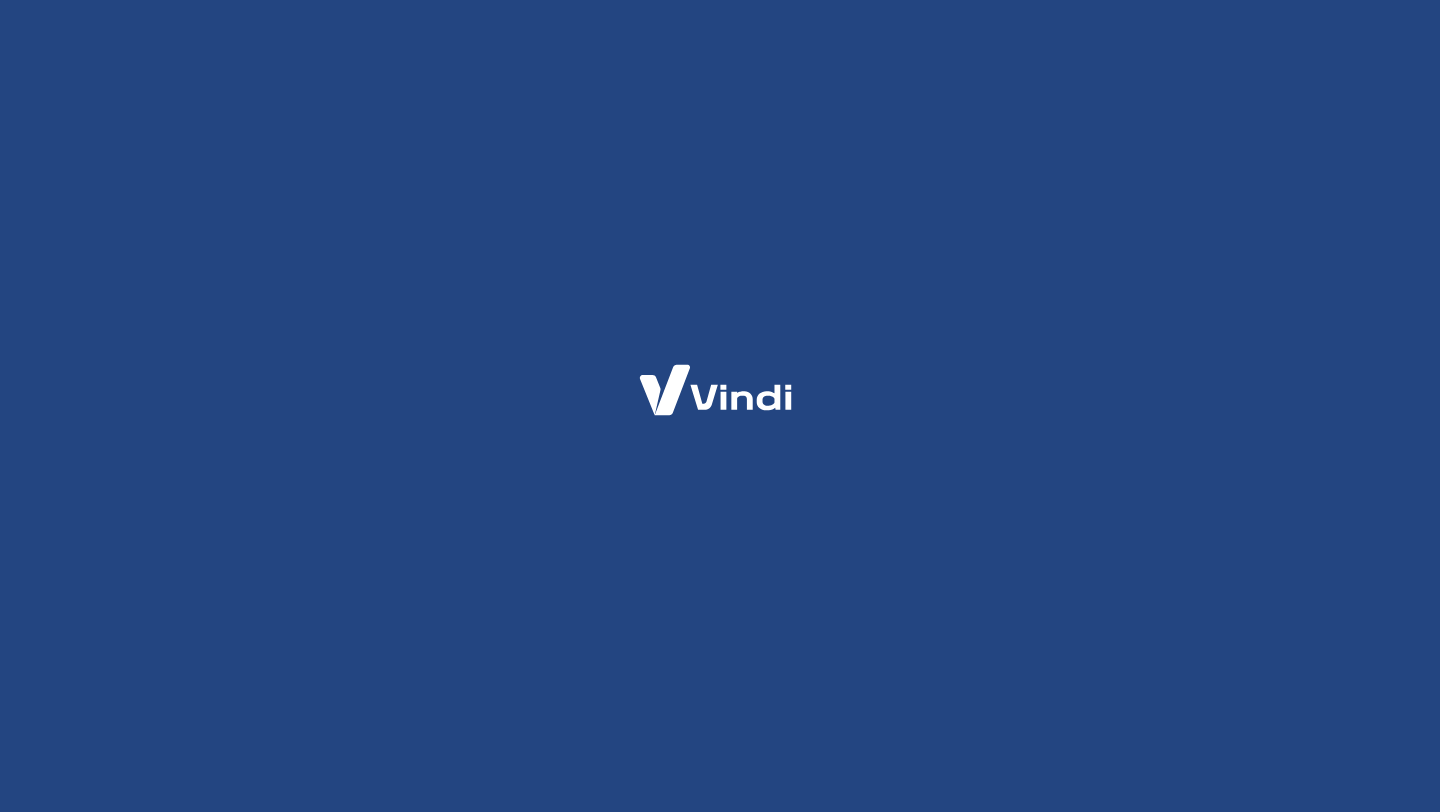 scroll, scrollTop: 0, scrollLeft: 0, axis: both 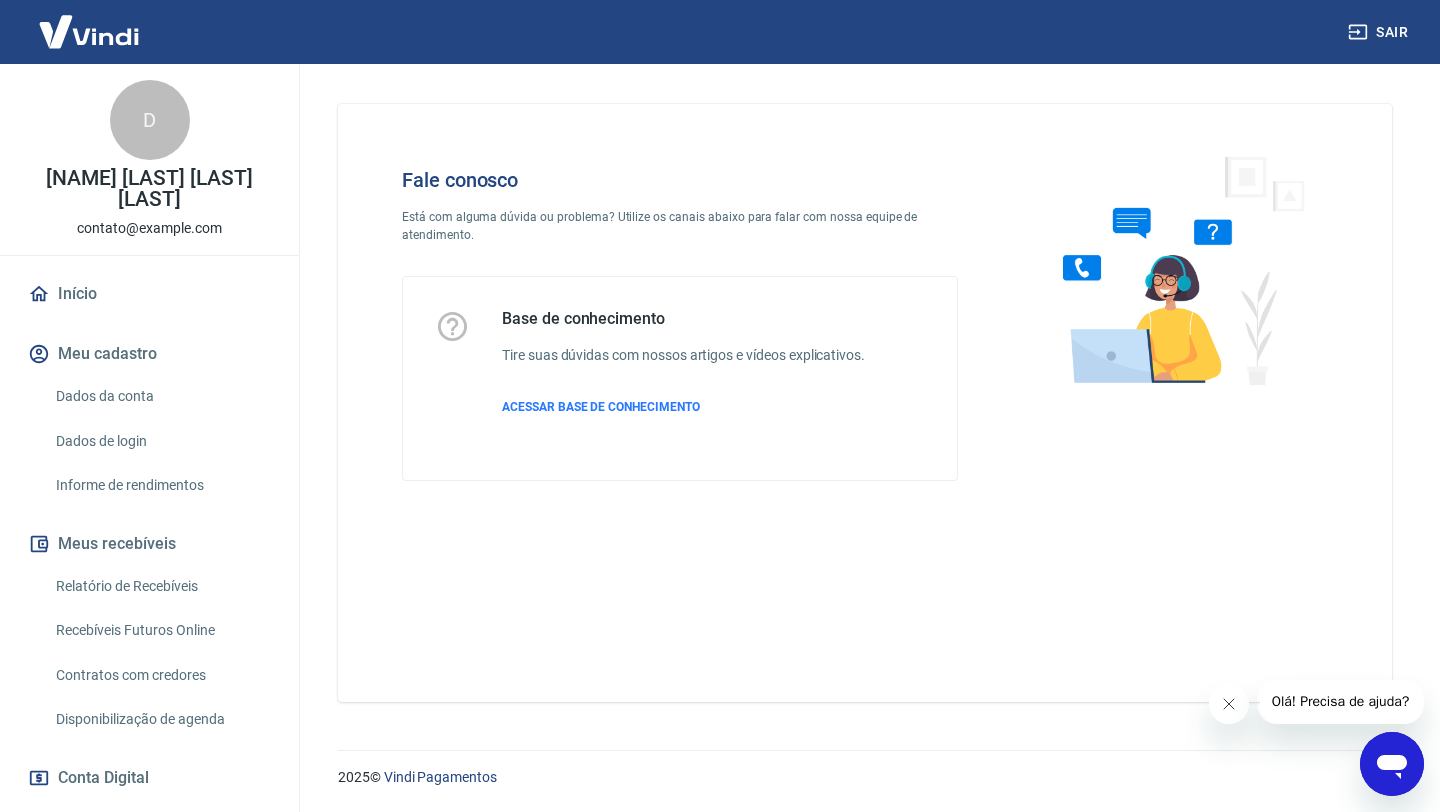 click 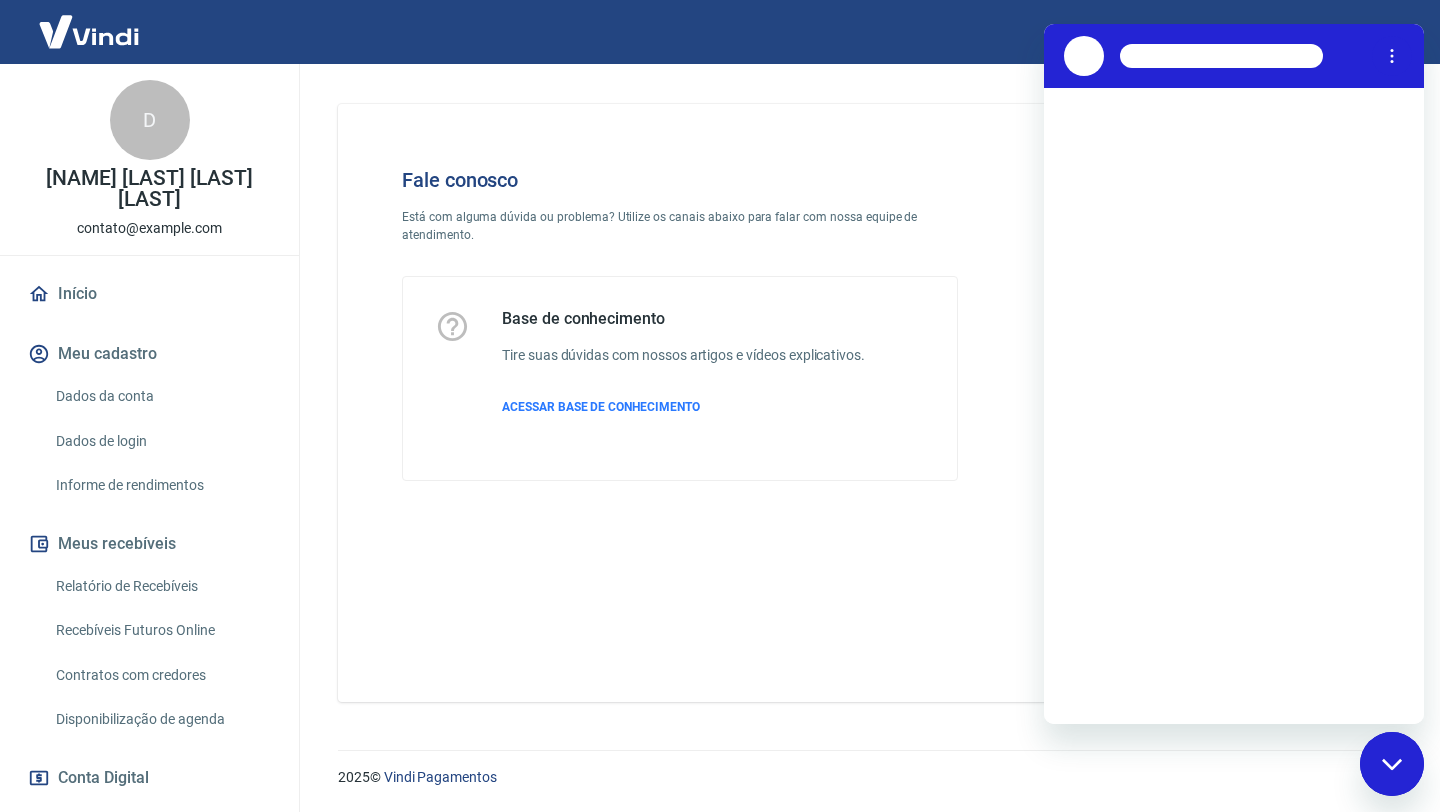 scroll, scrollTop: 0, scrollLeft: 0, axis: both 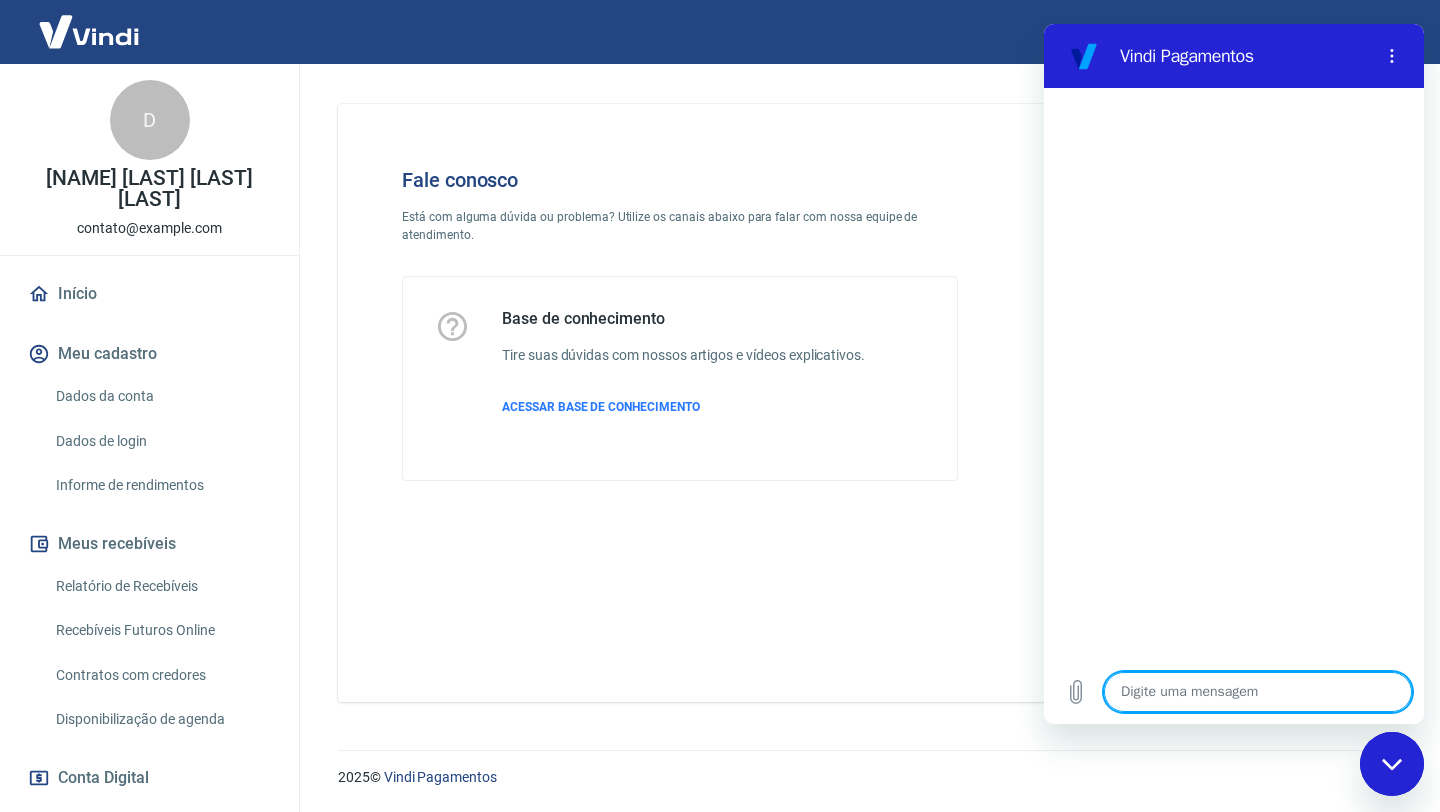 type on "O" 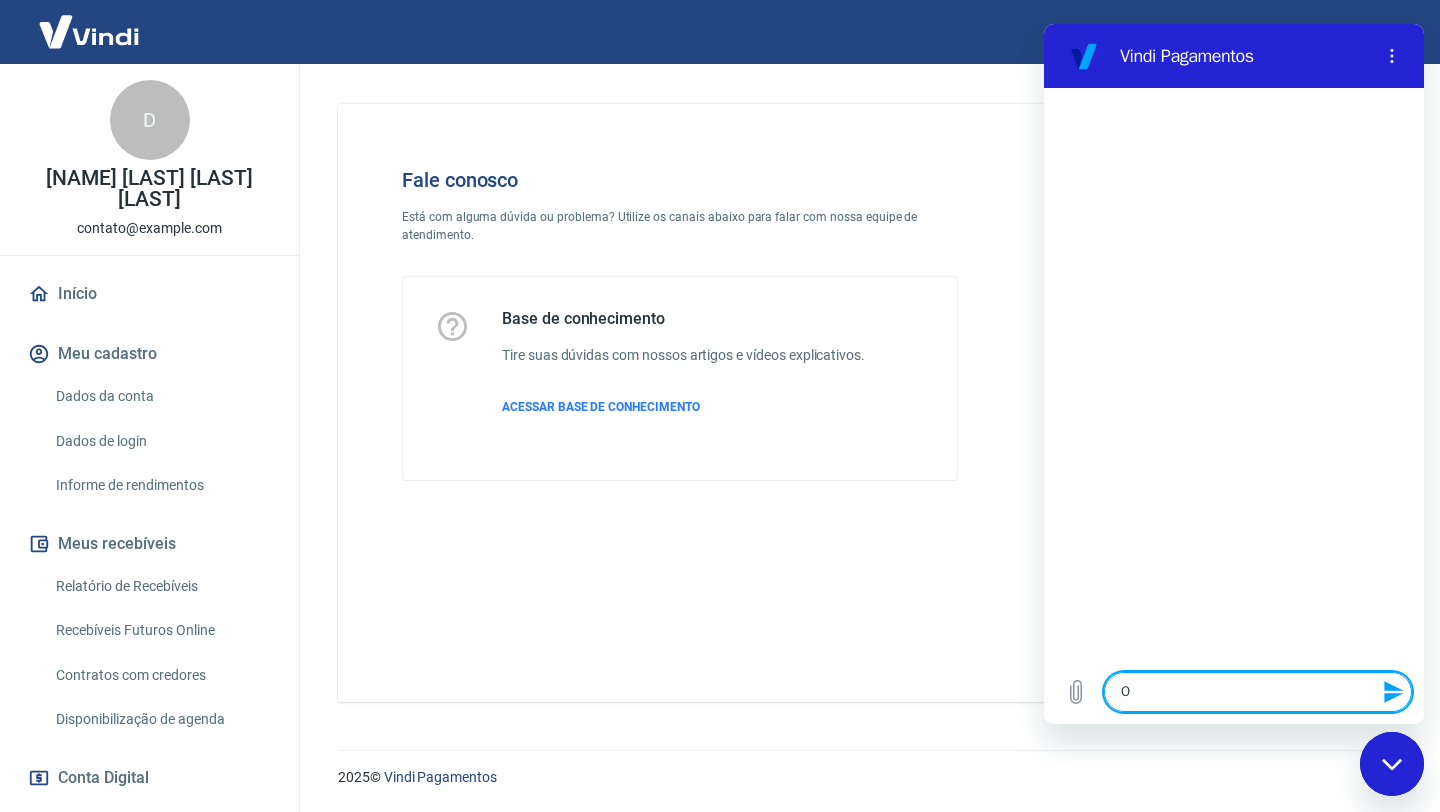 type on "Ol" 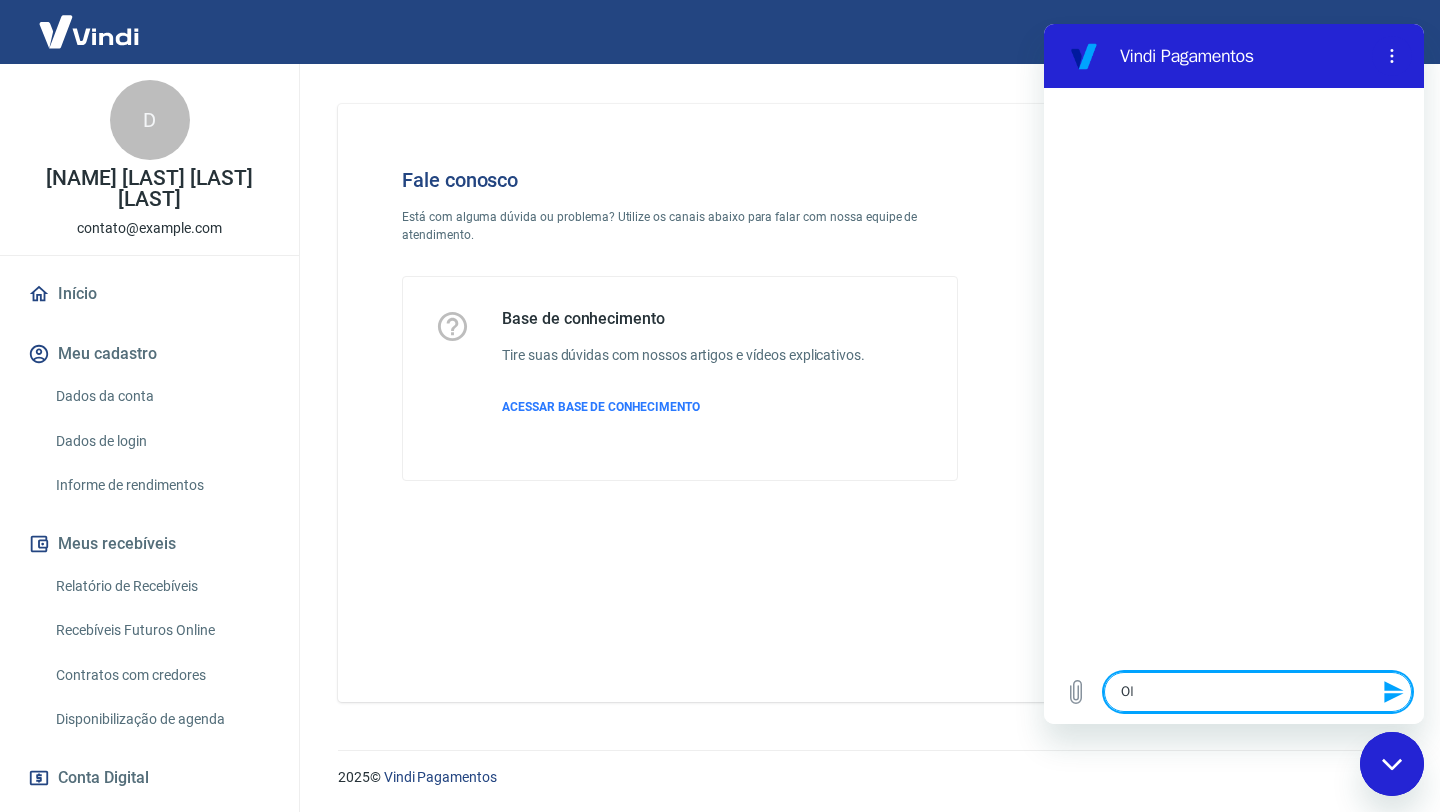 type on "Ol'" 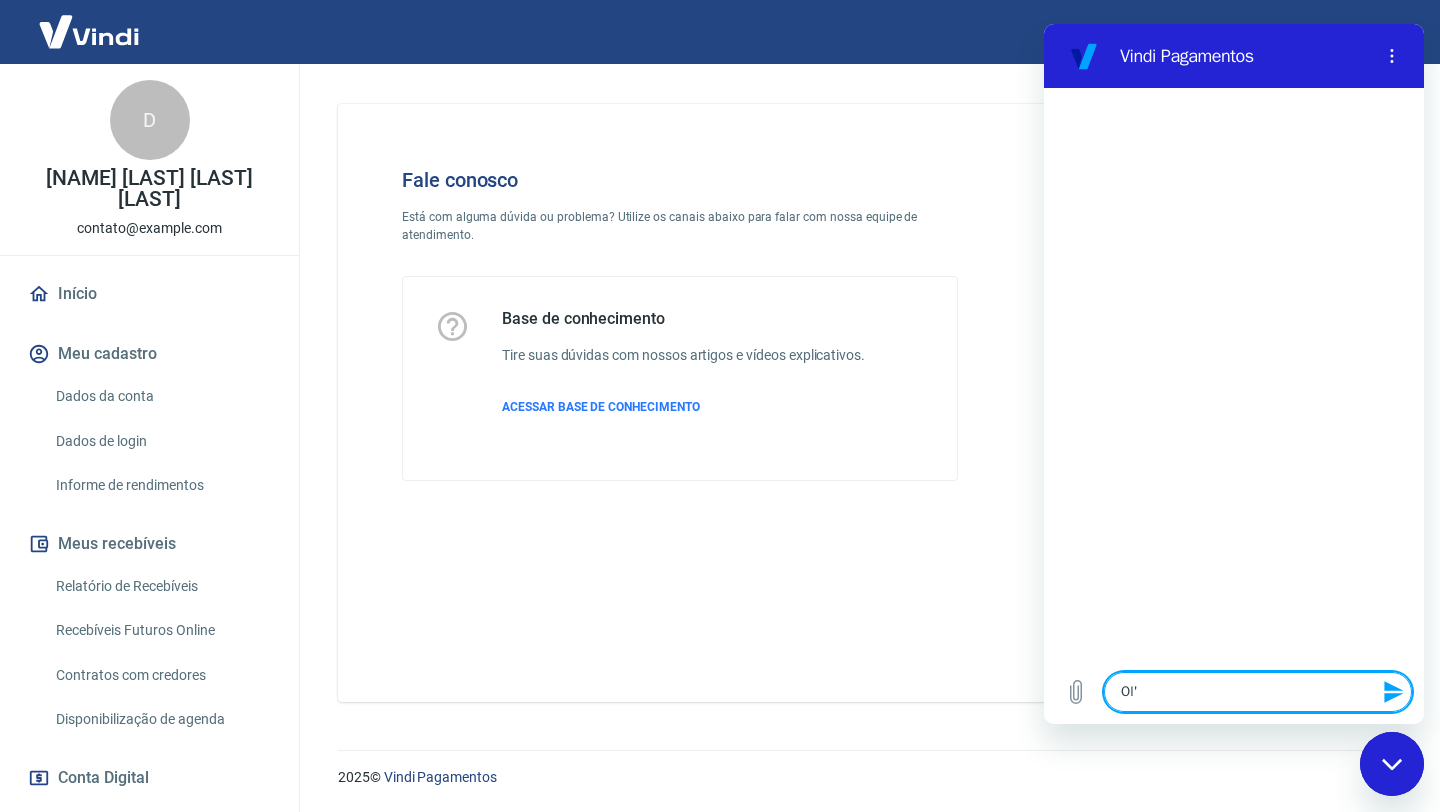 type on "x" 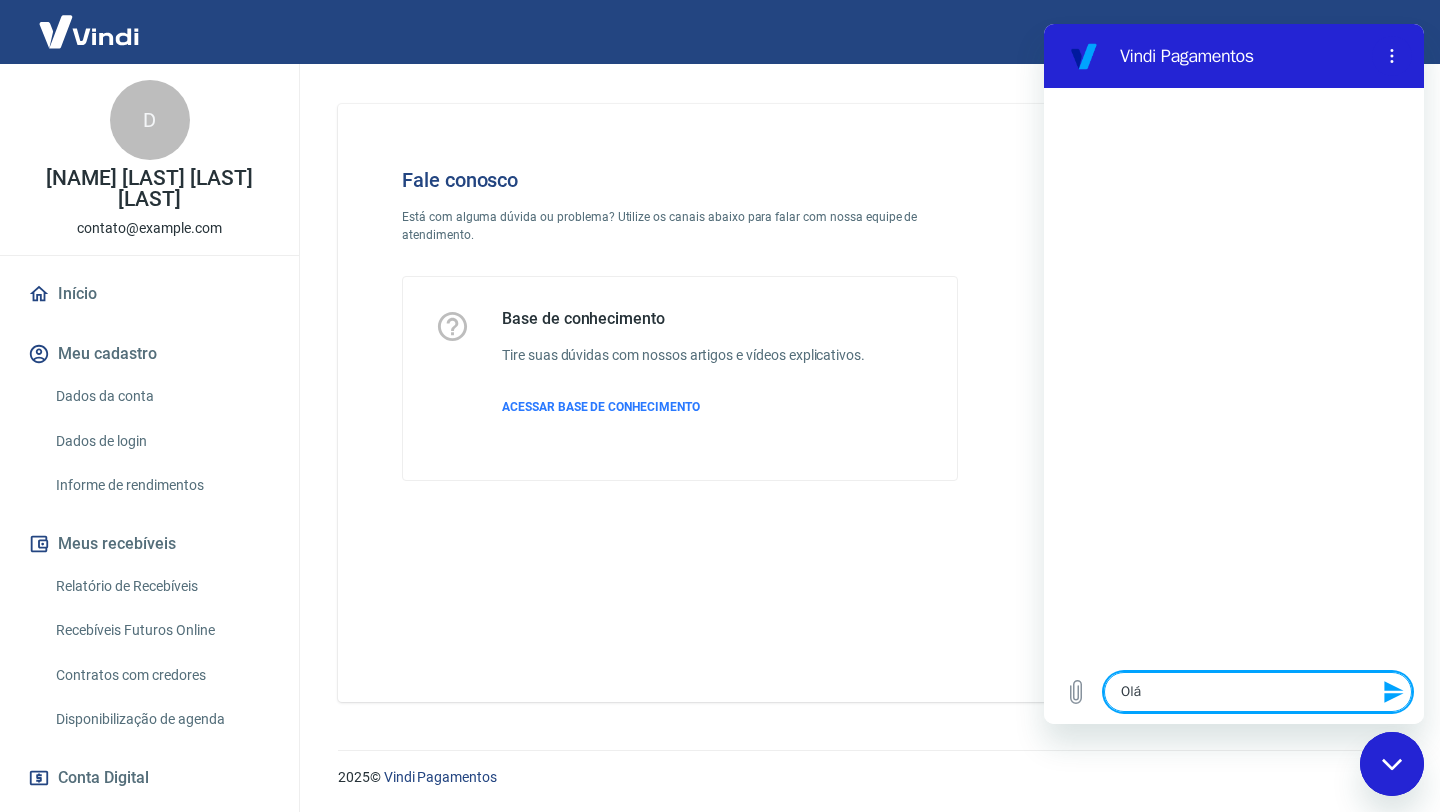 type on "Olá" 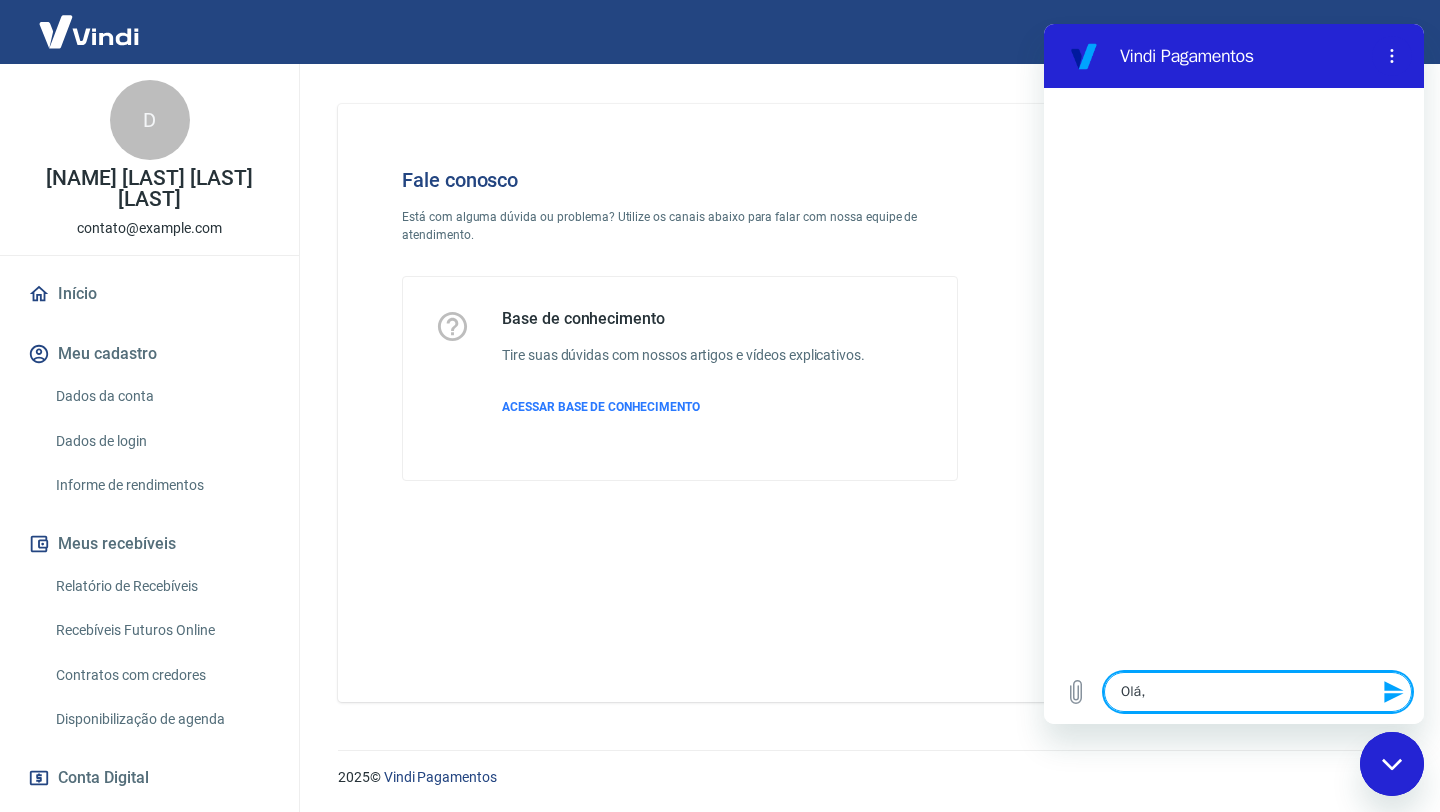 type on "Olá," 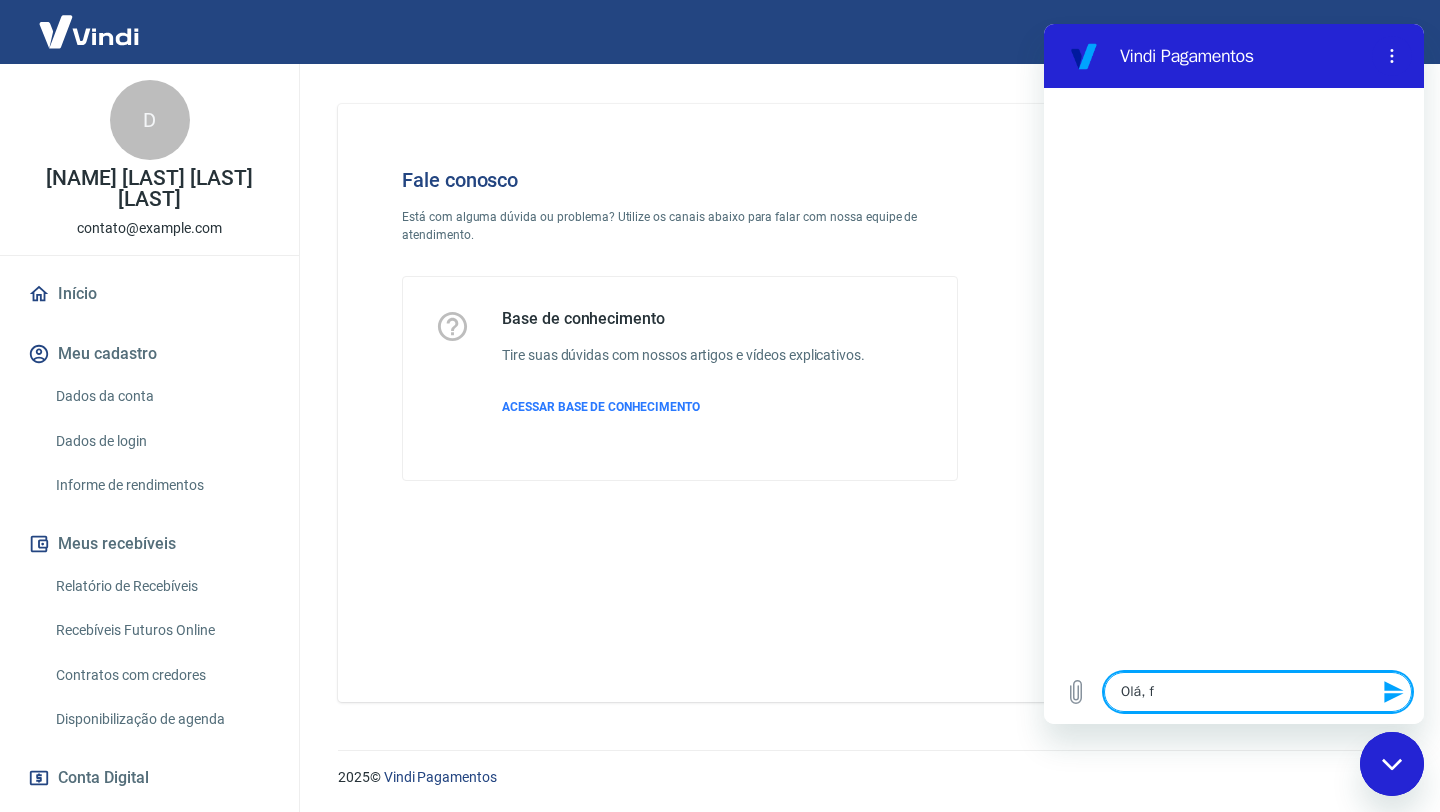 type on "Olá, fi" 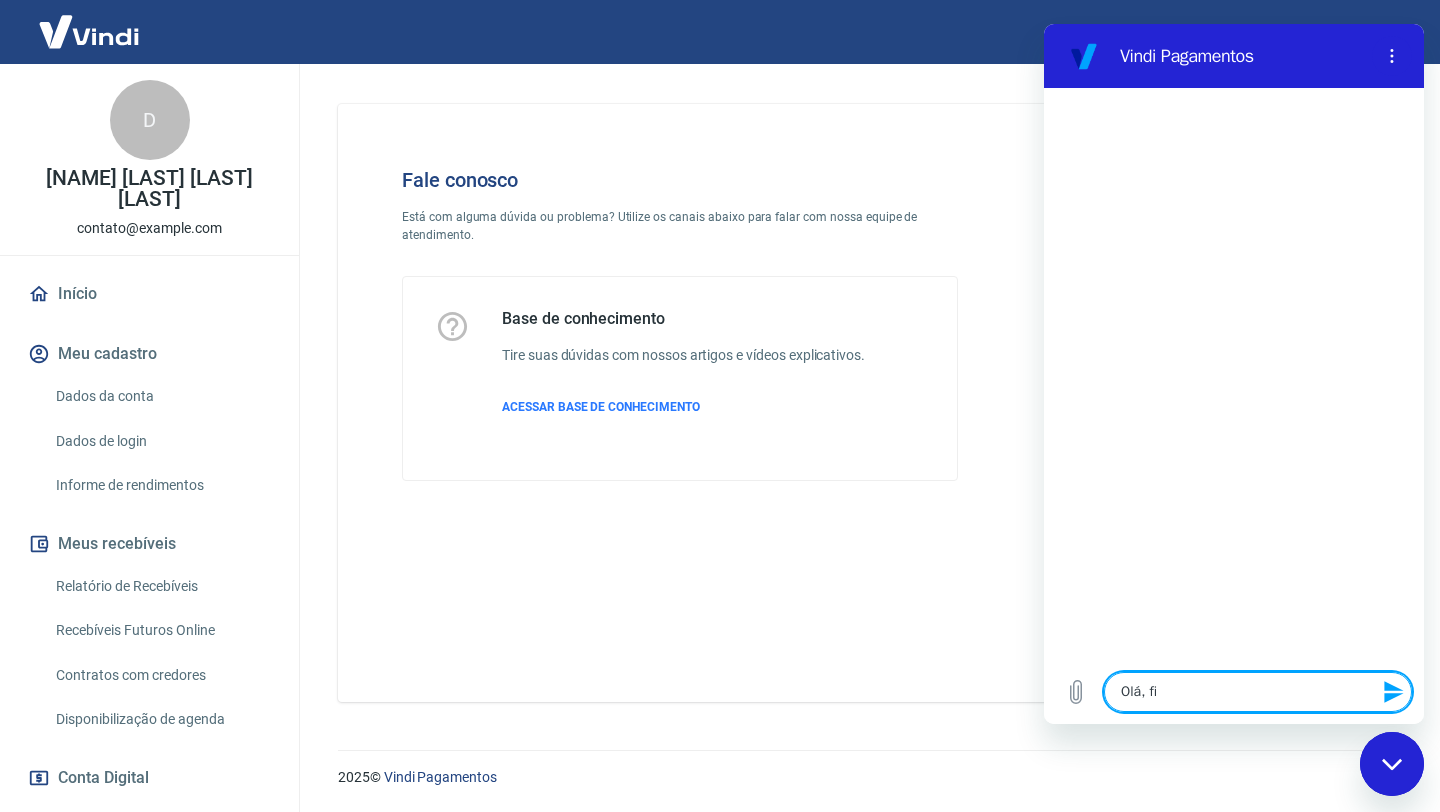type on "Olá, fiz" 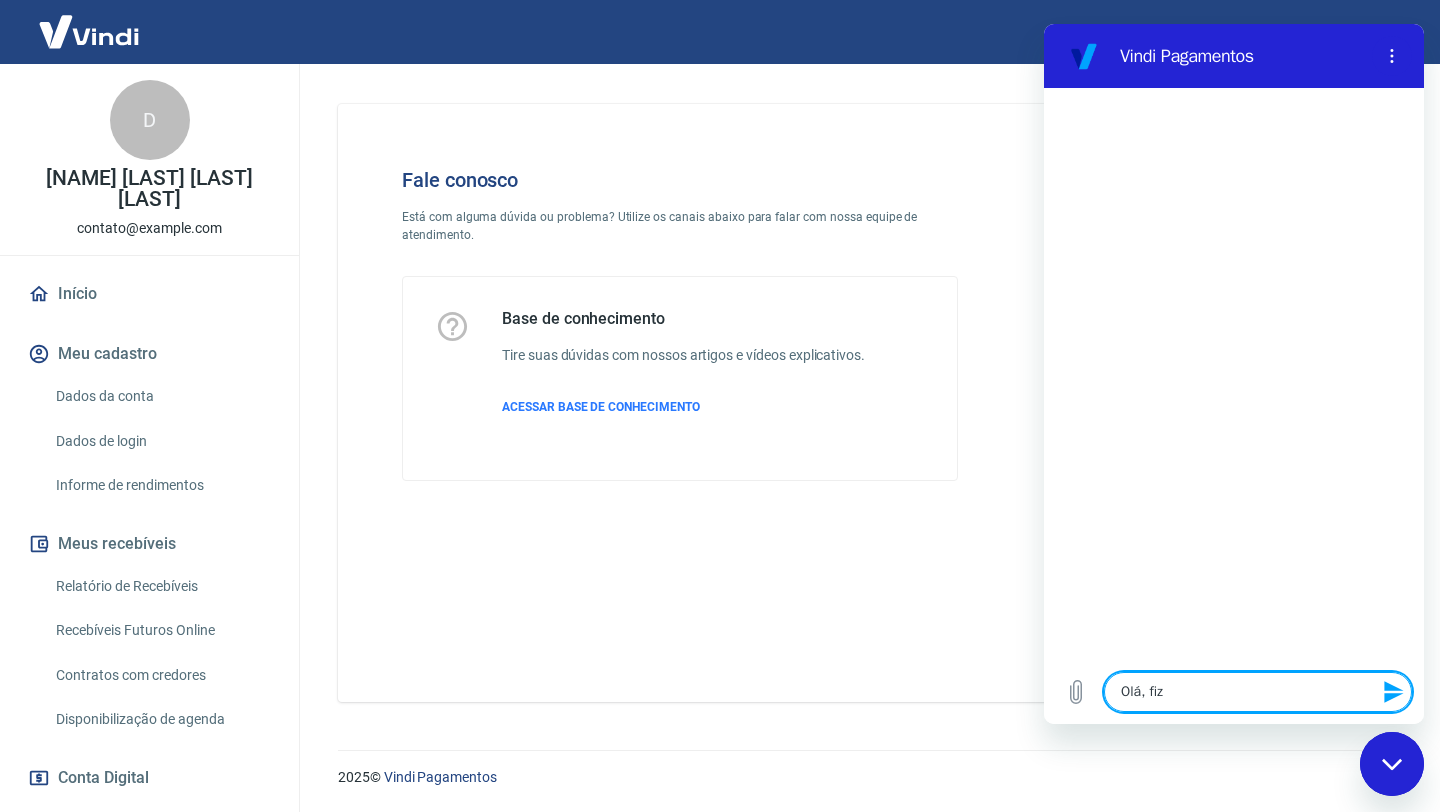 type on "Olá, fiz" 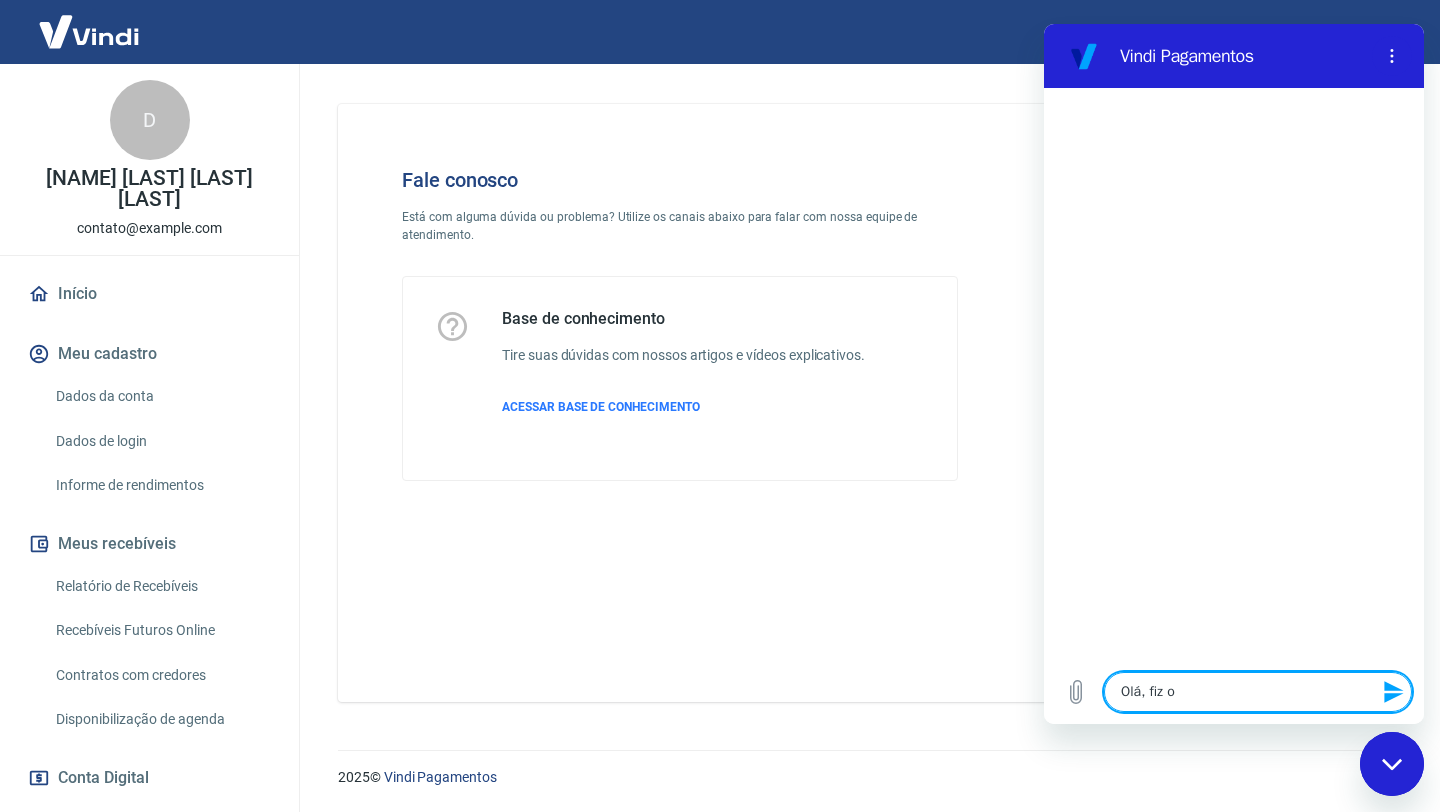 type on "Olá, fiz on" 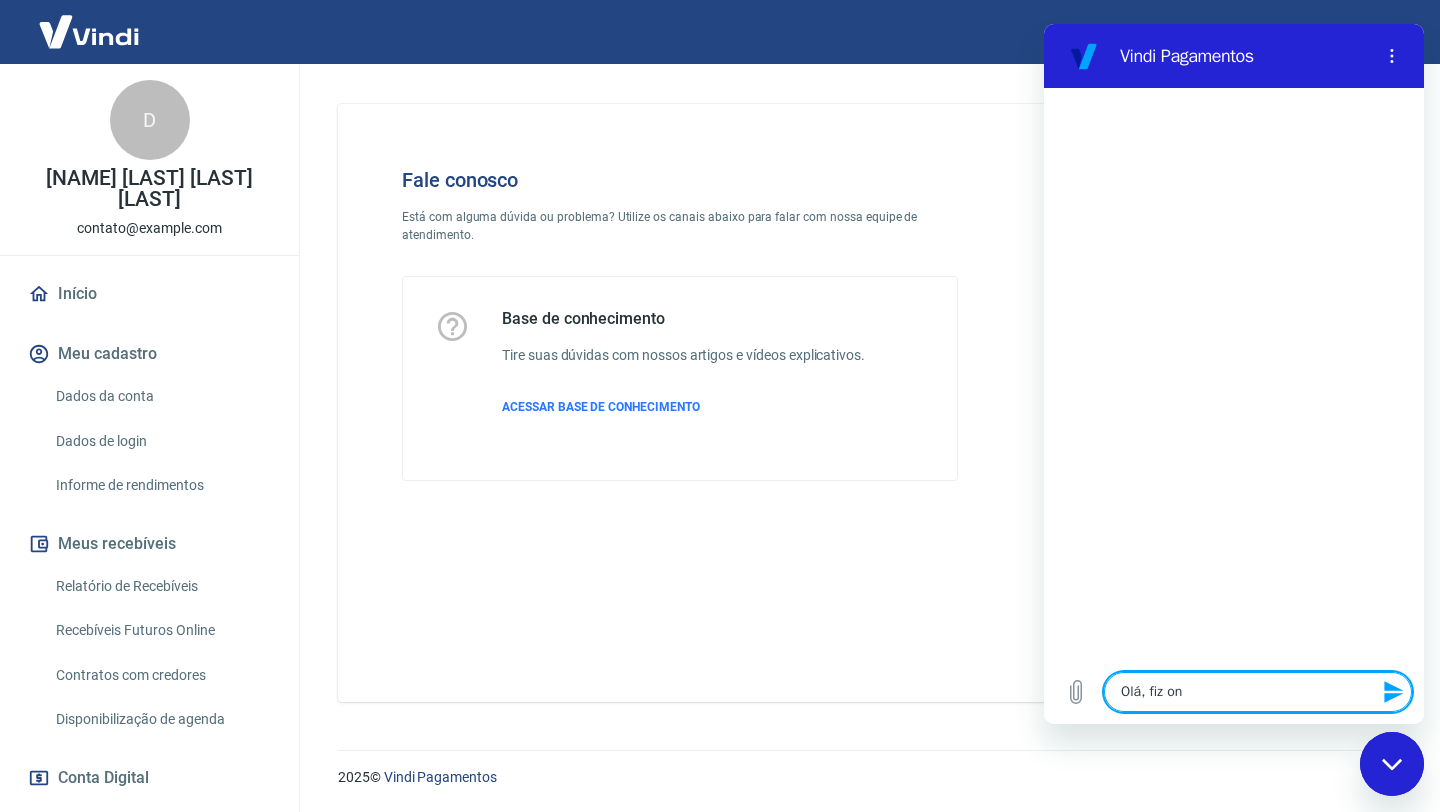 type on "Olá, fiz ont" 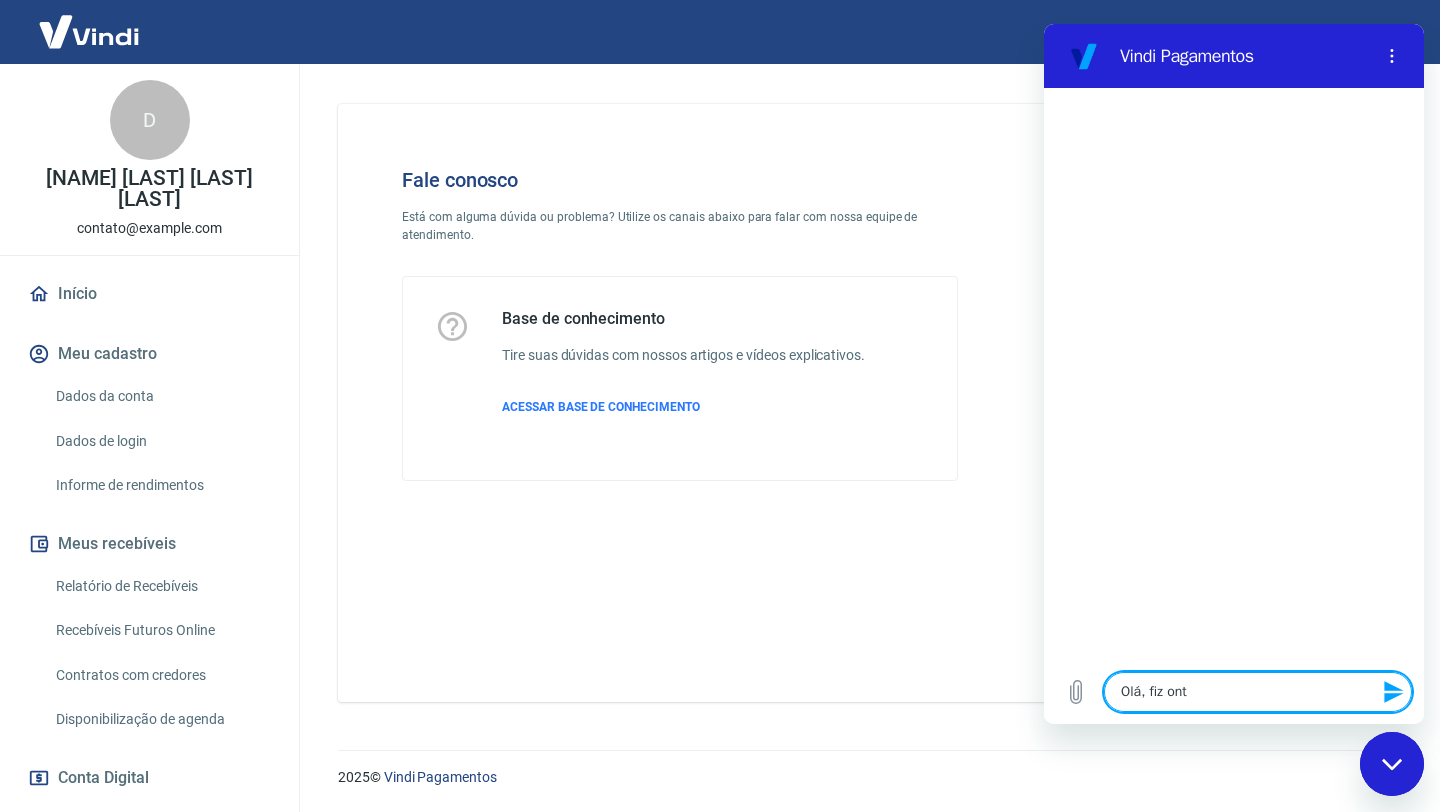 type on "Olá, fiz onte" 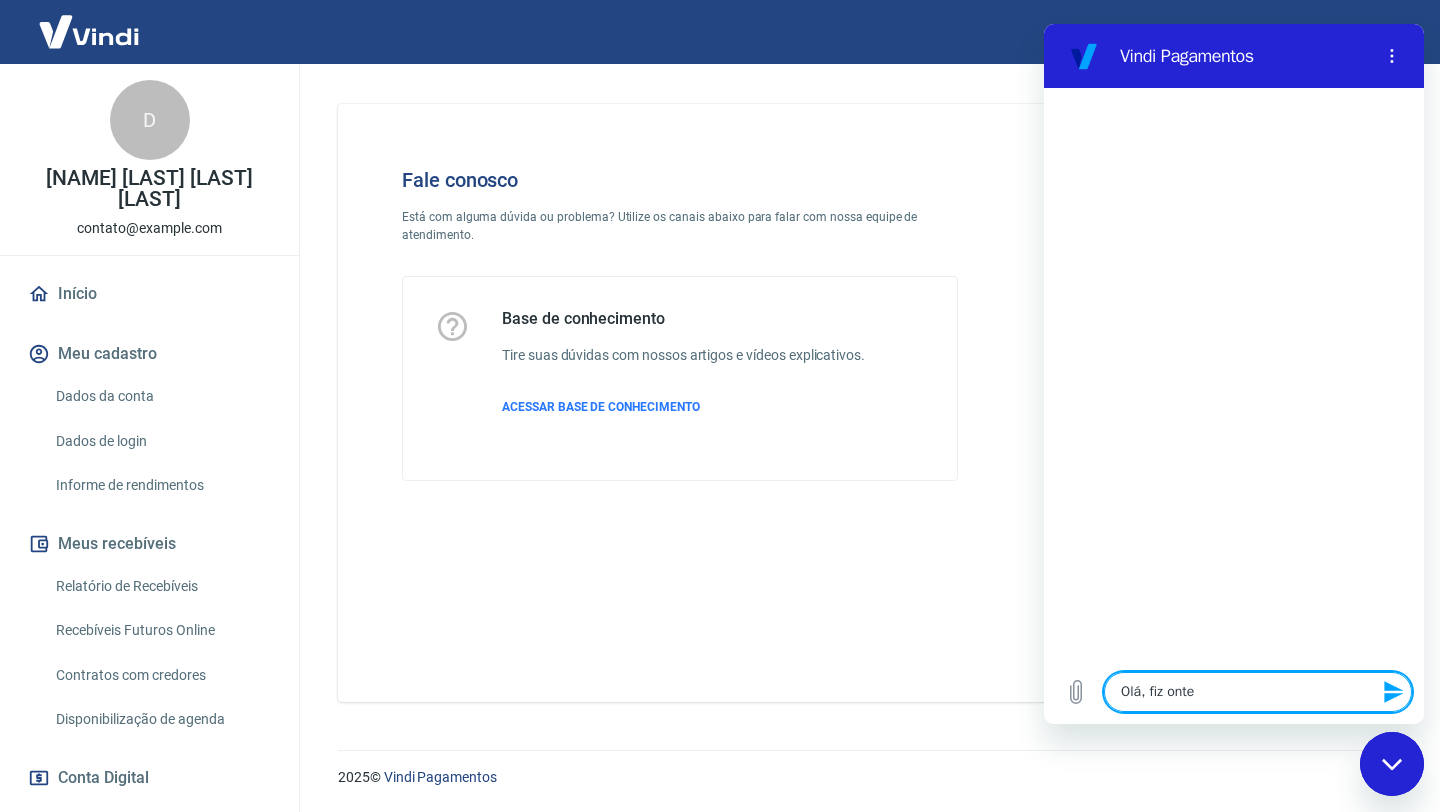 type on "x" 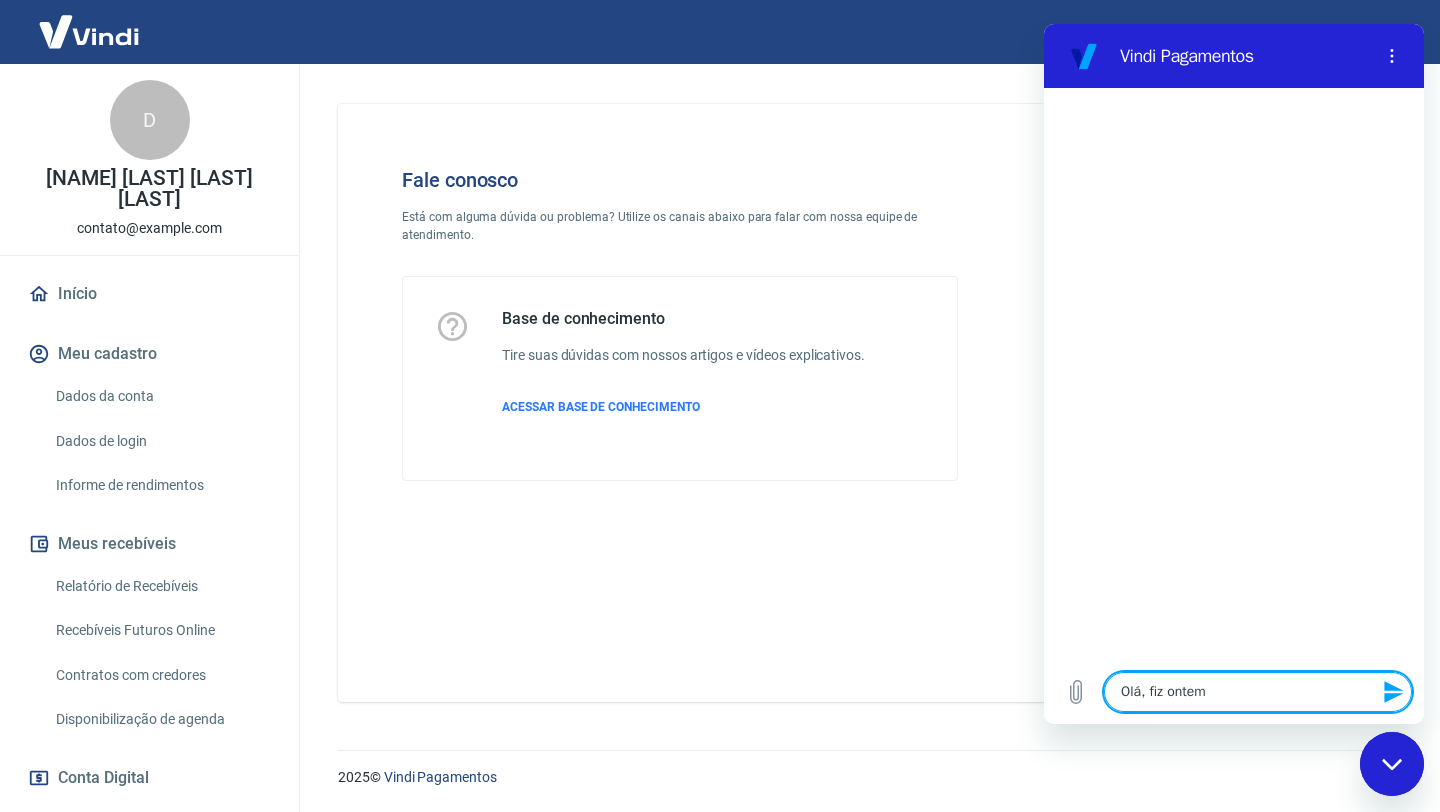 type on "Olá, fiz ontem" 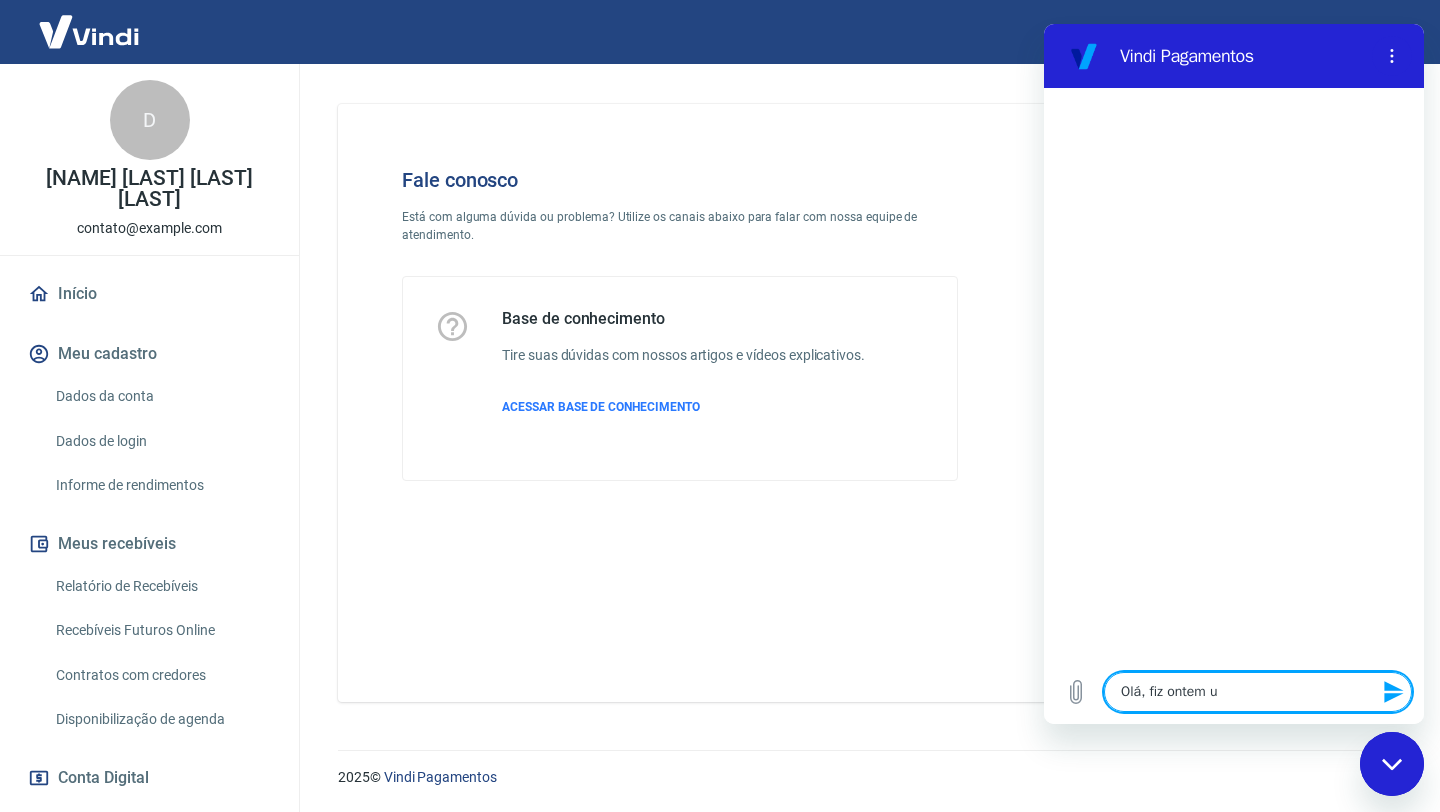 type on "Olá, fiz ontem um" 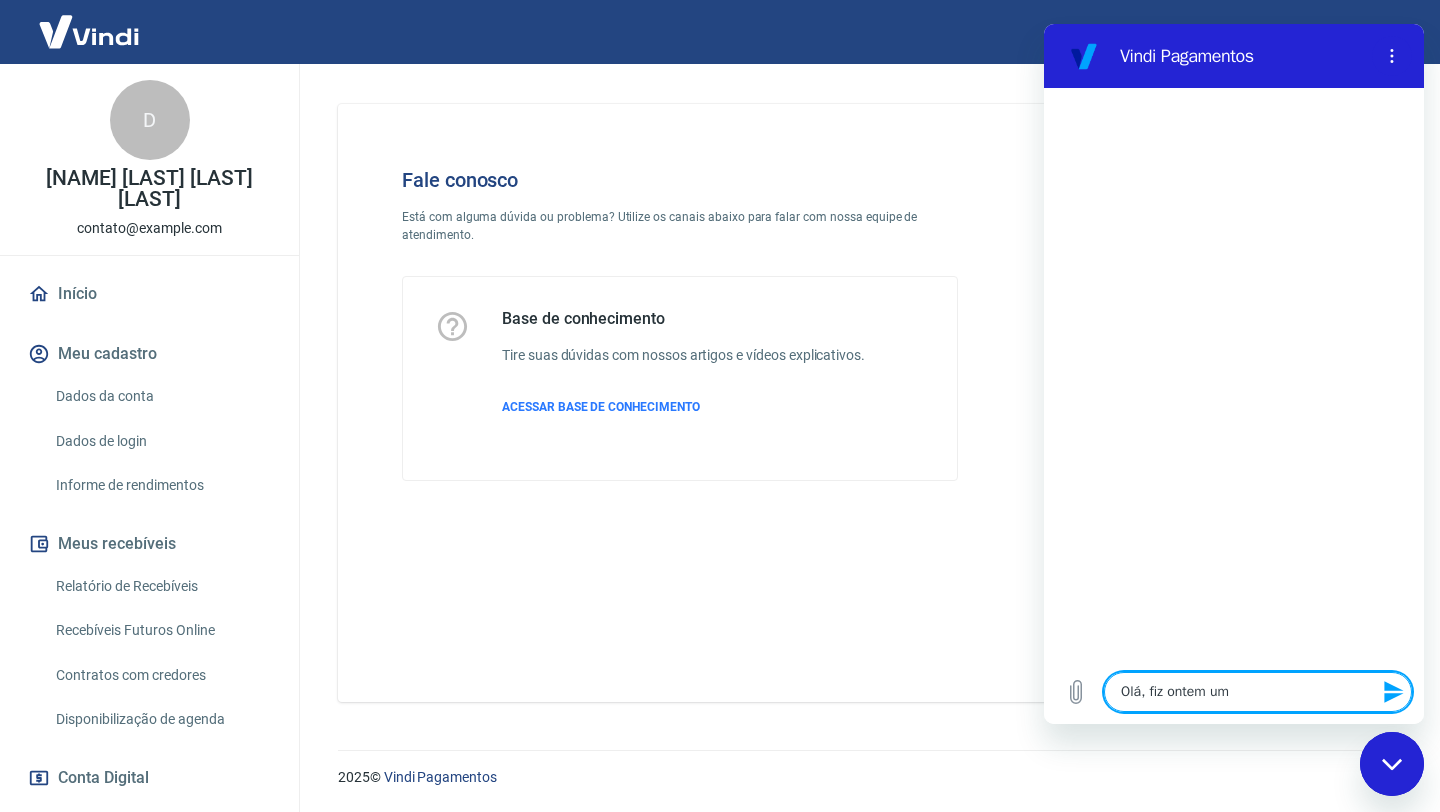 type on "Olá, fiz ontem uma" 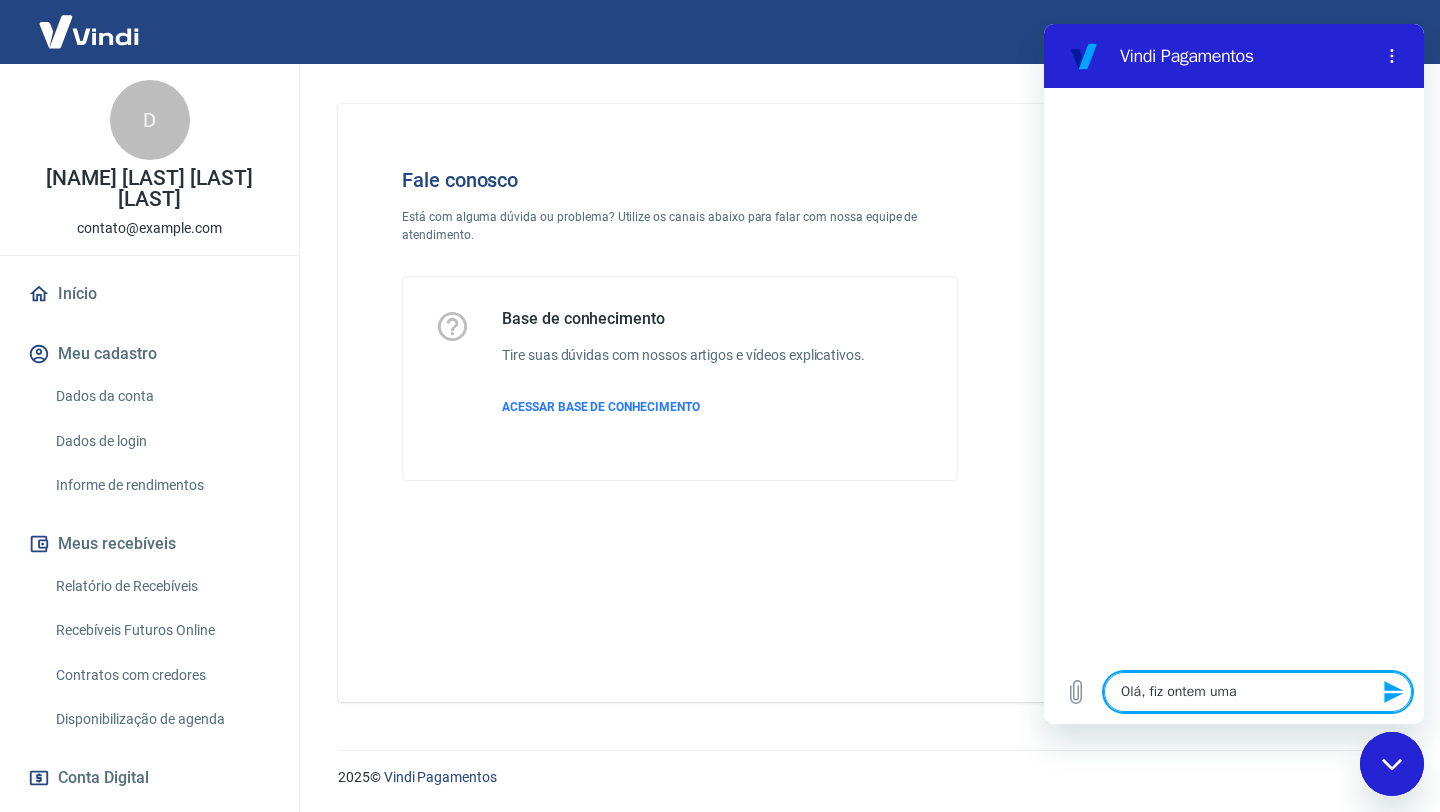 type on "Olá, fiz ontem uma" 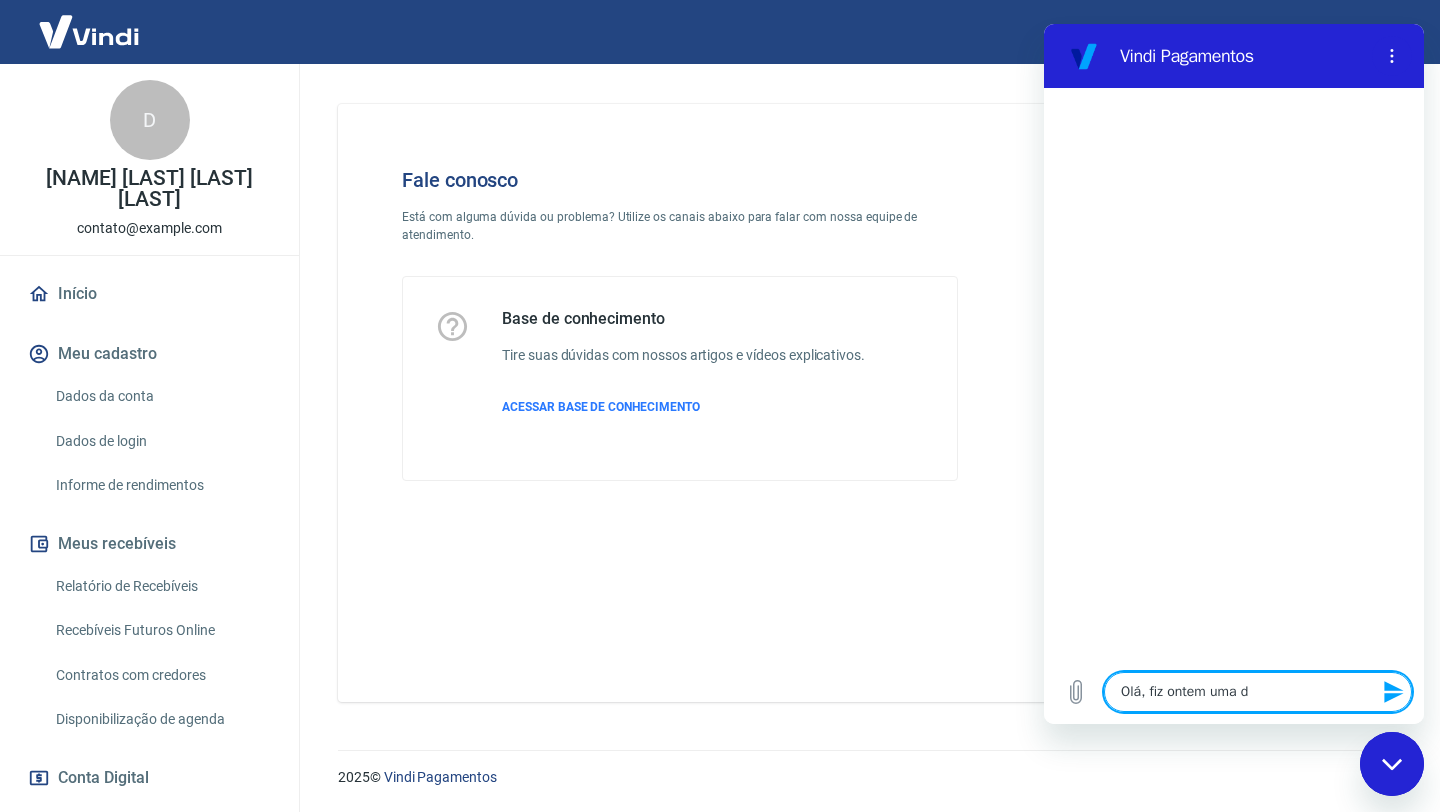 type on "Olá, fiz ontem uma de" 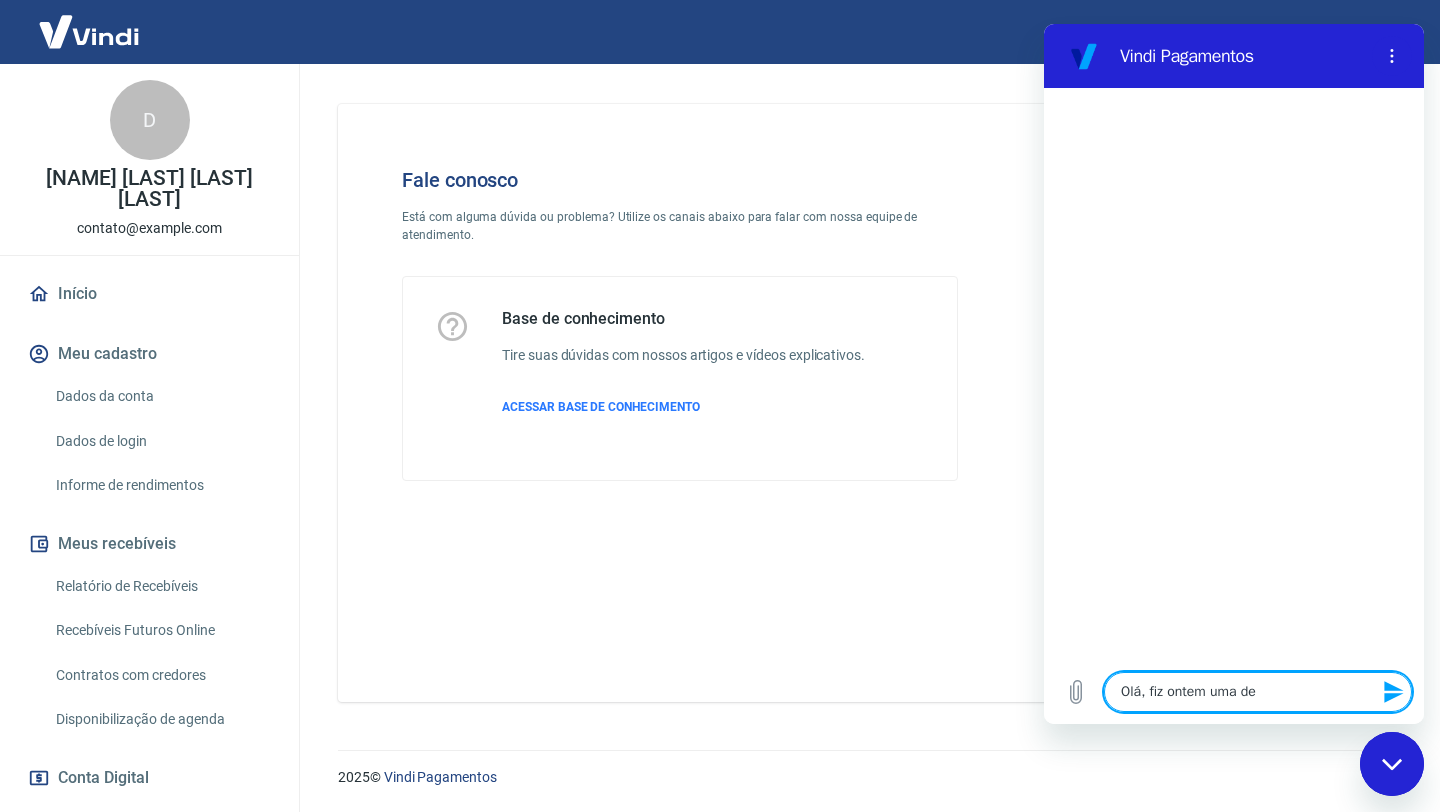 type on "Olá, fiz ontem uma dem" 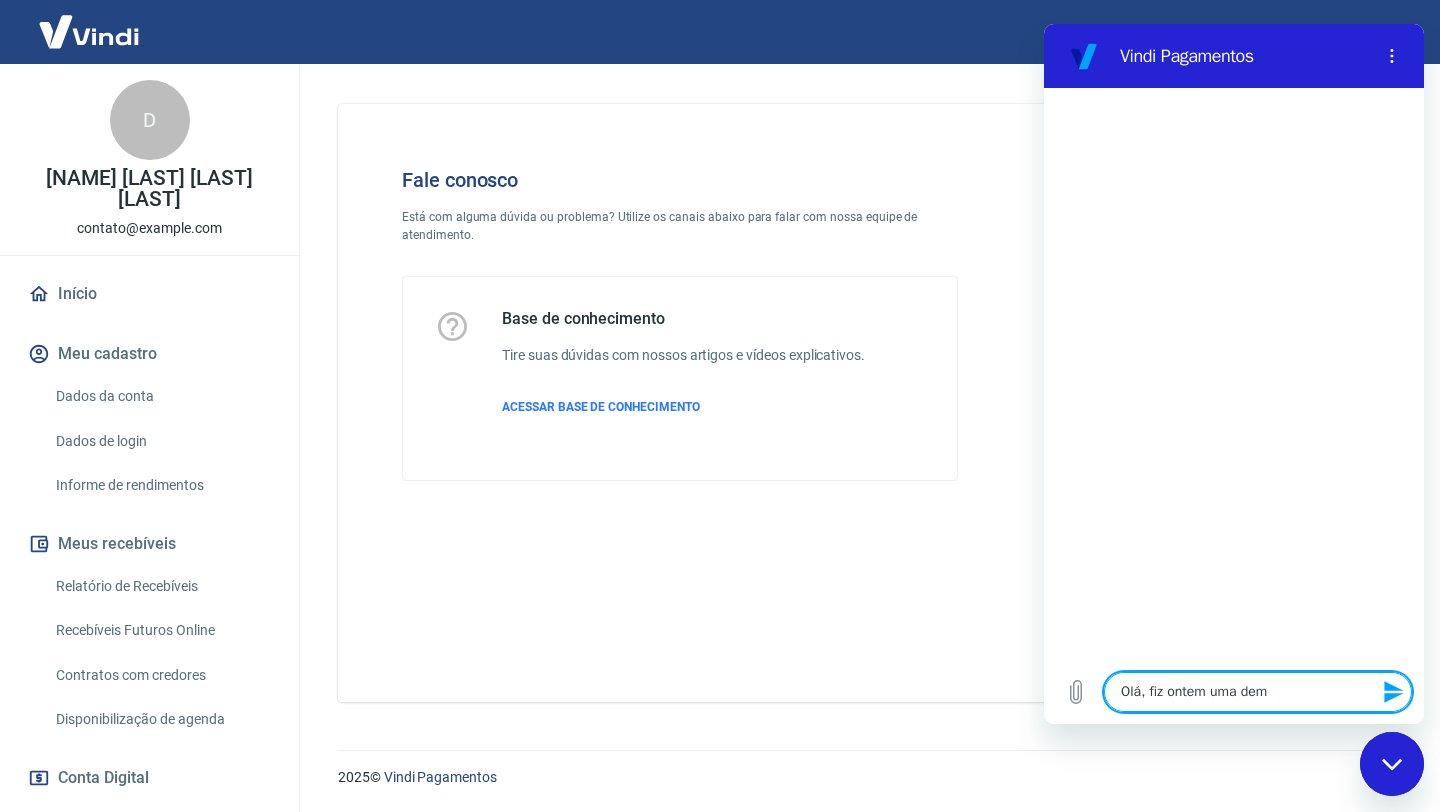 type on "Olá, fiz ontem uma demn" 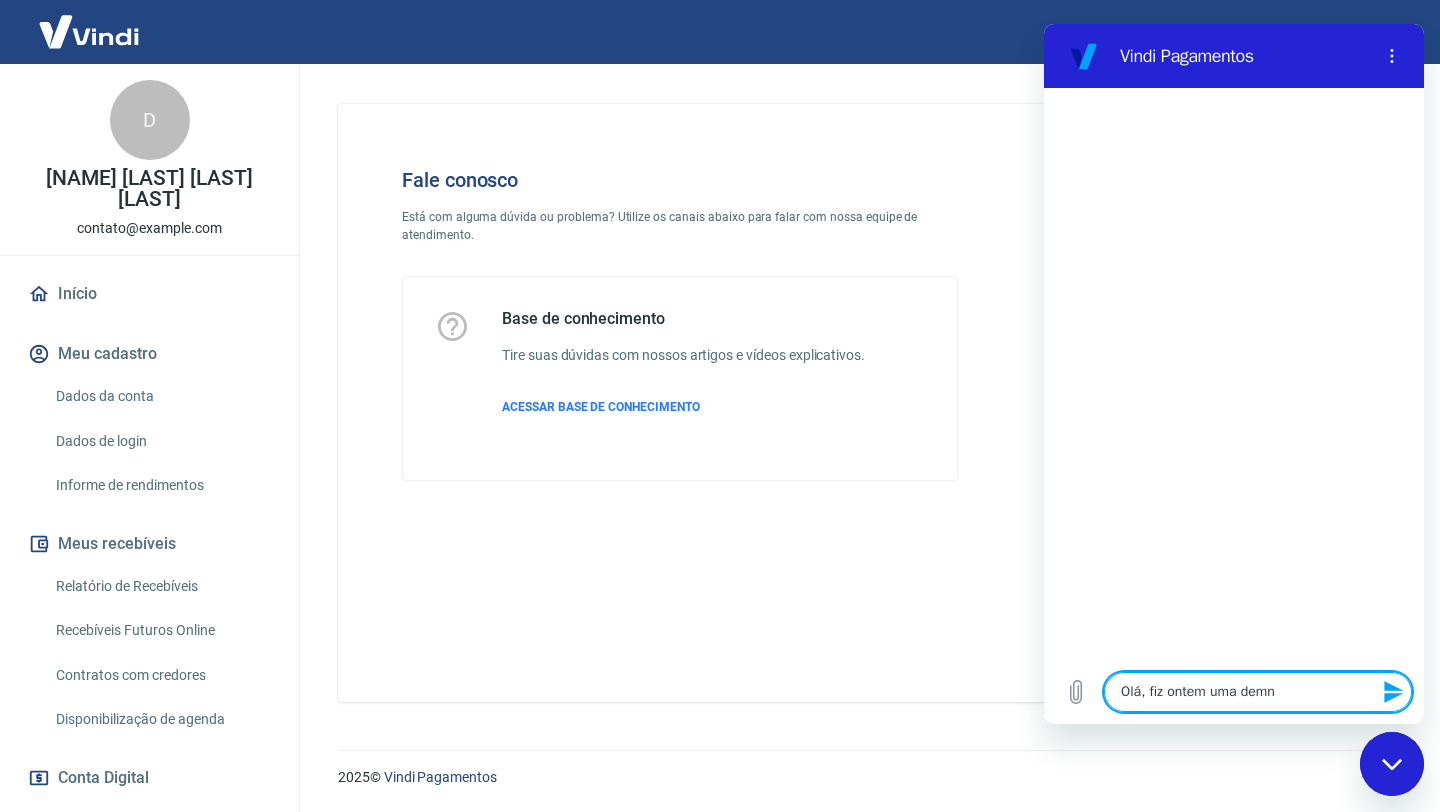 type on "Olá, fiz ontem uma dem" 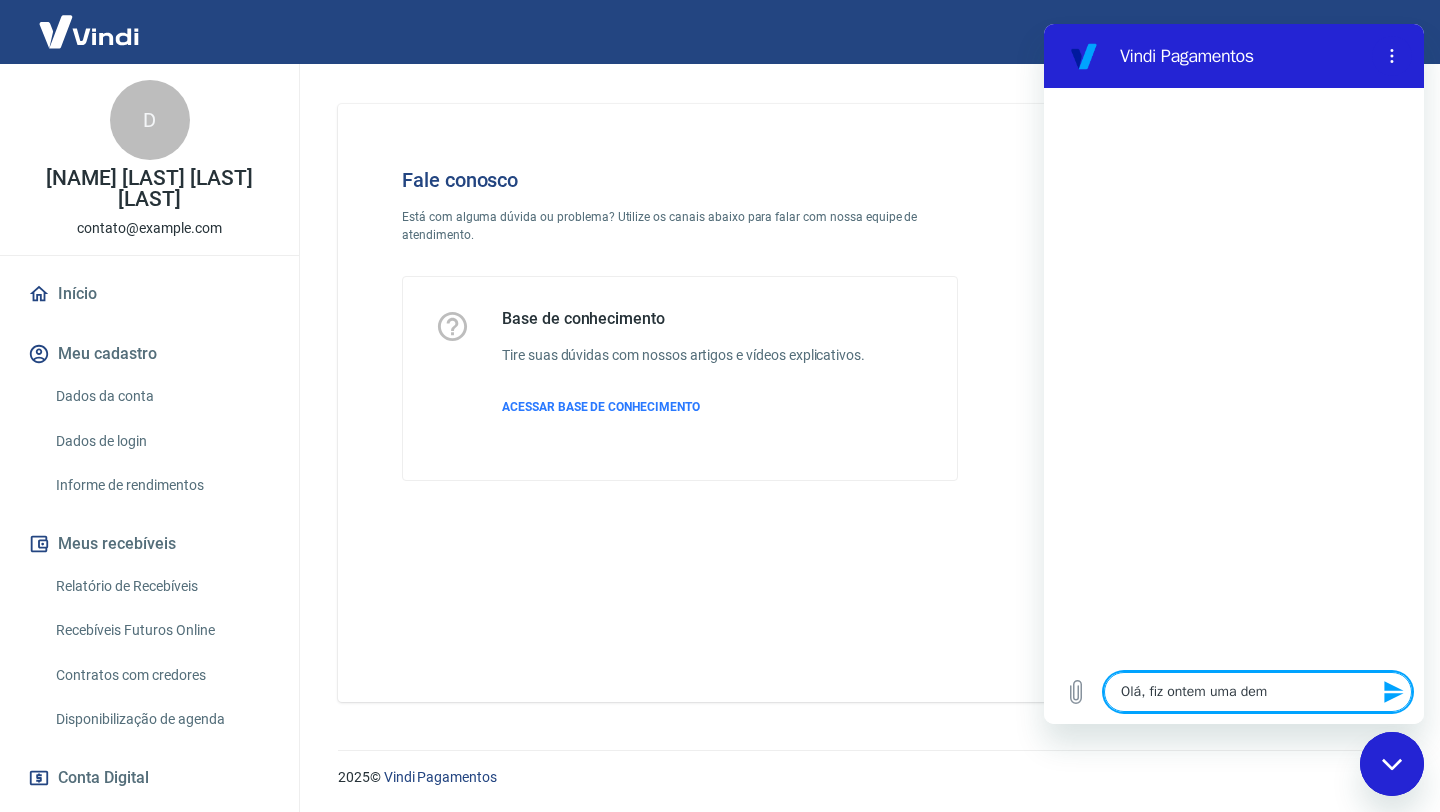 type on "Olá, fiz ontem uma dema" 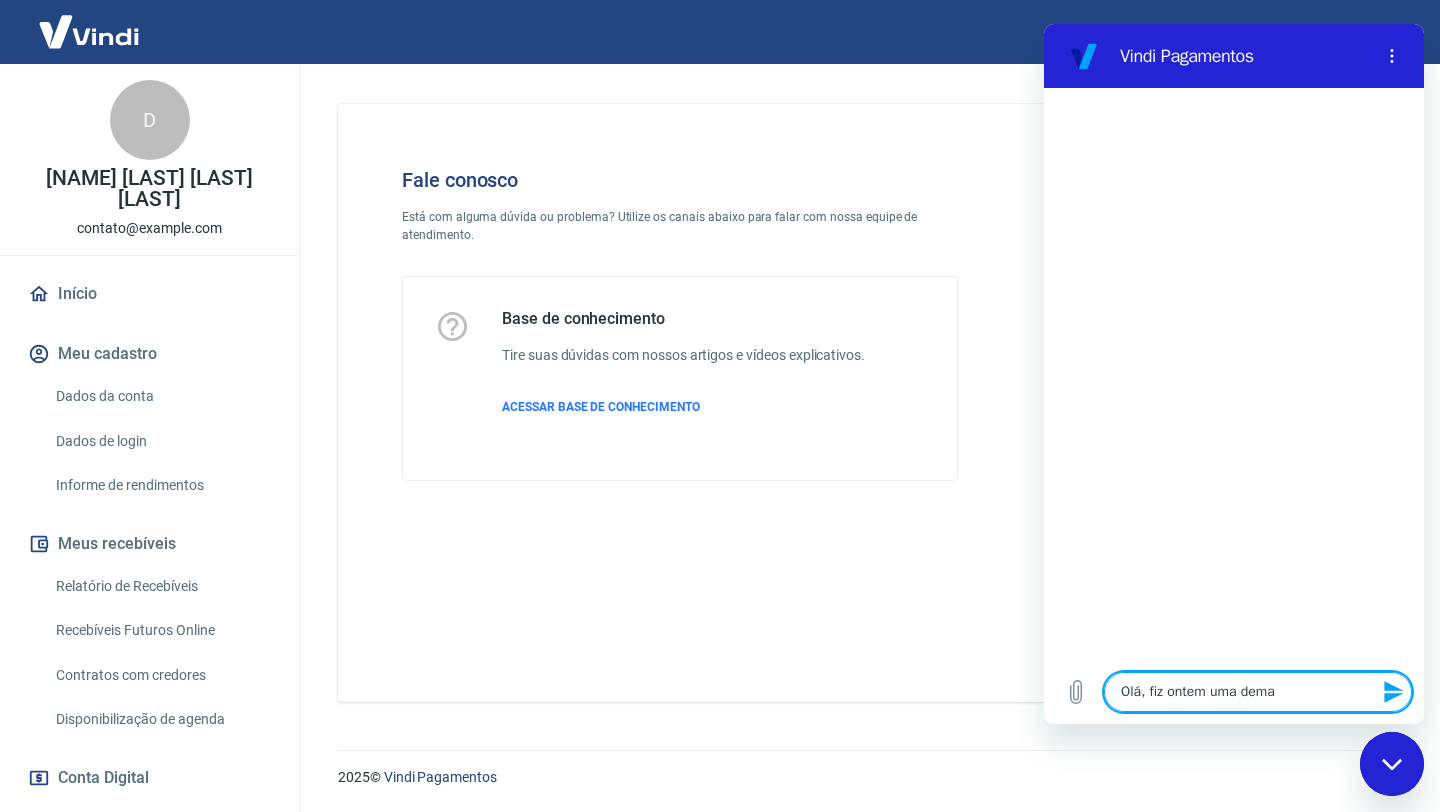type on "Olá, fiz ontem uma deman" 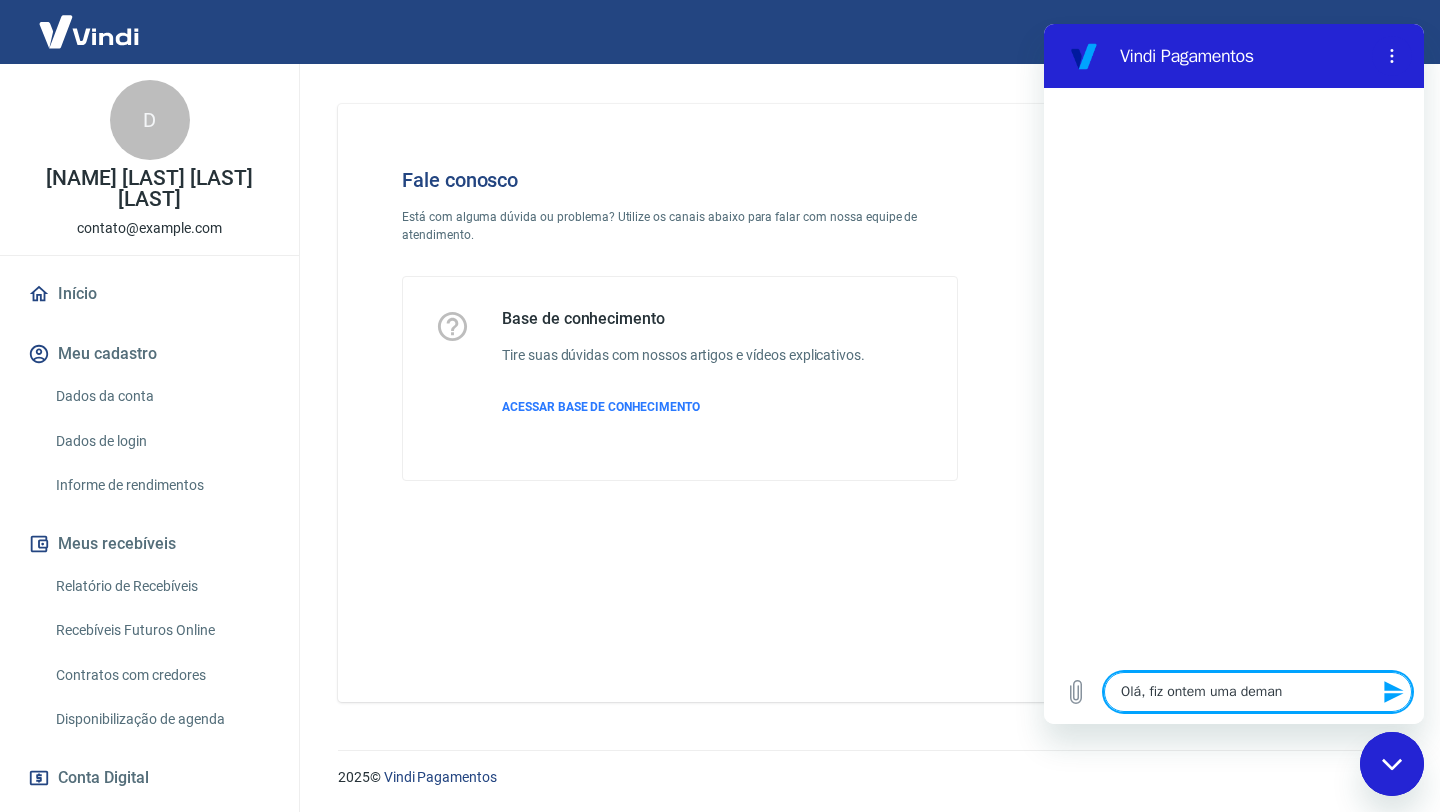 type on "Olá, fiz ontem uma demand" 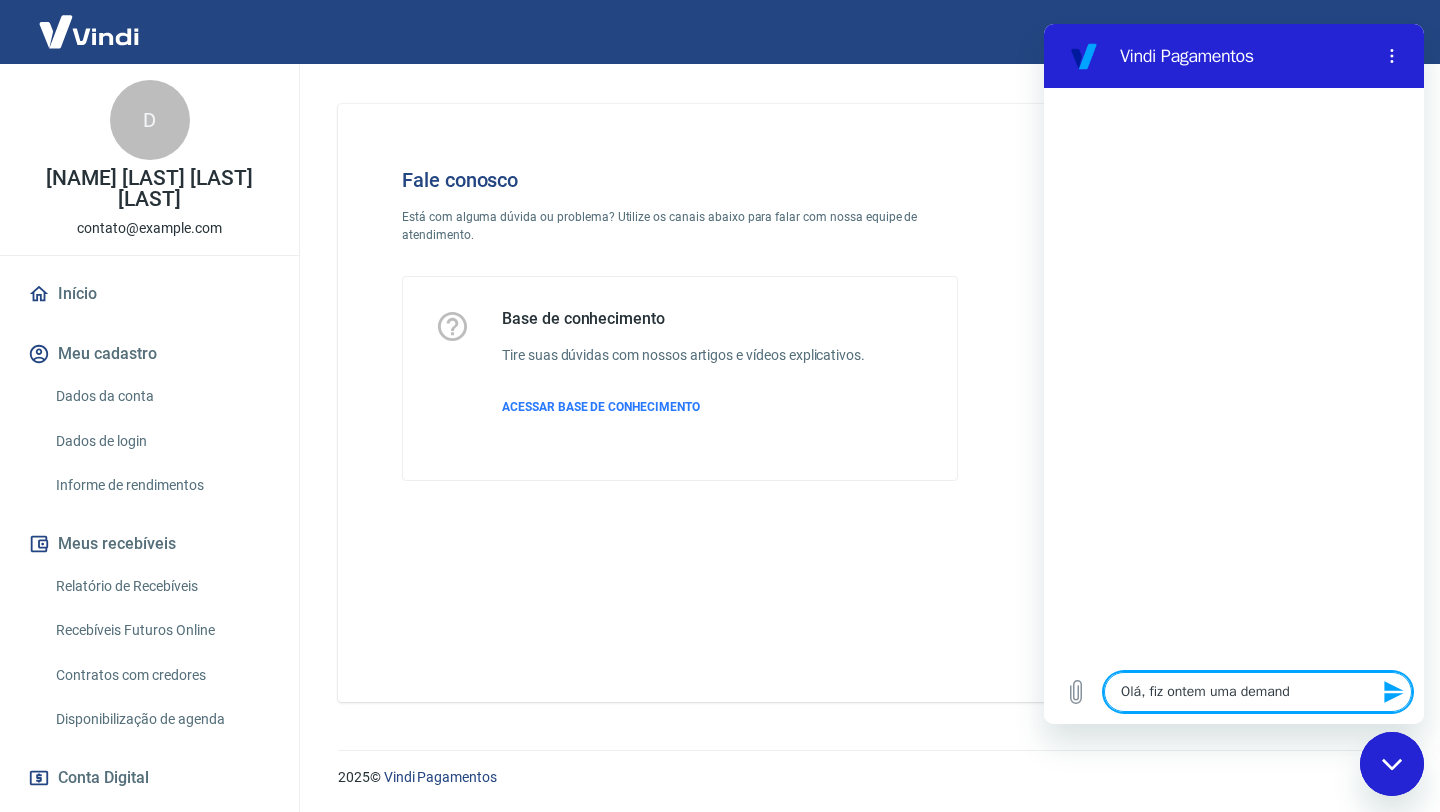 type on "Olá, fiz ontem uma demanda" 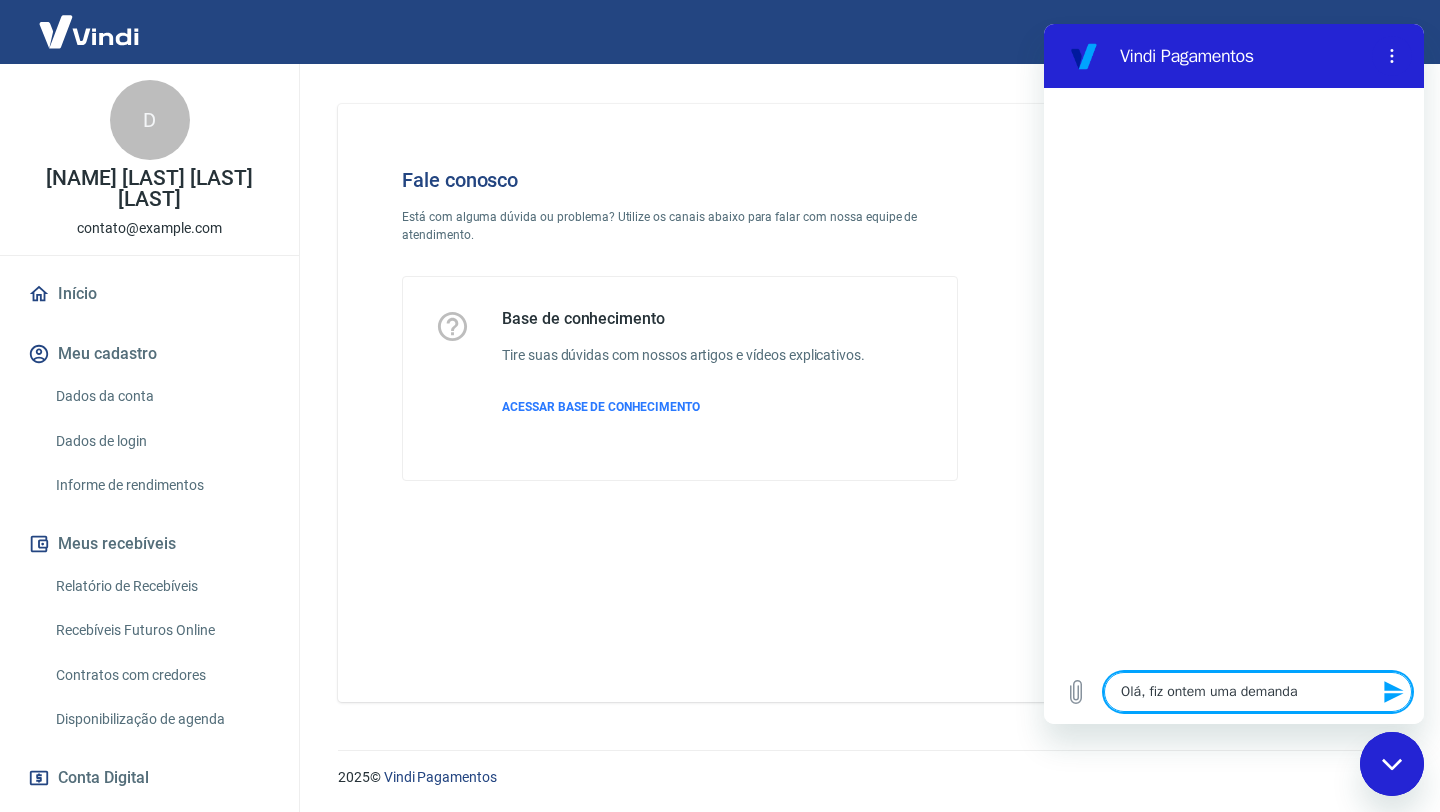 type on "Olá, fiz ontem uma demanda," 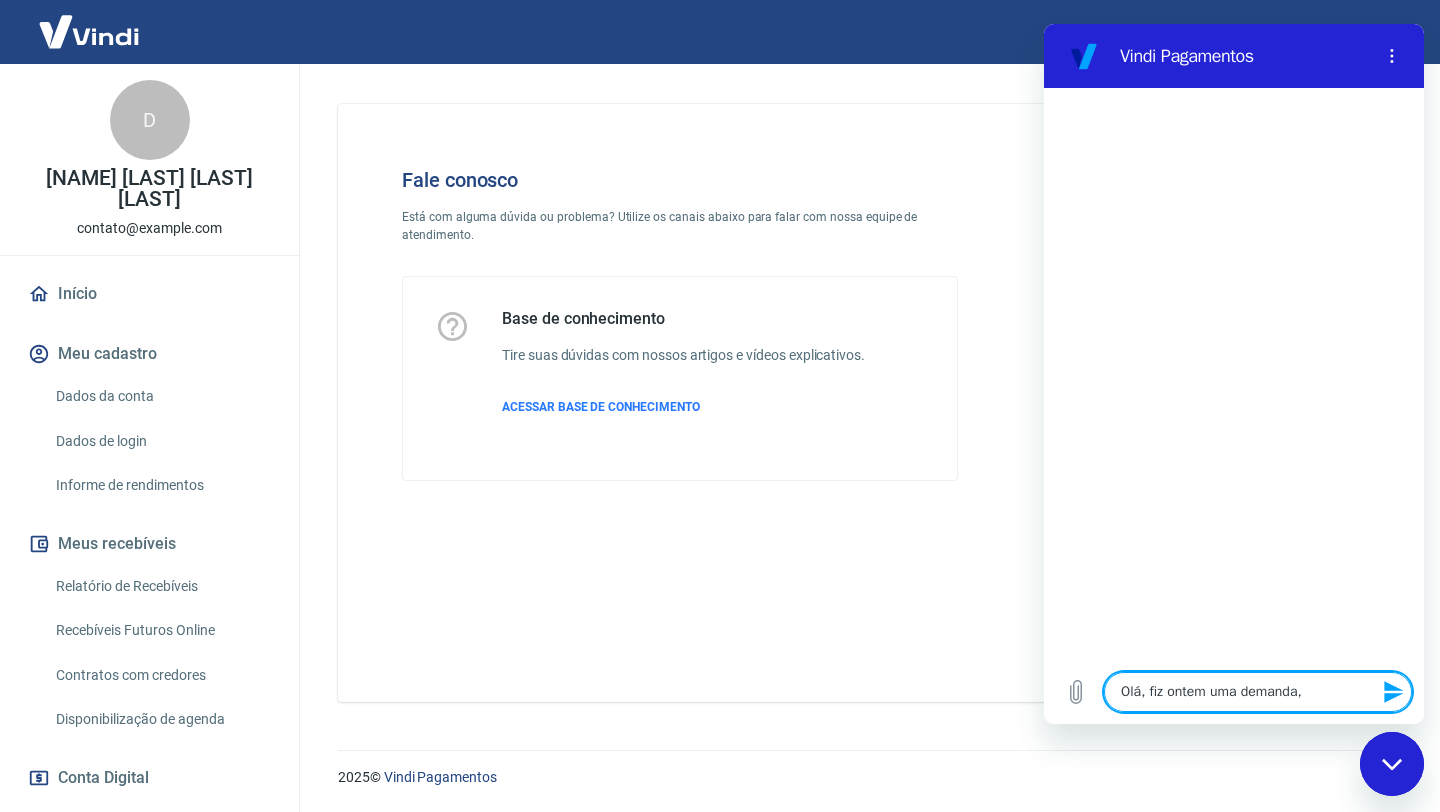 type on "Olá, fiz ontem uma demanda," 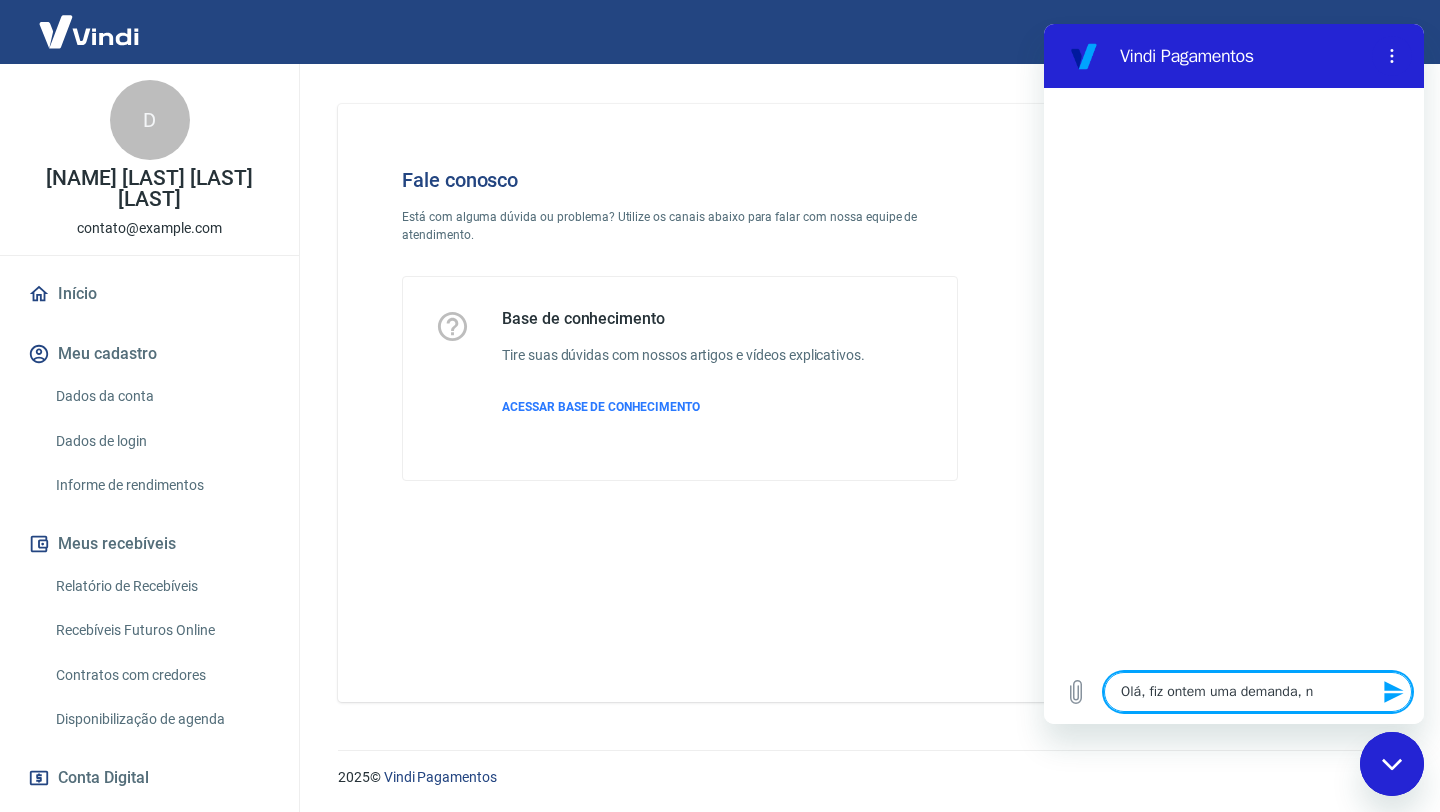 type on "Olá, fiz ontem uma demanda, no" 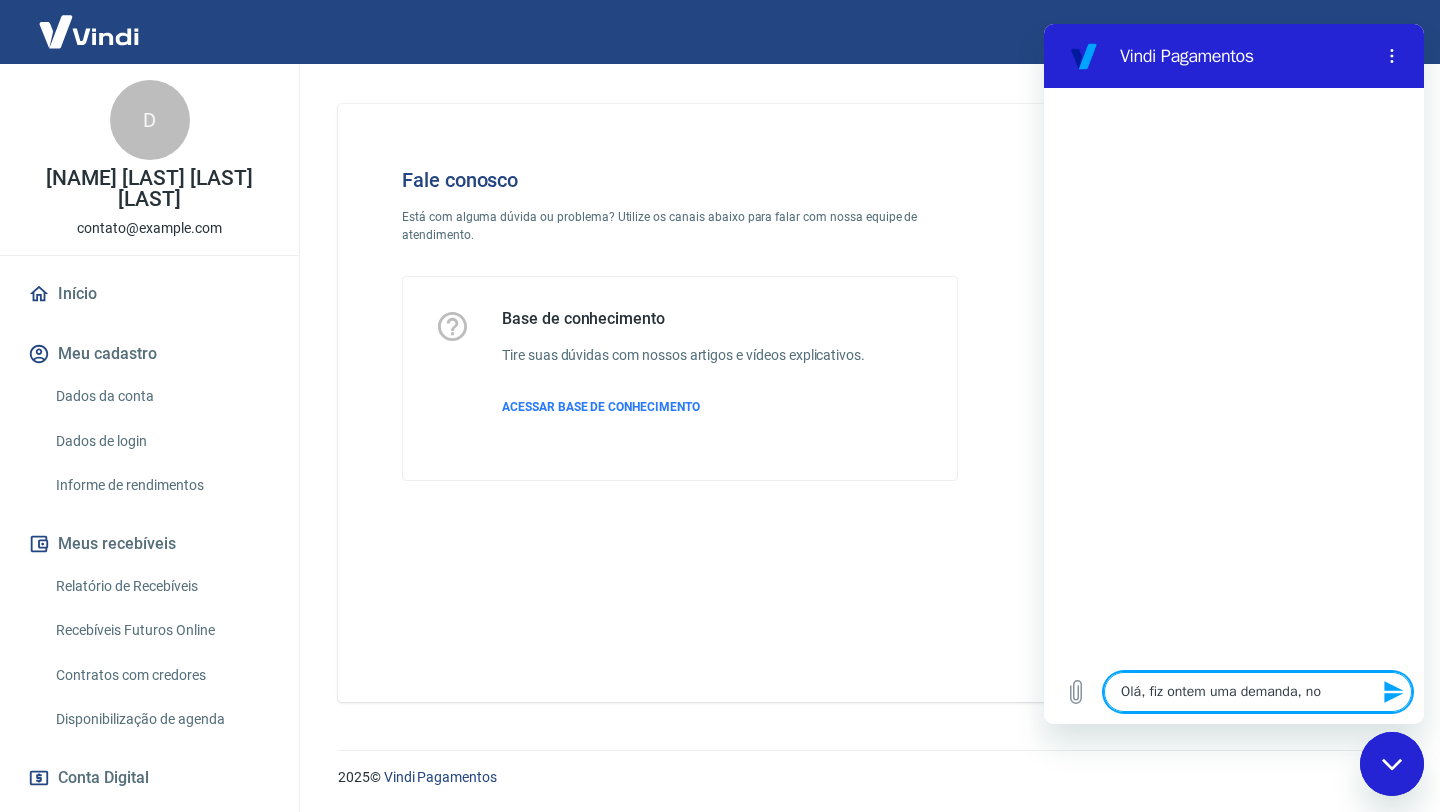 type on "Olá, fiz ontem uma demanda, no" 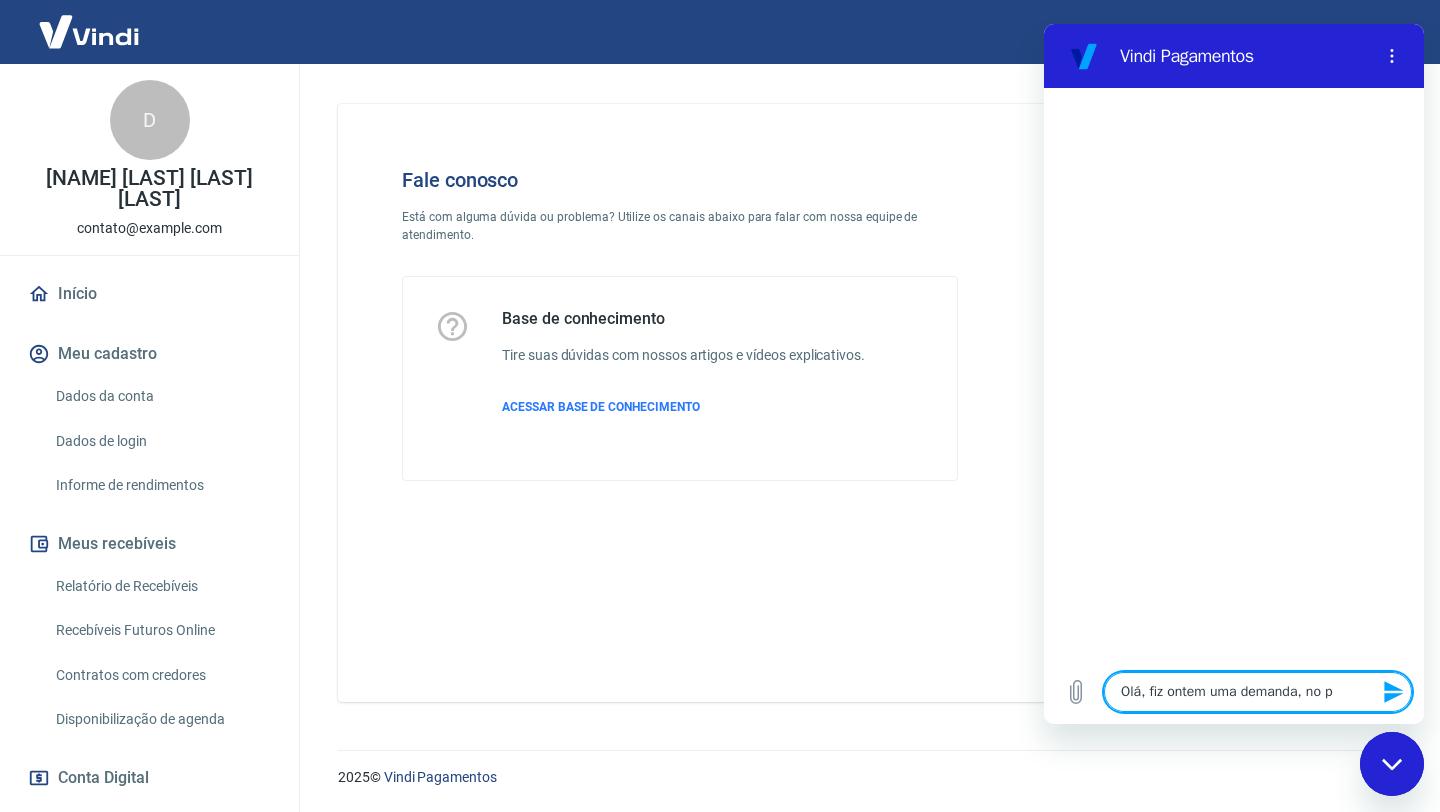 type on "Olá, fiz ontem uma demanda, no pr" 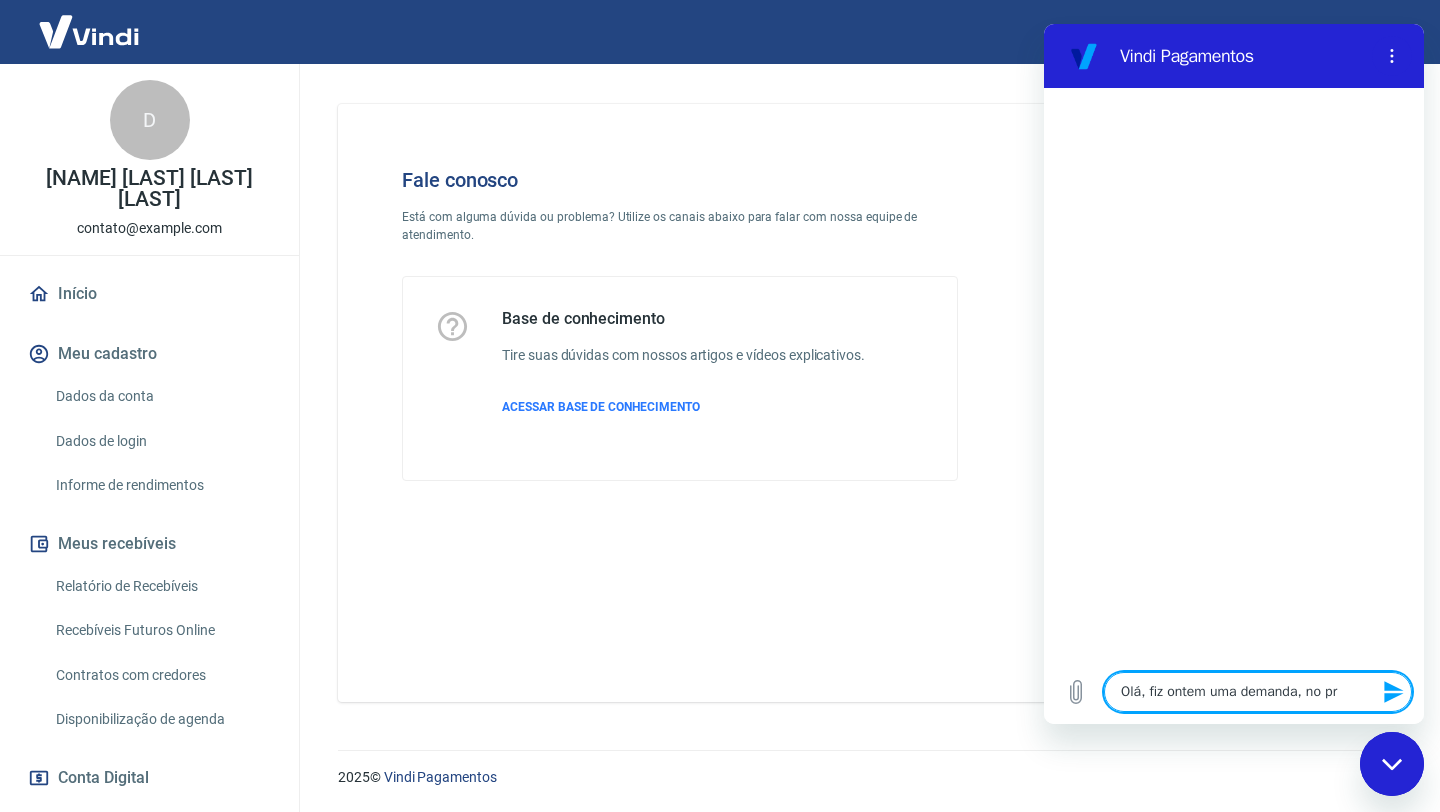 type on "Olá, fiz ontem uma demanda, no p" 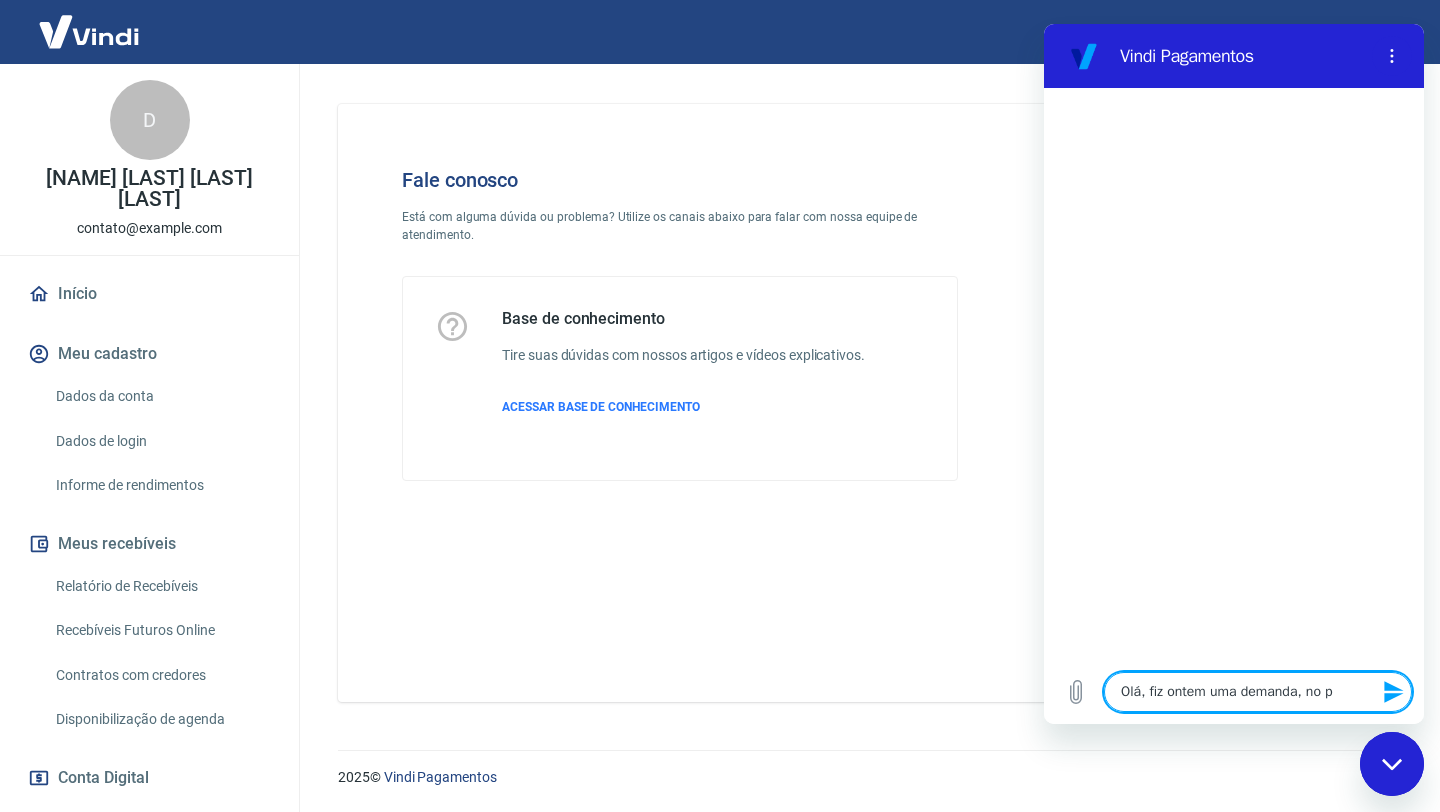 type on "Olá, fiz ontem uma demanda, no" 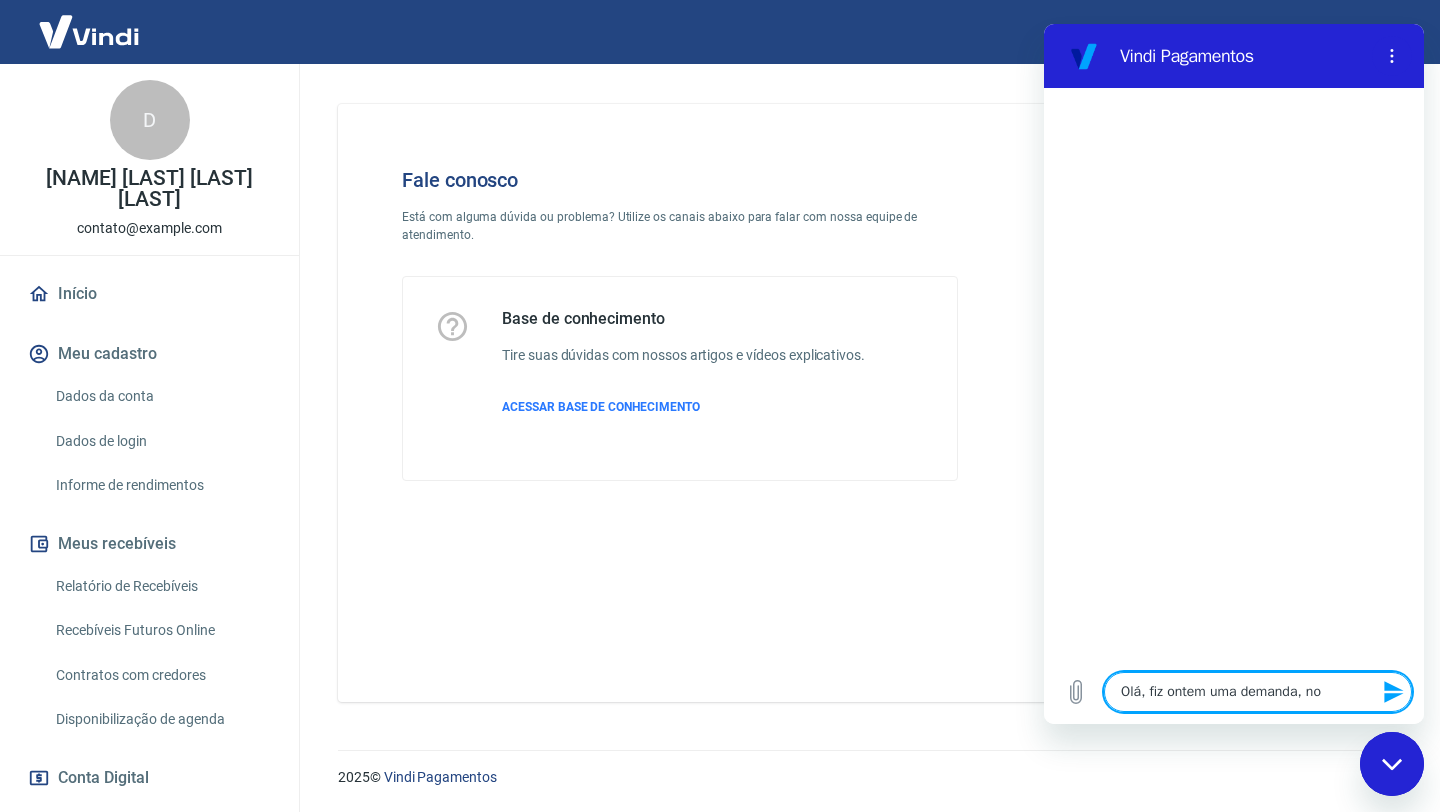 type on "Olá, fiz ontem uma demanda, no" 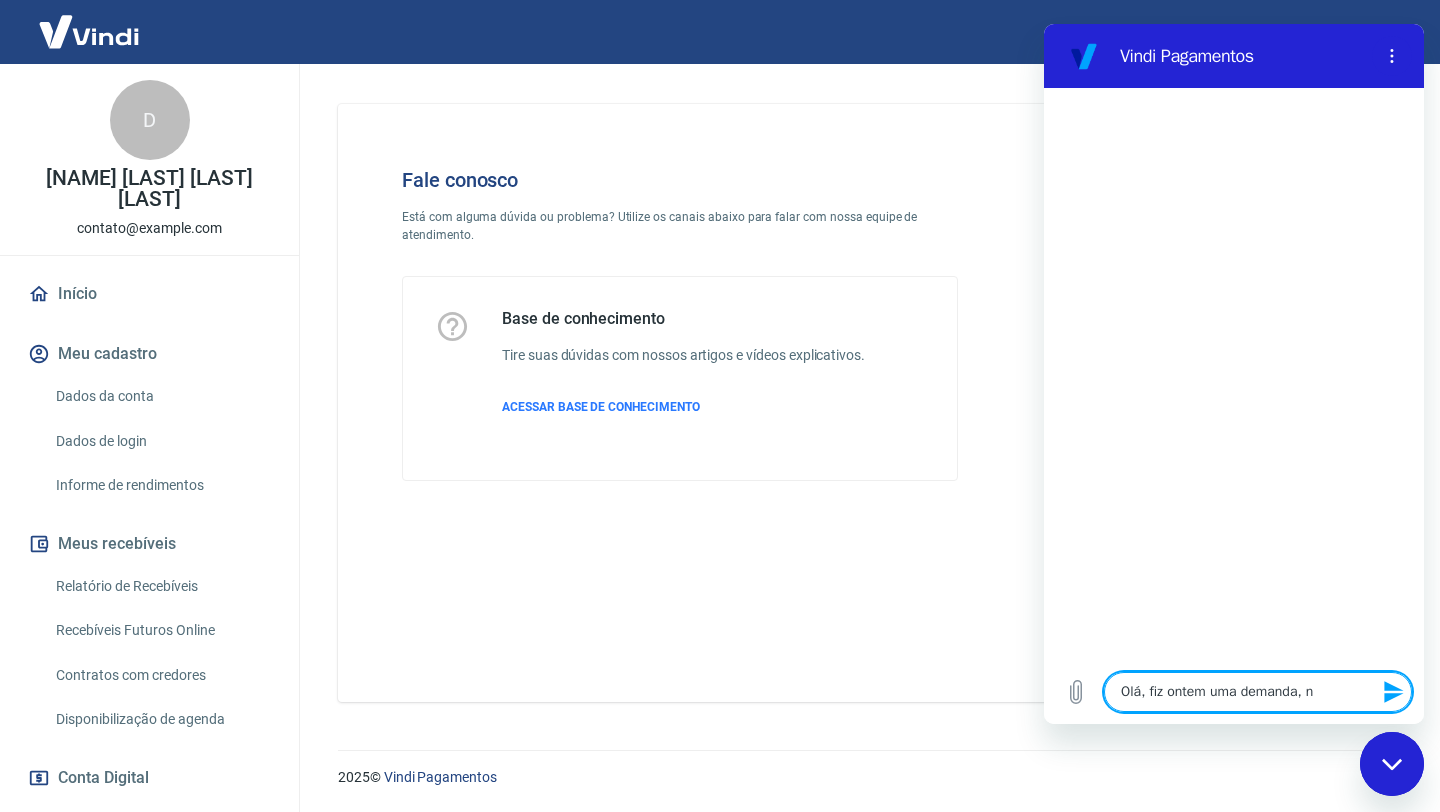 type on "Olá, fiz ontem uma demanda," 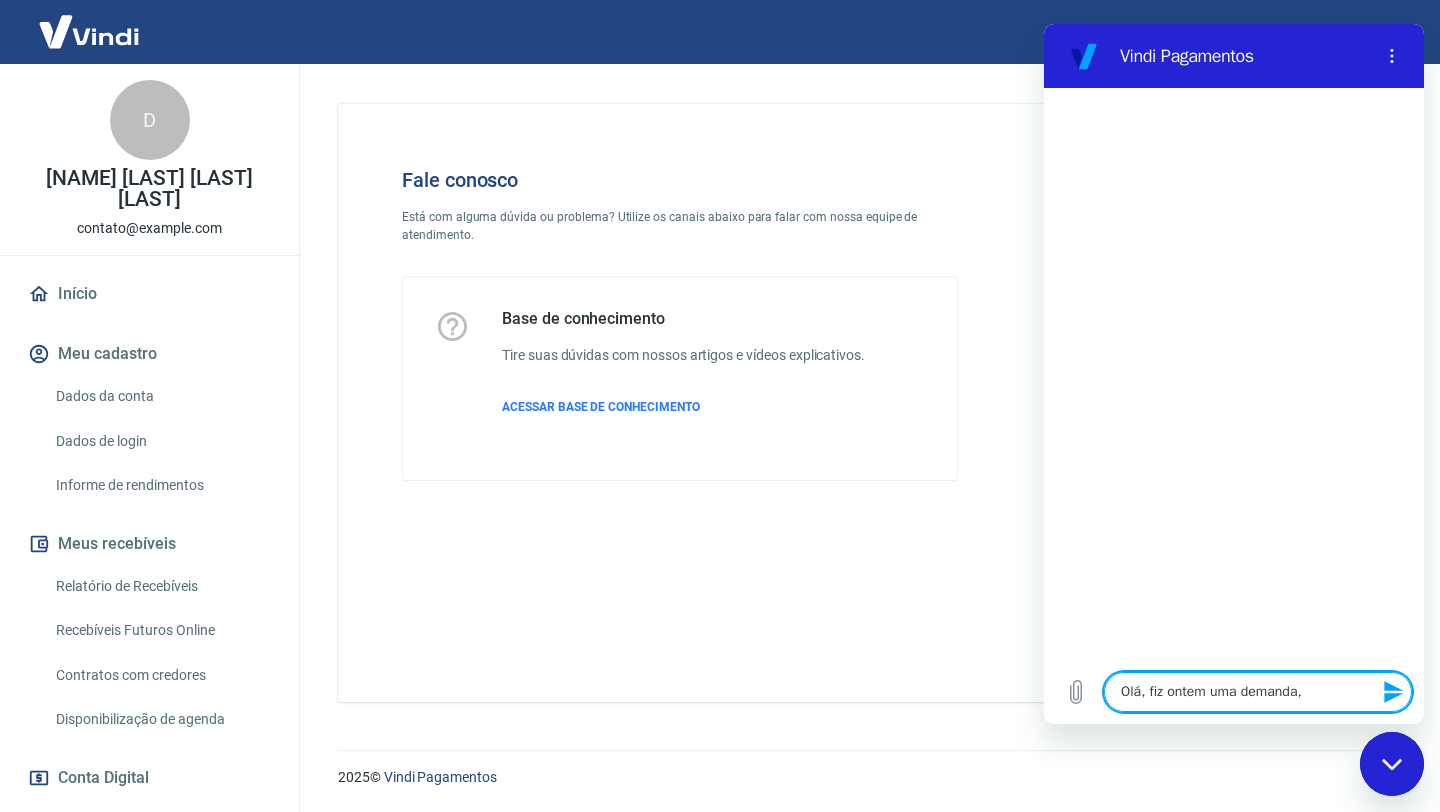 type on "Olá, fiz ontem uma demanda, c" 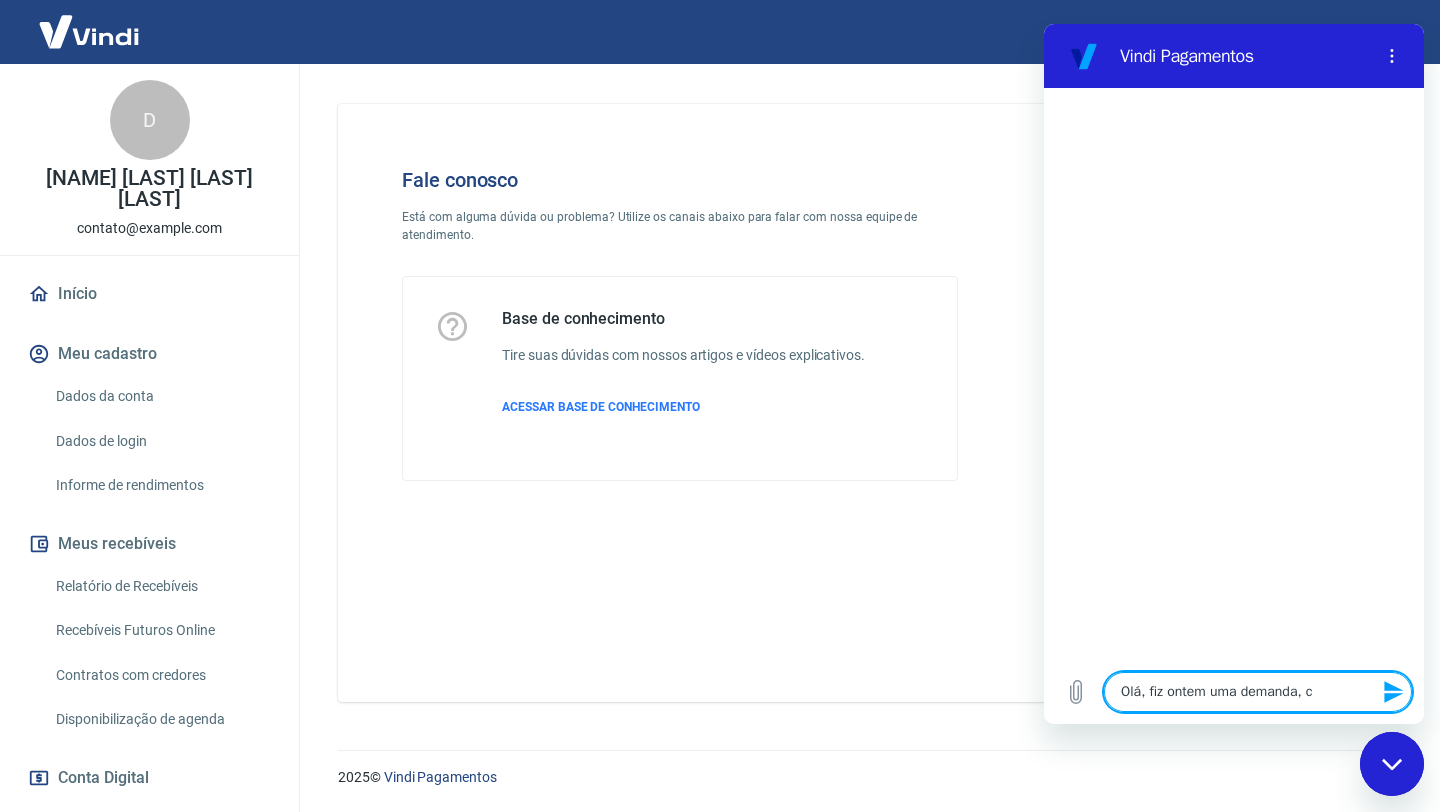 type on "Olá, fiz ontem uma demanda, co" 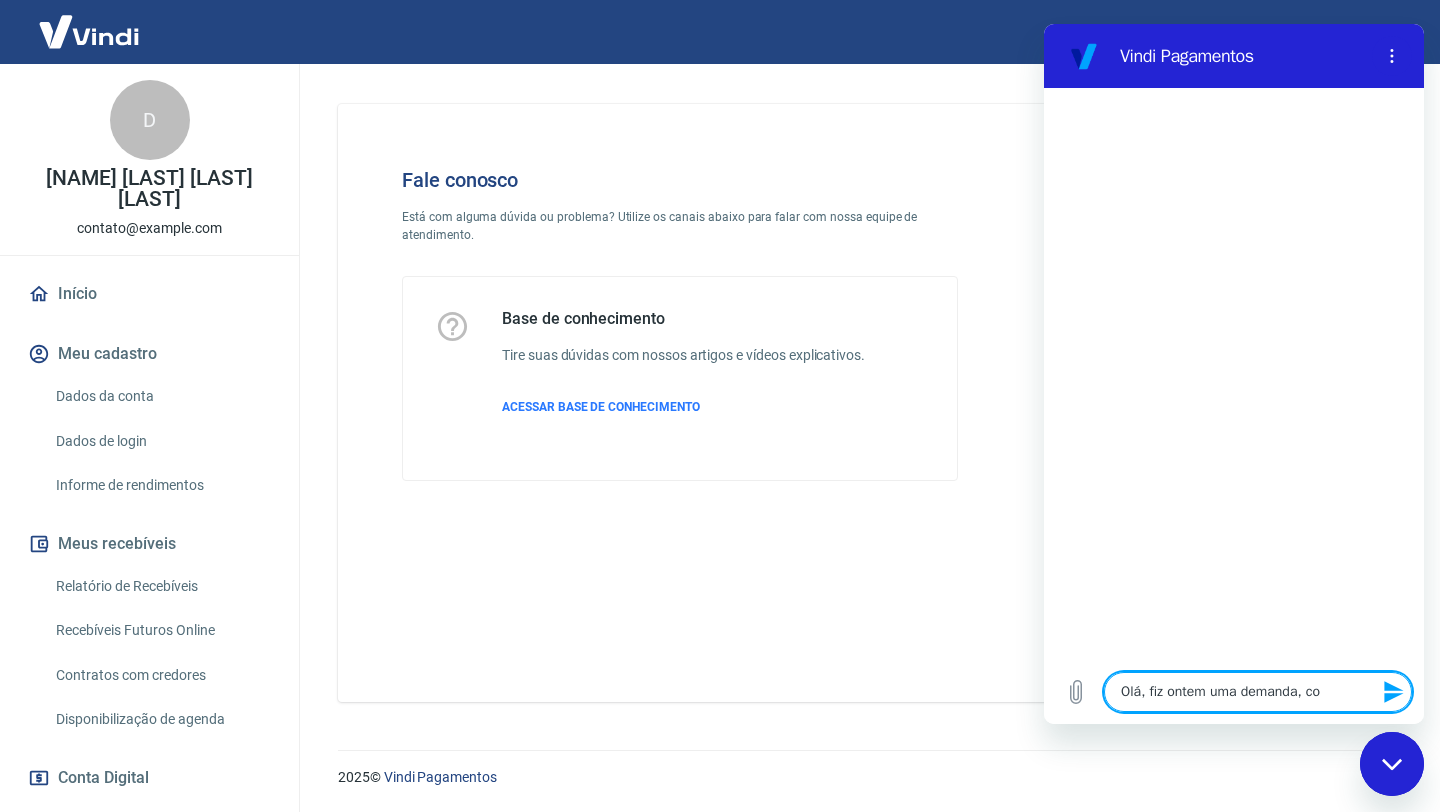 type on "Olá, fiz ontem uma demanda, com" 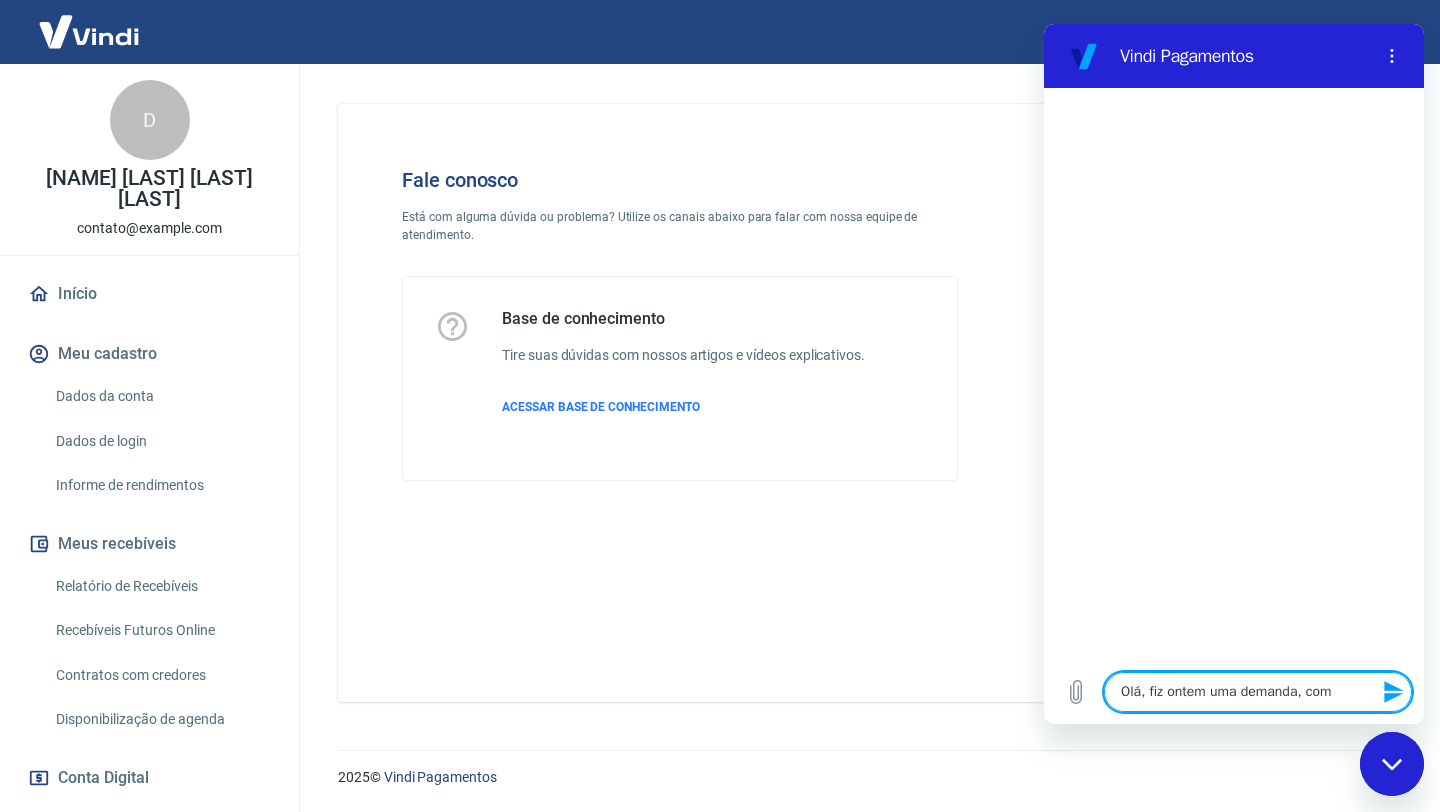 type on "Olá, fiz ontem uma demanda, com" 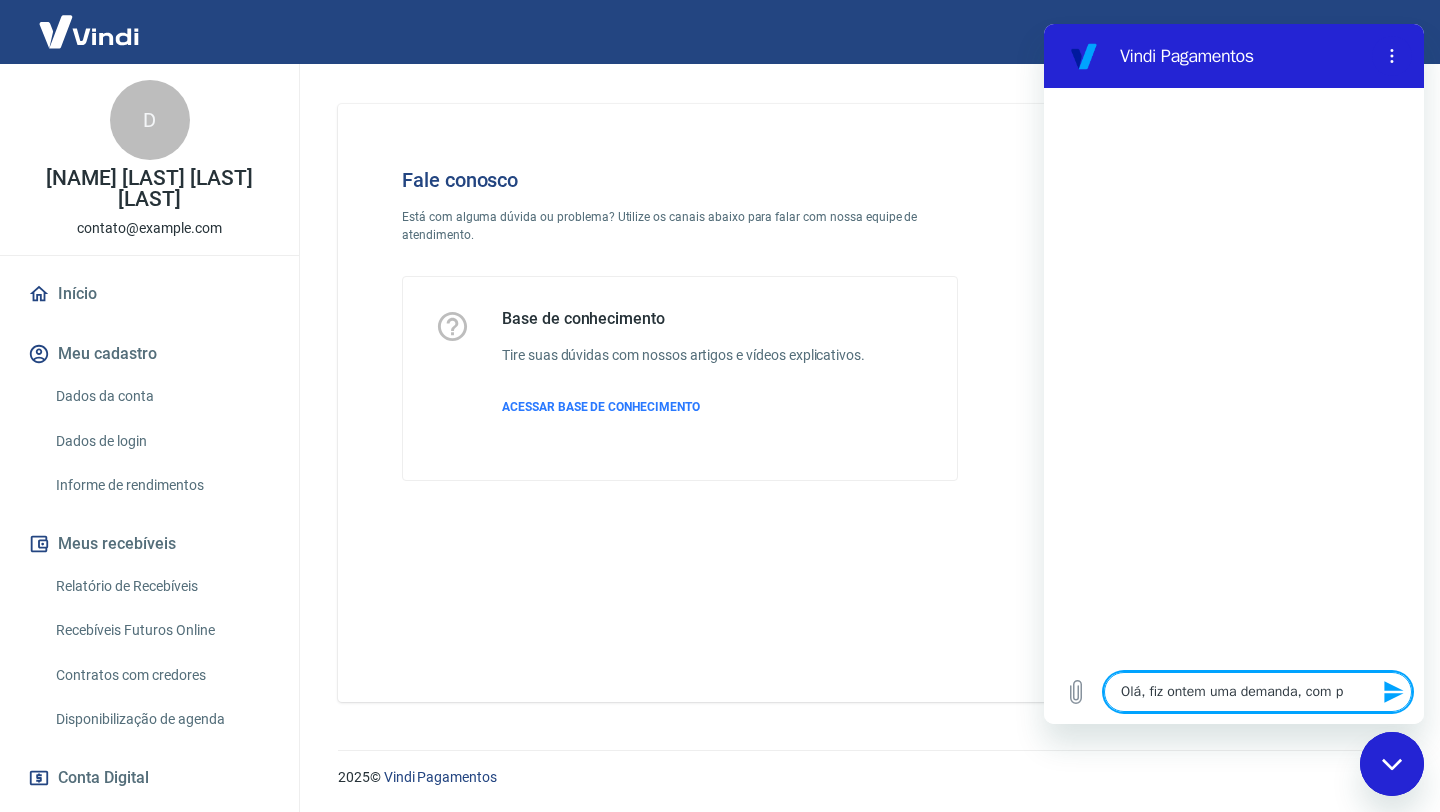 type on "Olá, fiz ontem uma demanda, com pr" 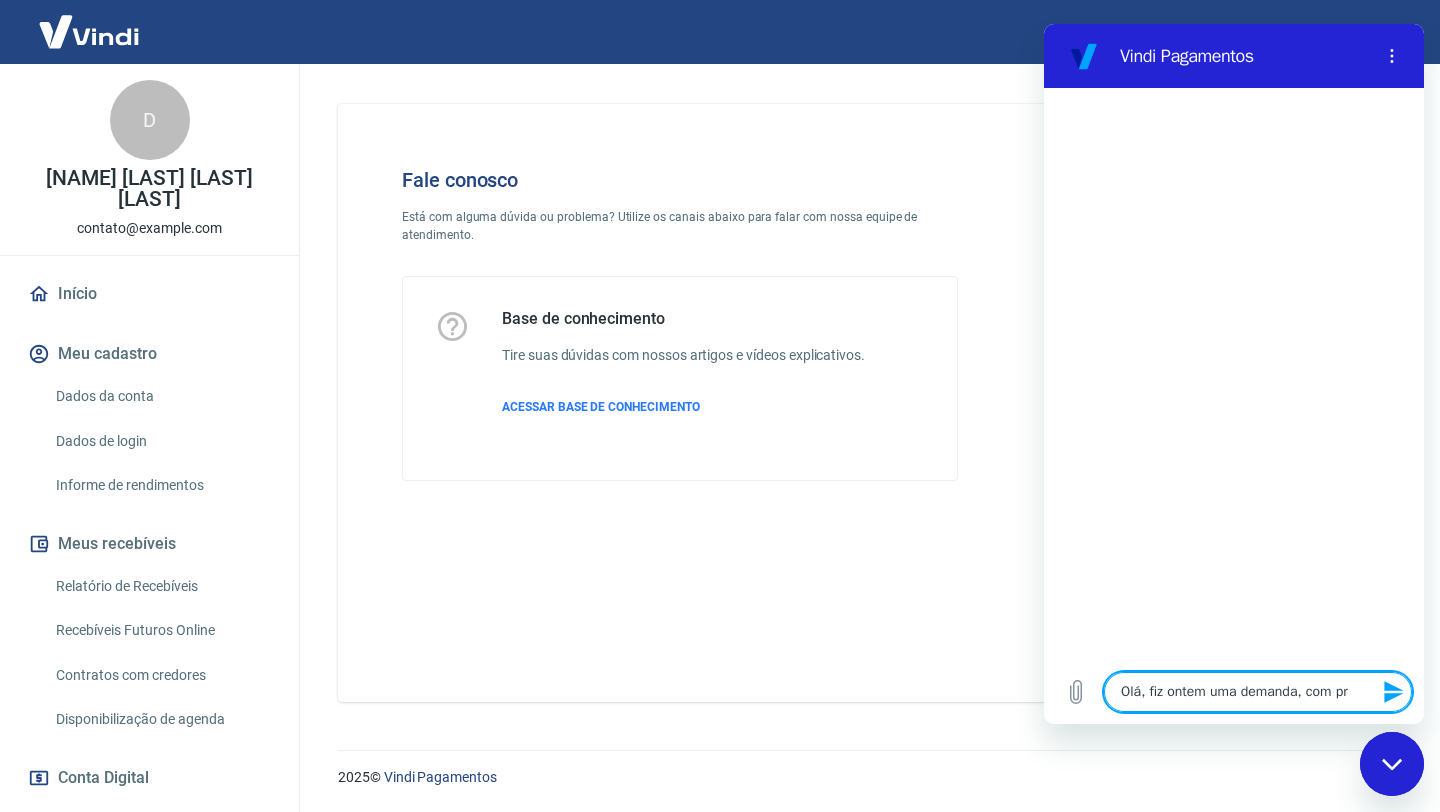 type on "Olá, fiz ontem uma demanda, com pro" 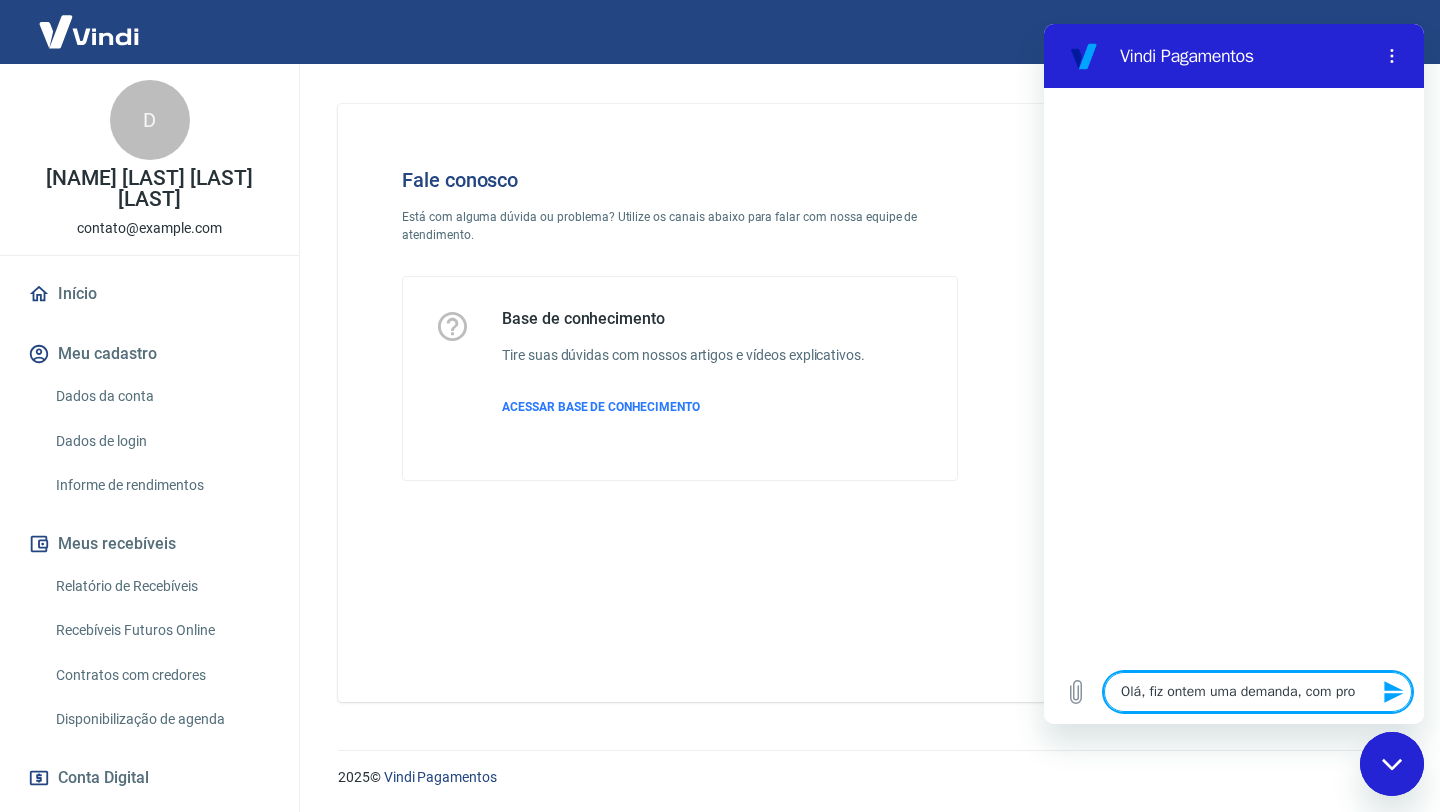 type on "Olá, fiz ontem uma demanda, com prot" 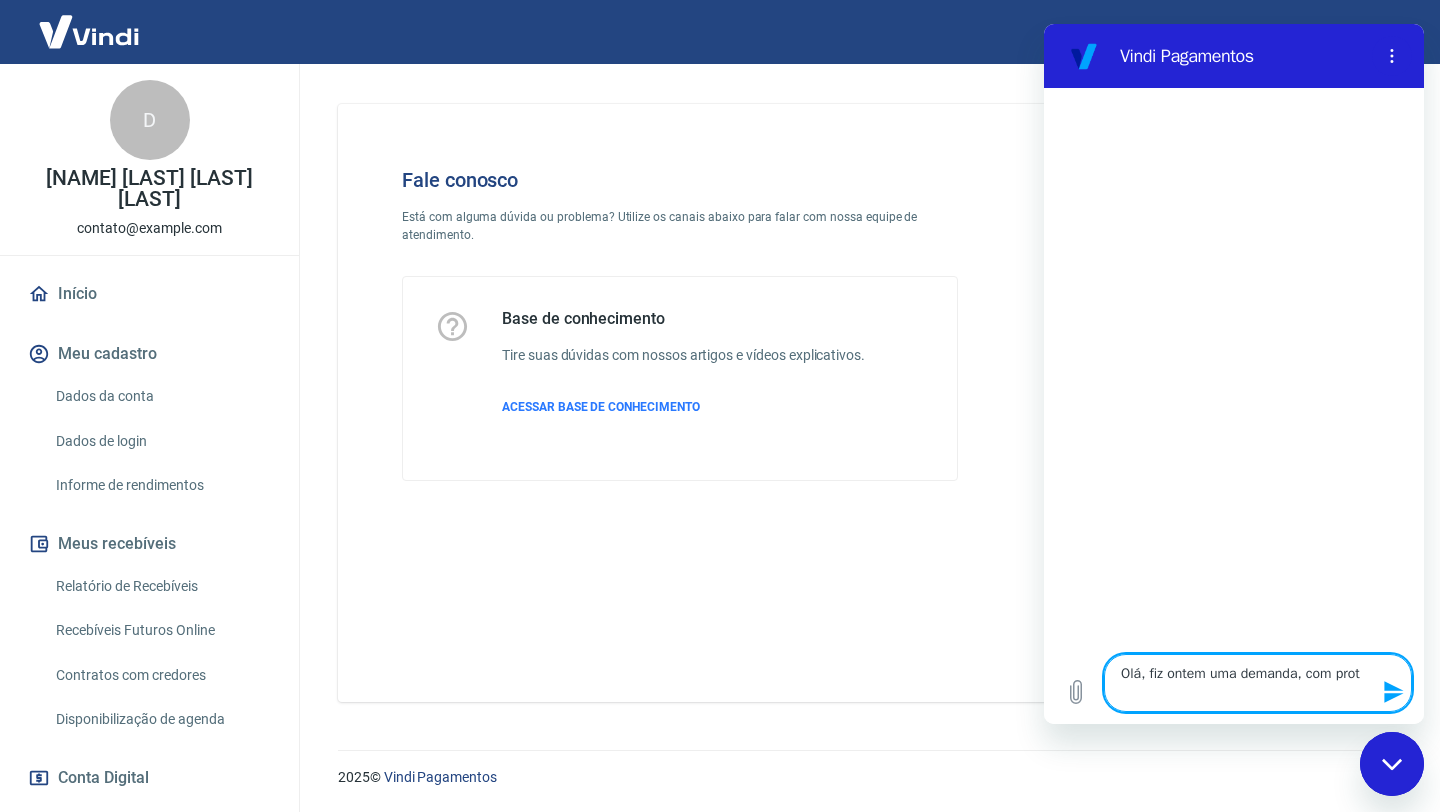 type on "Olá, fiz ontem uma demanda, com proto" 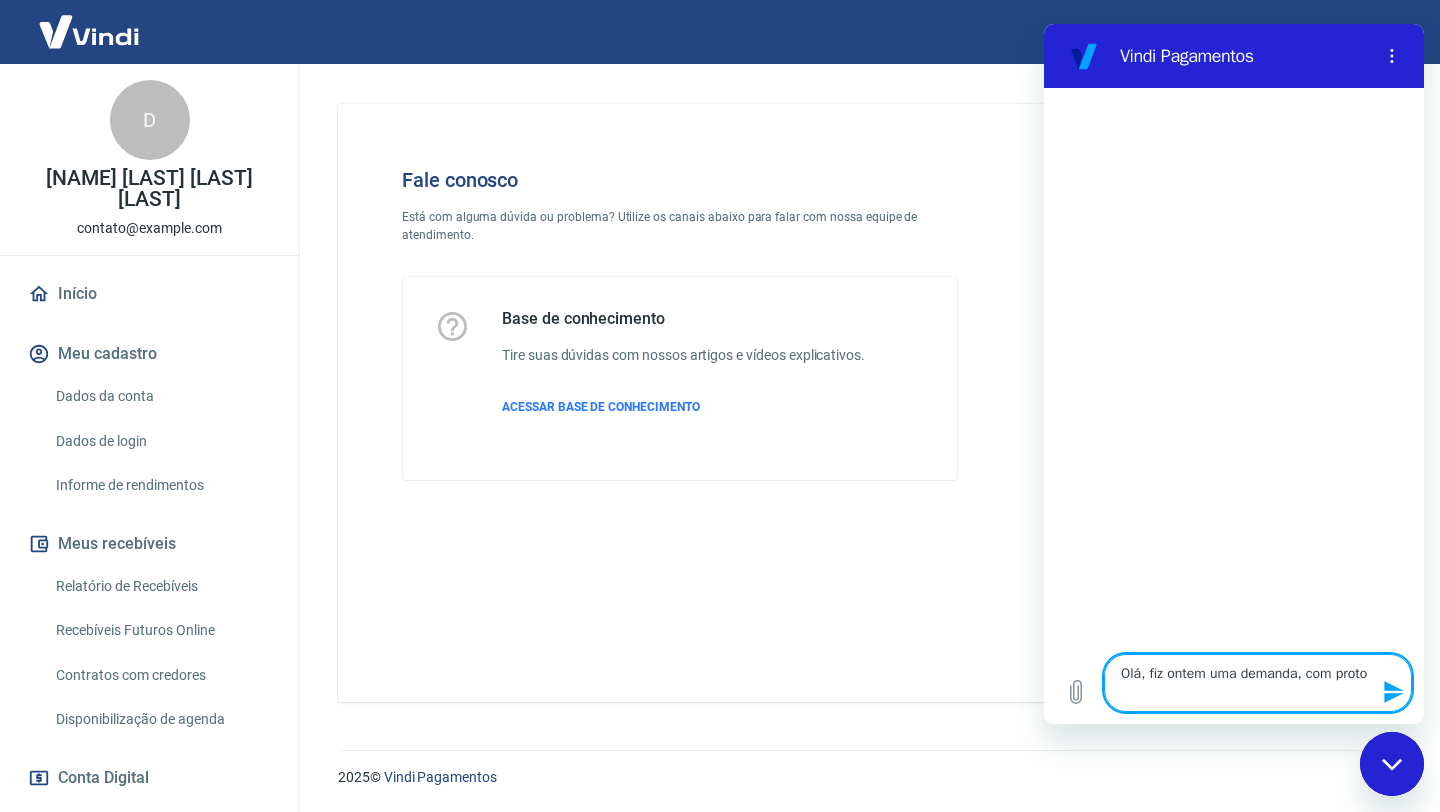 type on "Olá, fiz ontem uma demanda, com protoc" 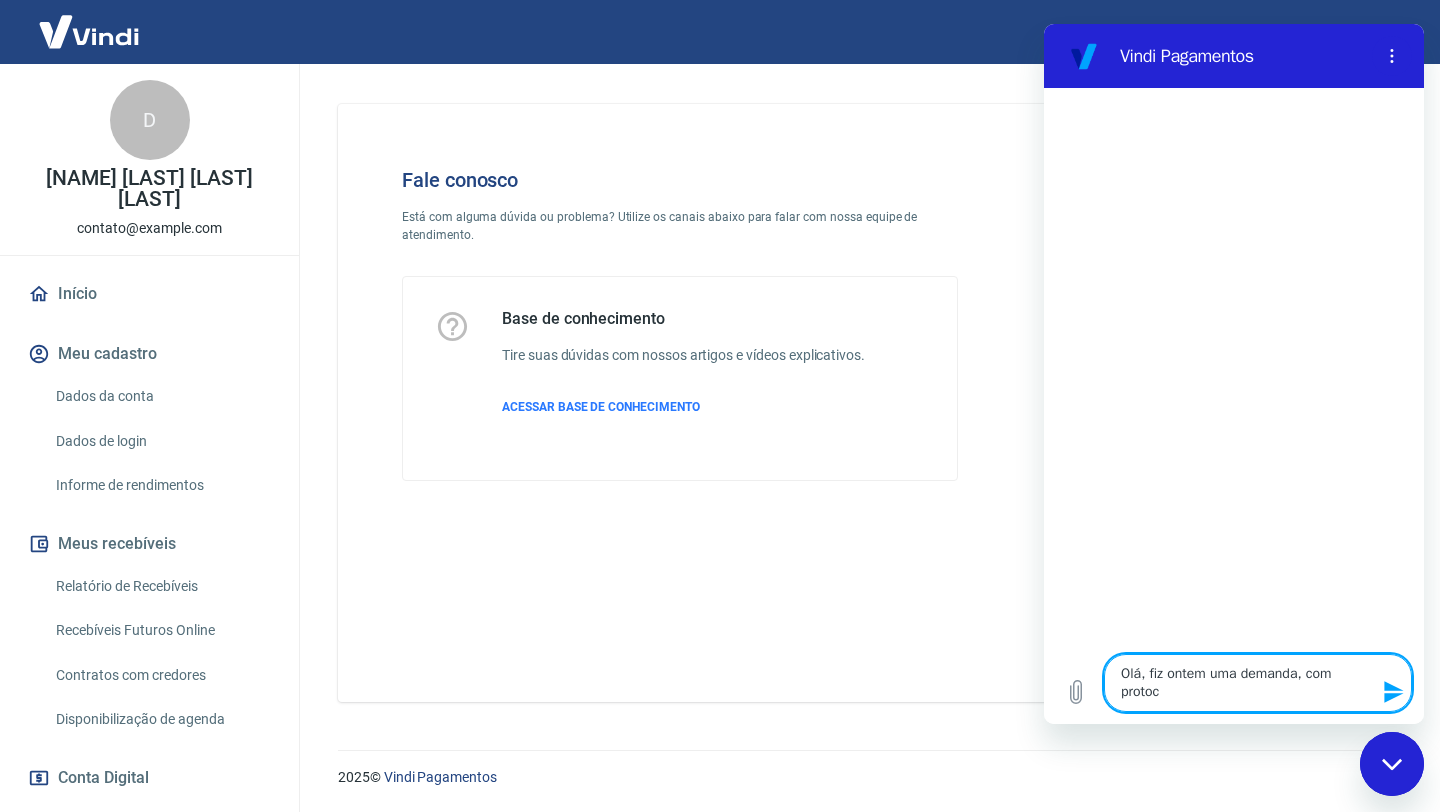 type on "Olá, fiz ontem uma demanda, com protoco" 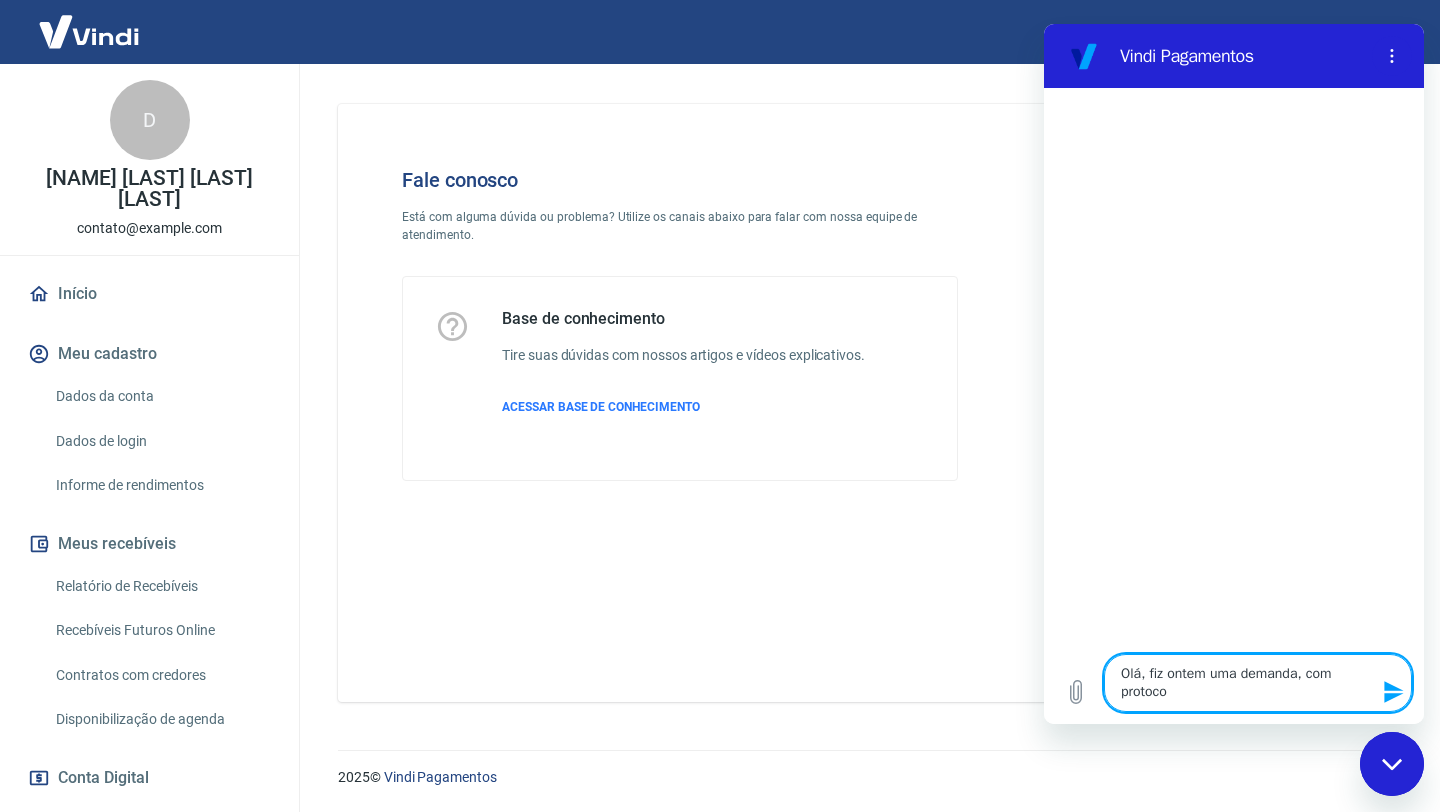 type on "Olá, fiz ontem uma demanda, com protocol" 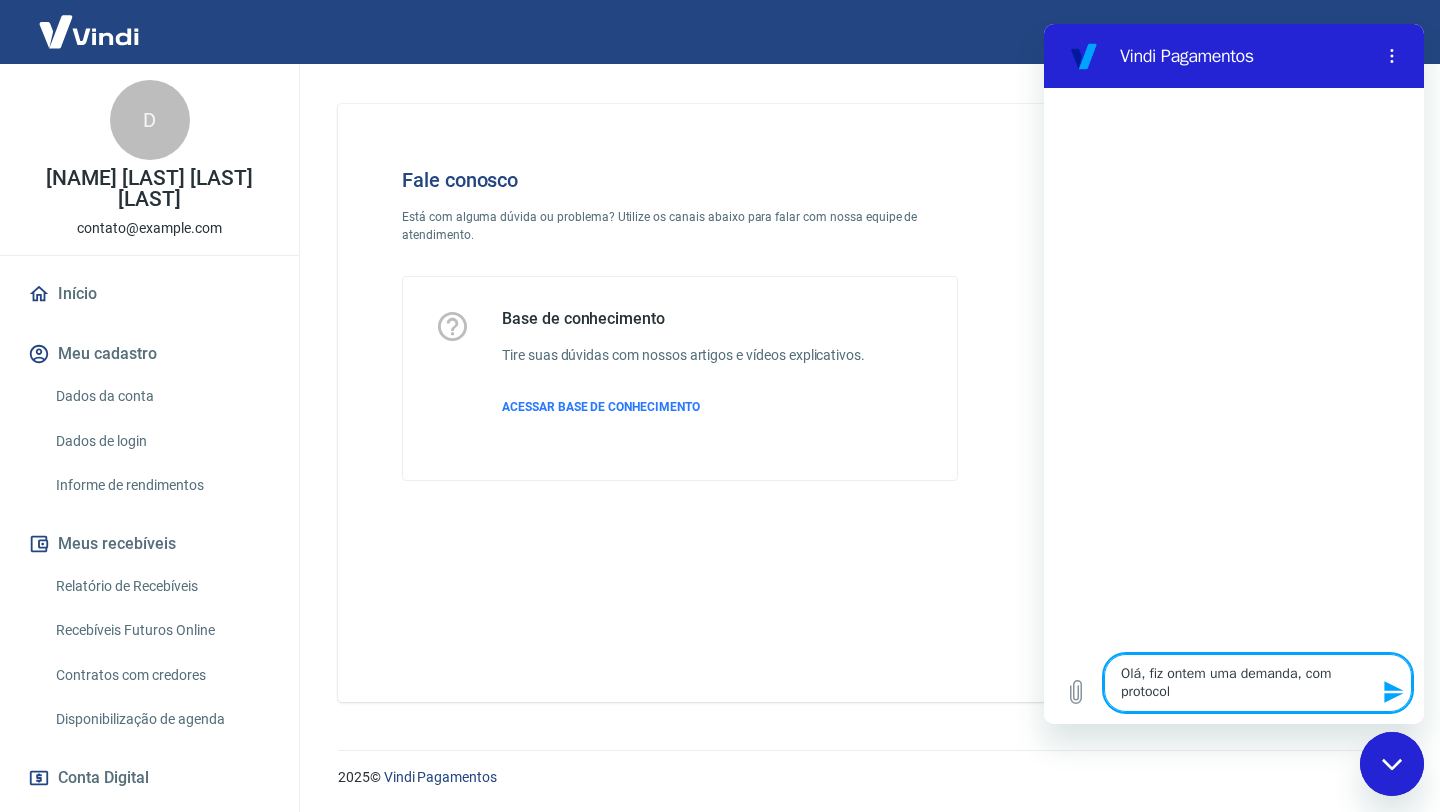type on "Olá, fiz ontem uma demanda, com protocolo" 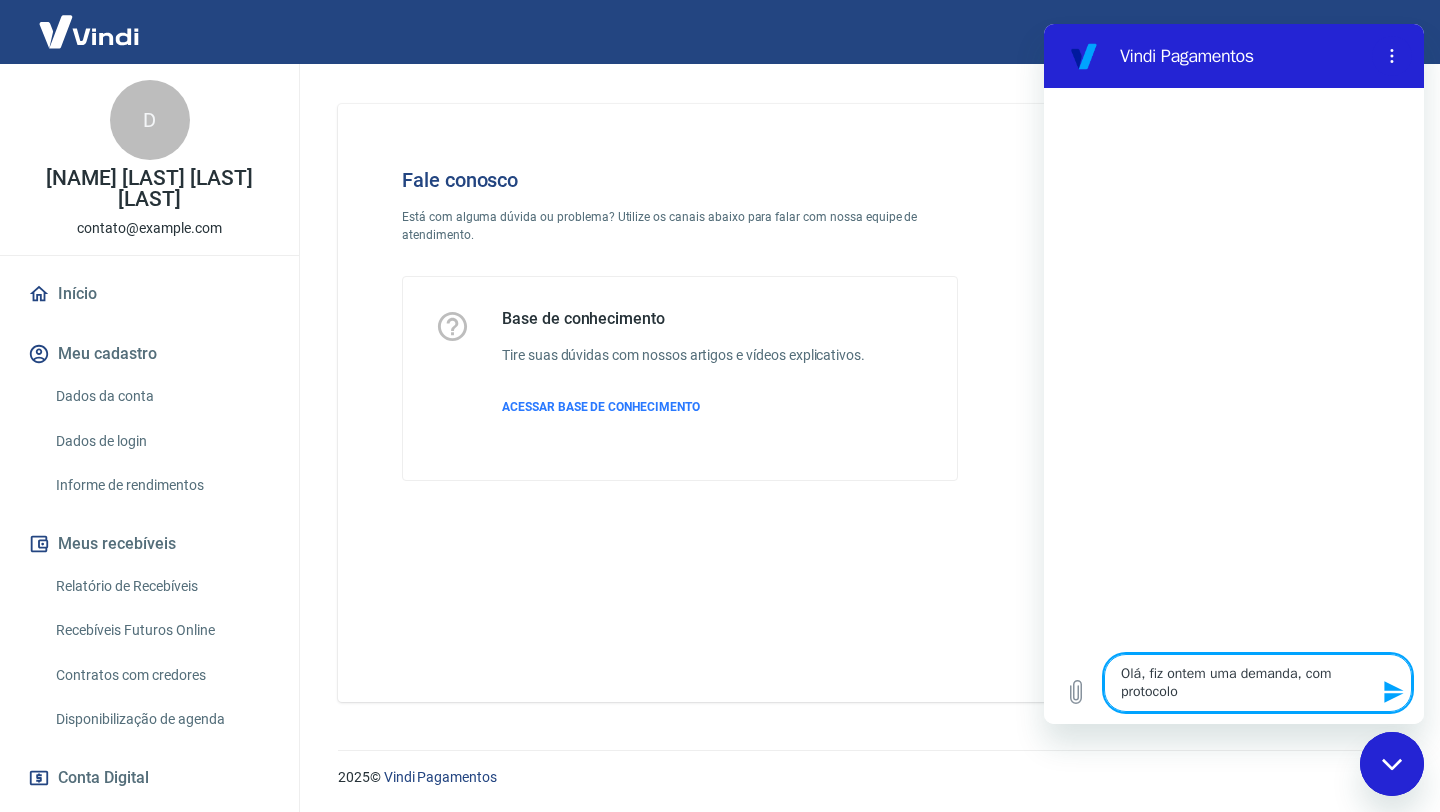 type on "Olá, fiz ontem uma demanda, com protocolo" 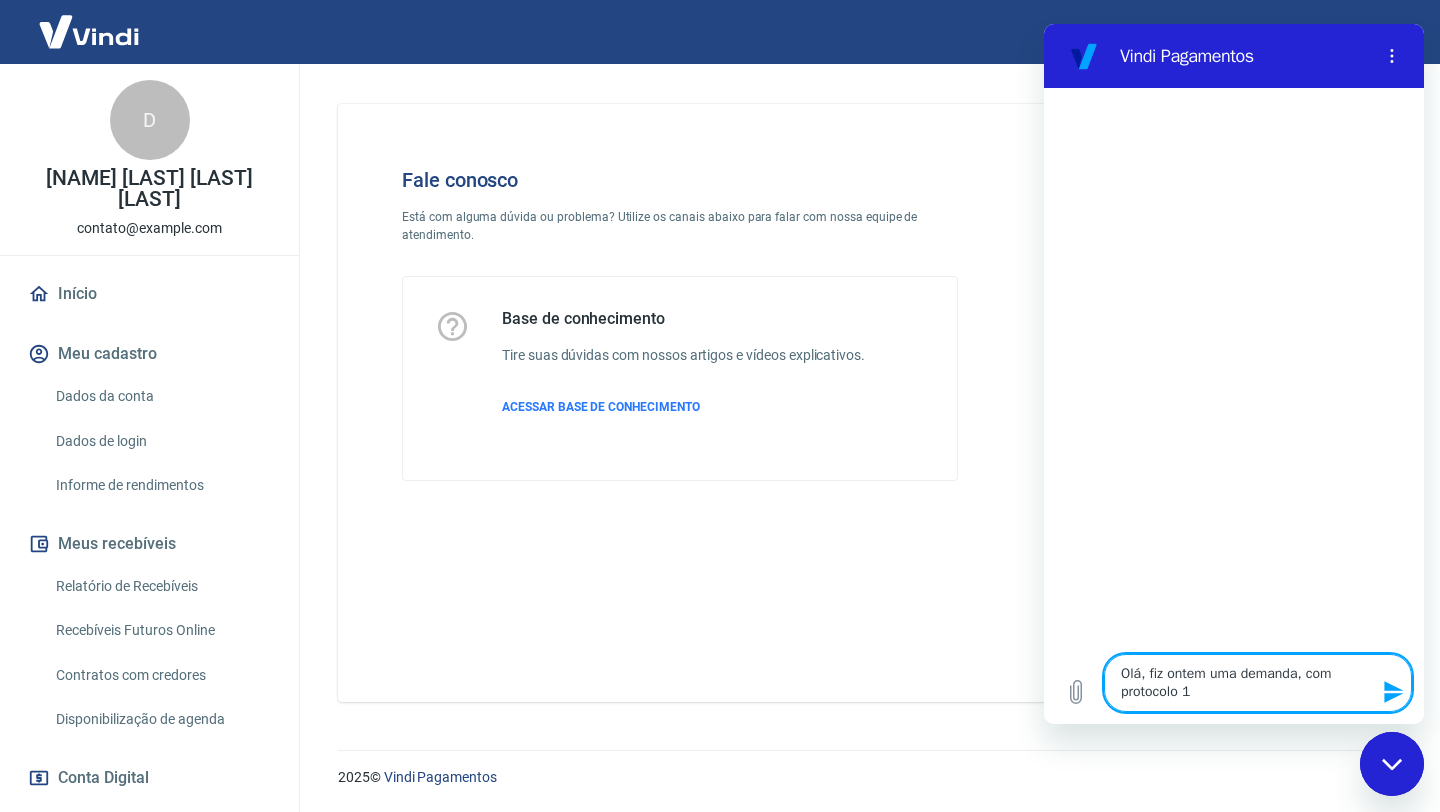 type on "Olá, fiz ontem uma demanda, com protocolo 16" 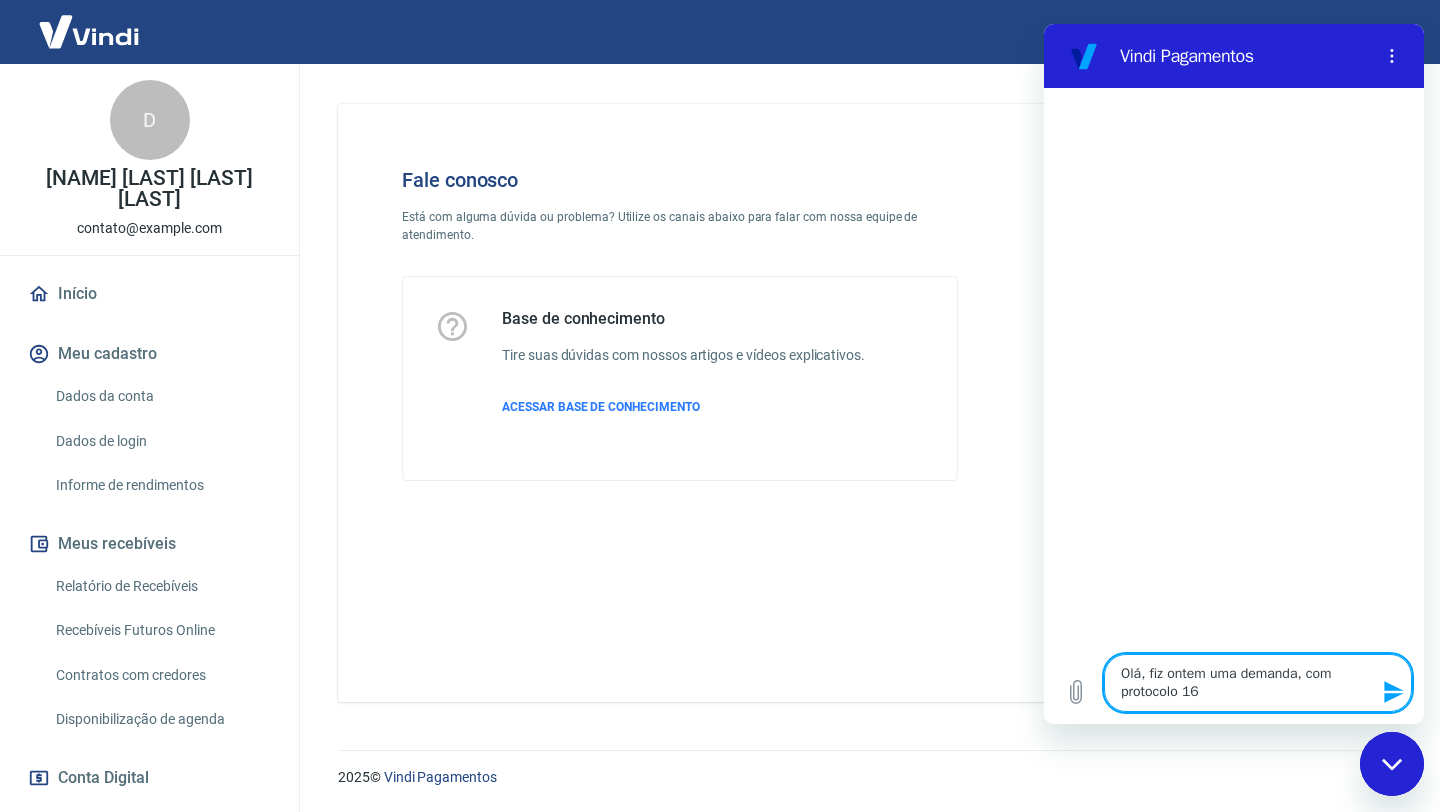 type on "Olá, fiz ontem uma demanda, com protocolo 166" 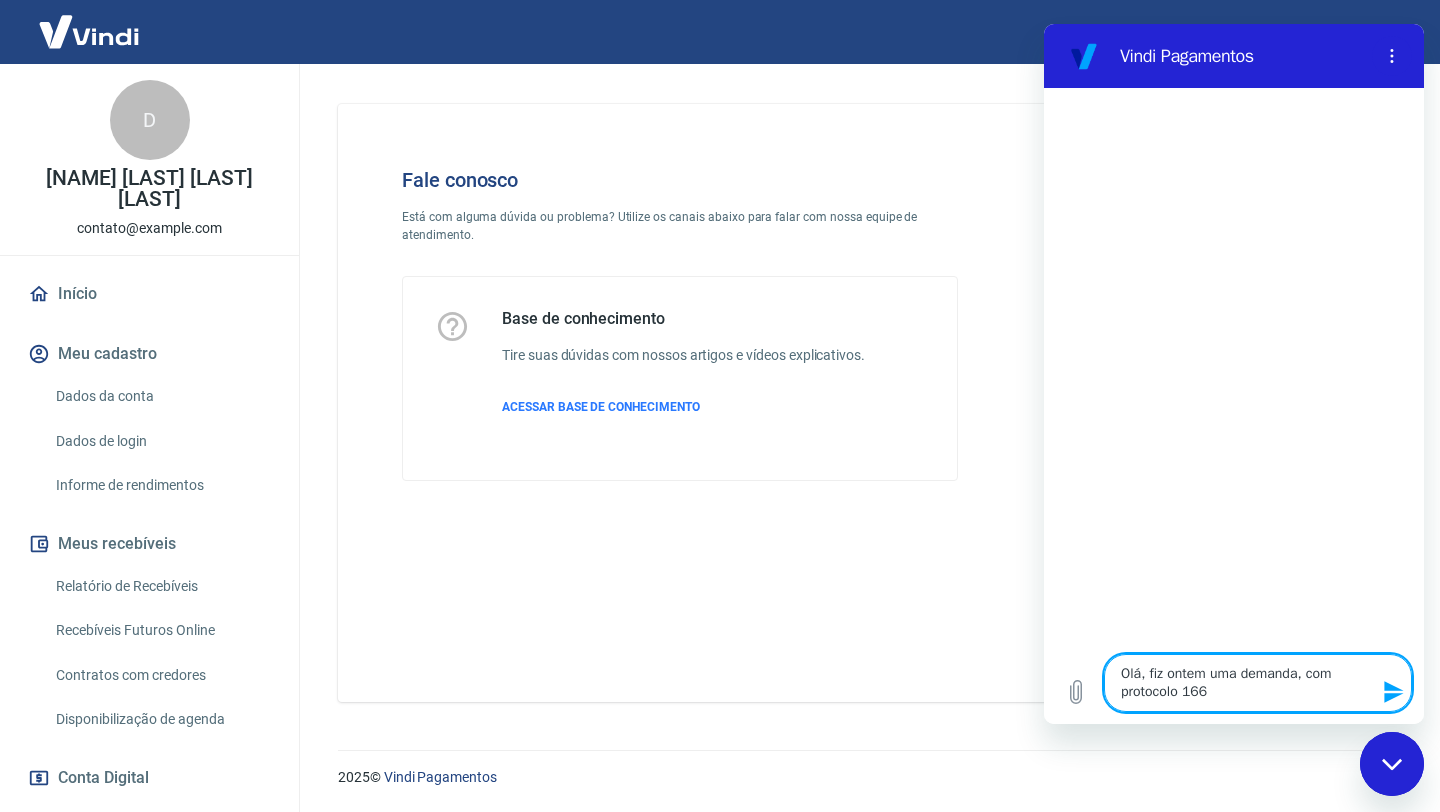 type on "Olá, fiz ontem uma demanda, com protocolo 1669" 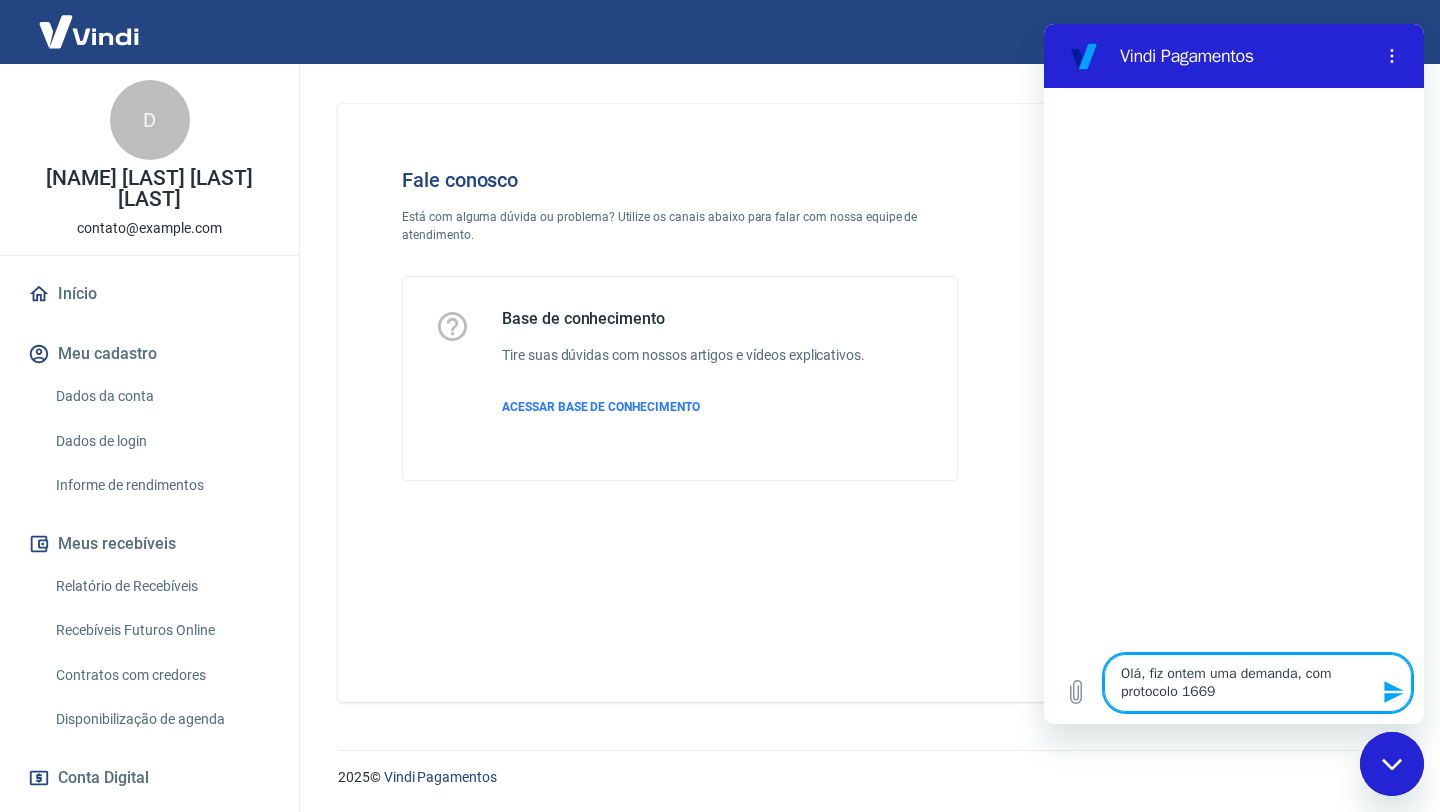 type on "Olá, fiz ontem uma demanda, com protocolo 16690" 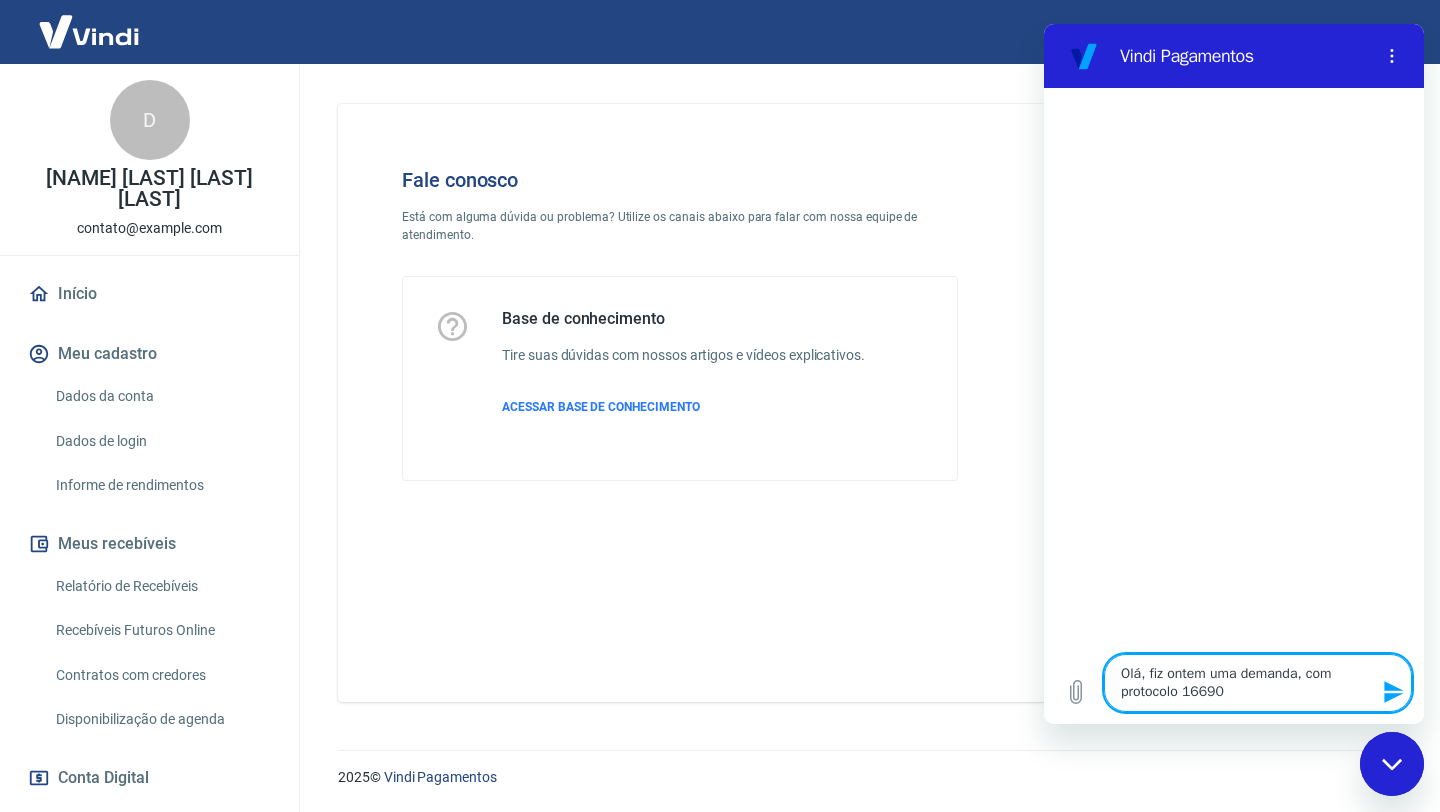 type on "Olá, fiz ontem uma demanda, com protocolo 166906" 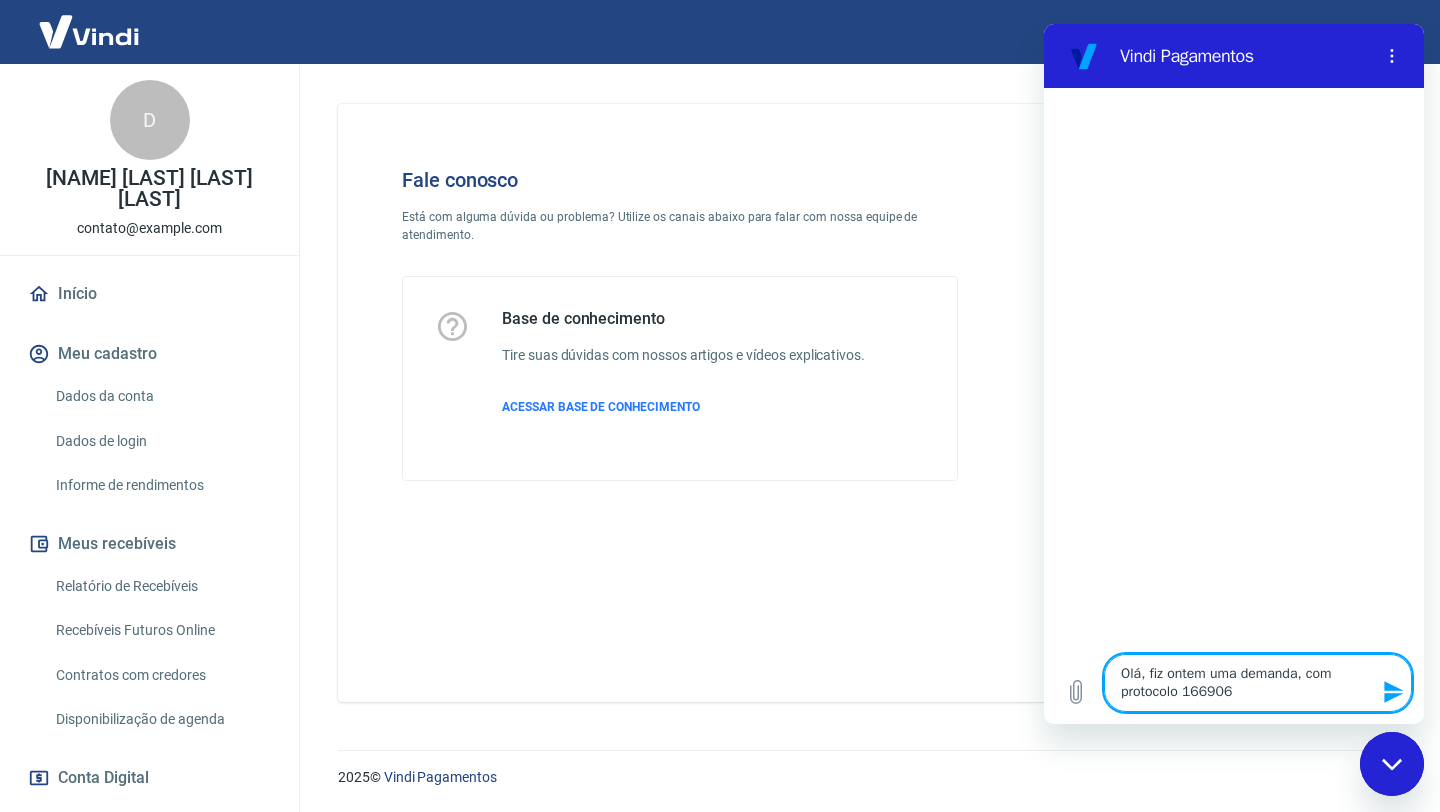 type on "Olá, fiz ontem uma demanda, com protocolo 1669063" 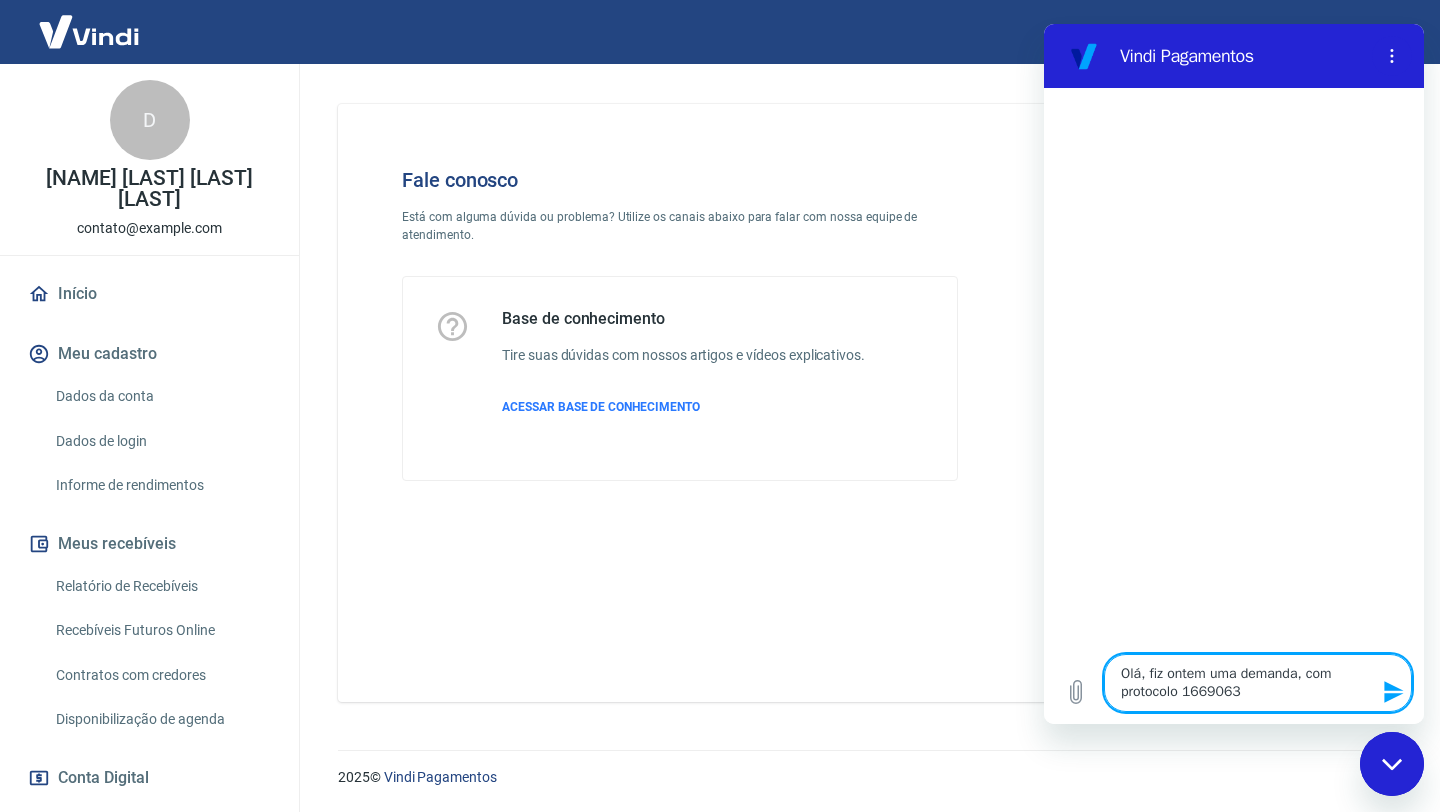 type on "Olá, fiz ontem uma demanda, com protocolo 16690630" 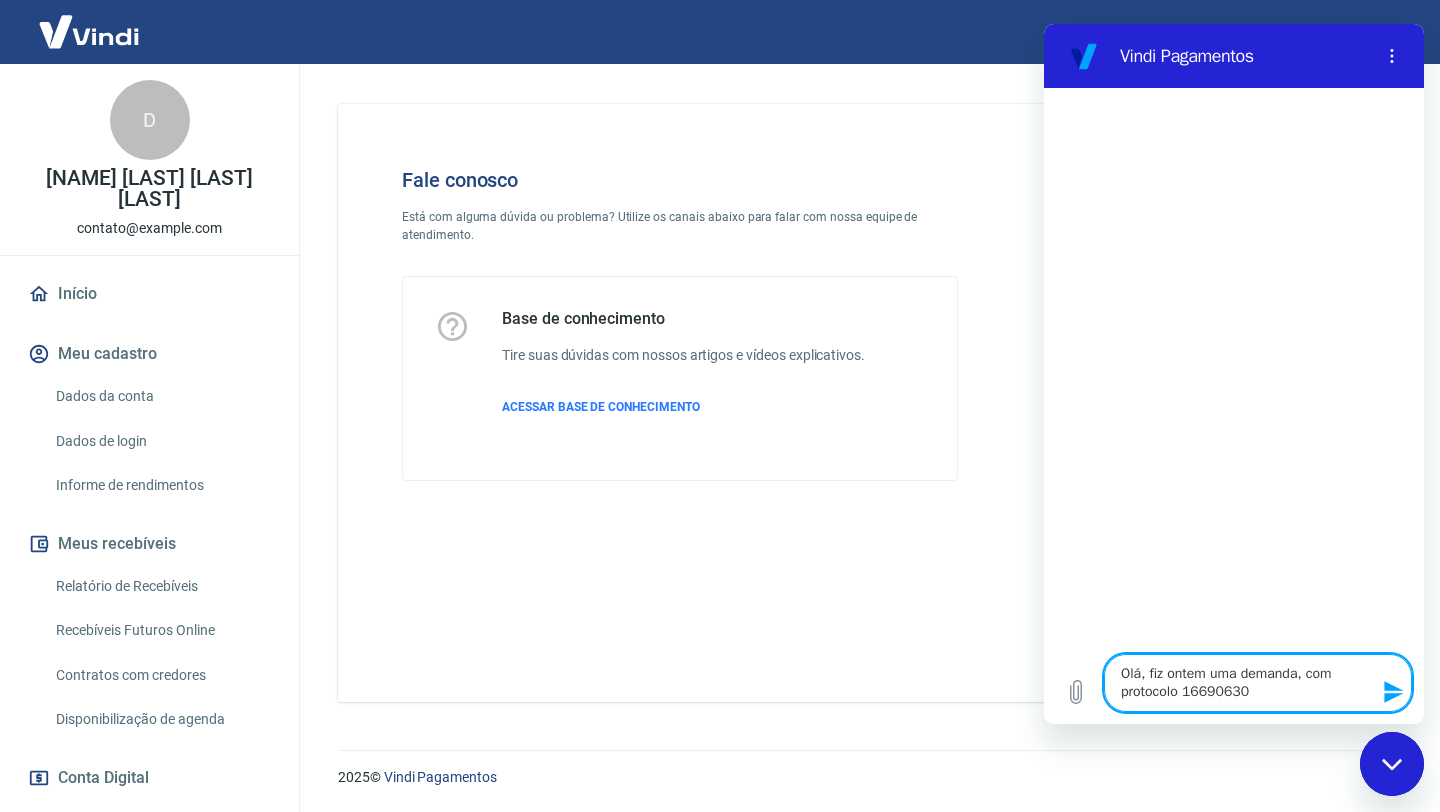 type on "Olá, fiz ontem uma demanda, com protocolo 16690630," 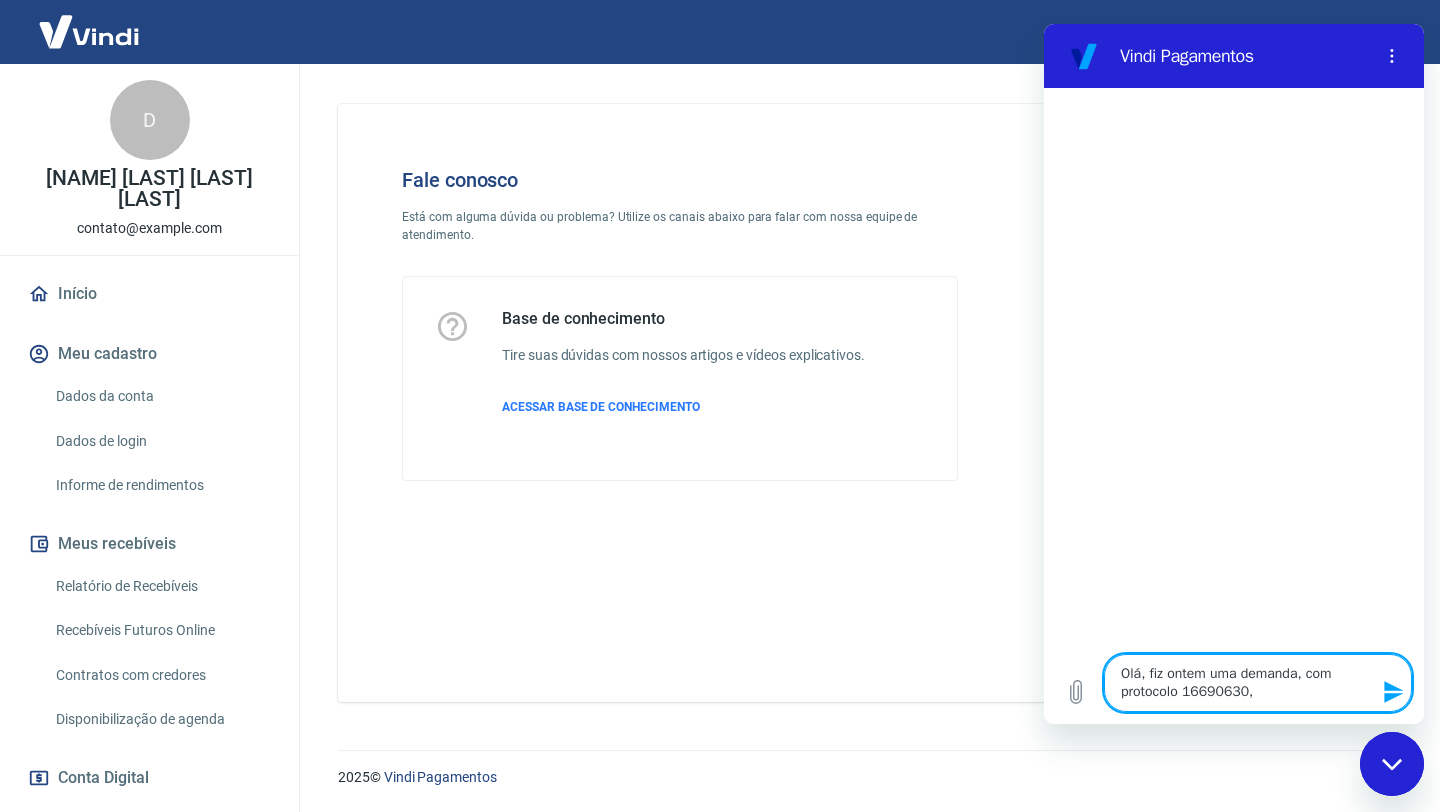 type on "Olá, fiz ontem uma demanda, com protocolo 16690630," 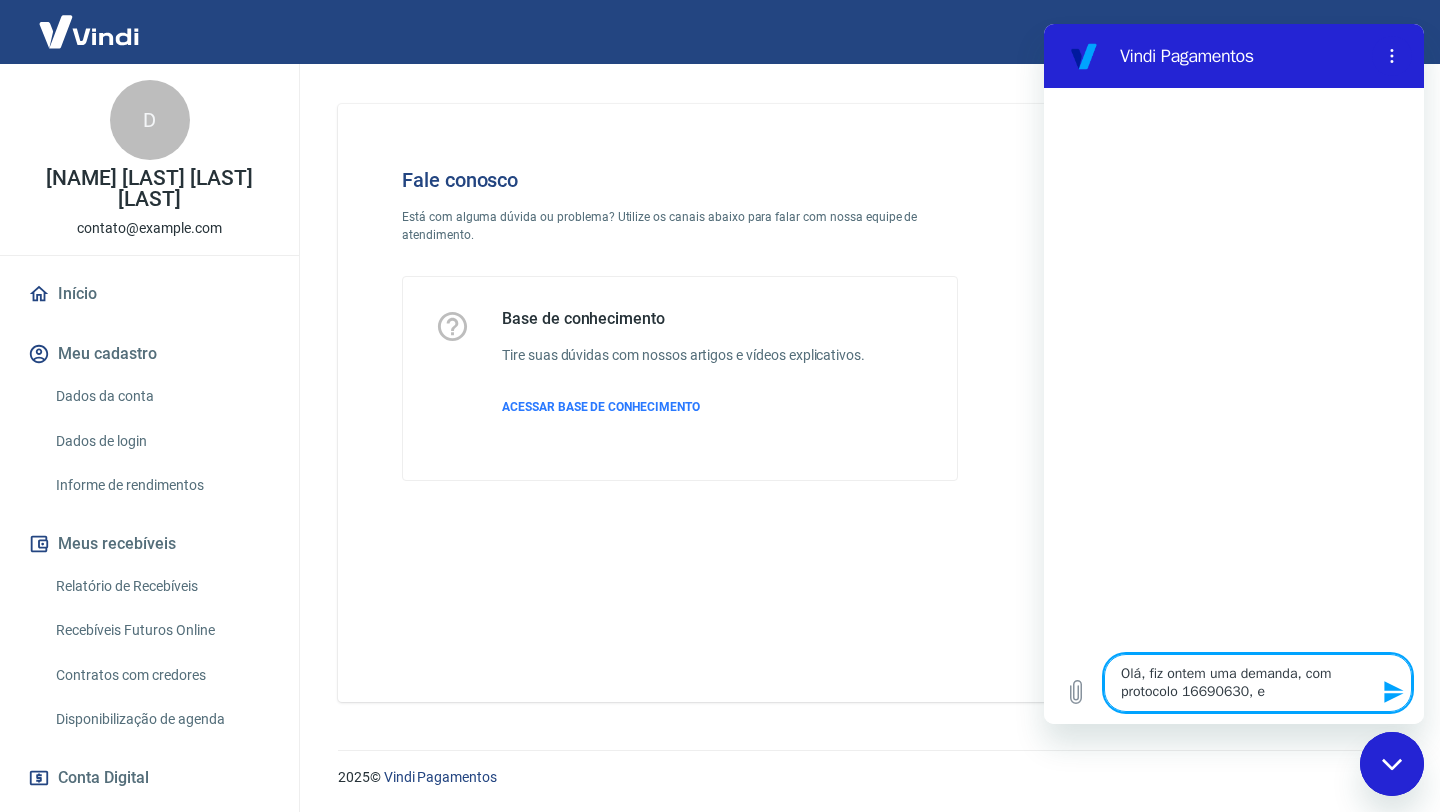 type on "Olá, fiz ontem uma demanda, com protocolo 16690630, e" 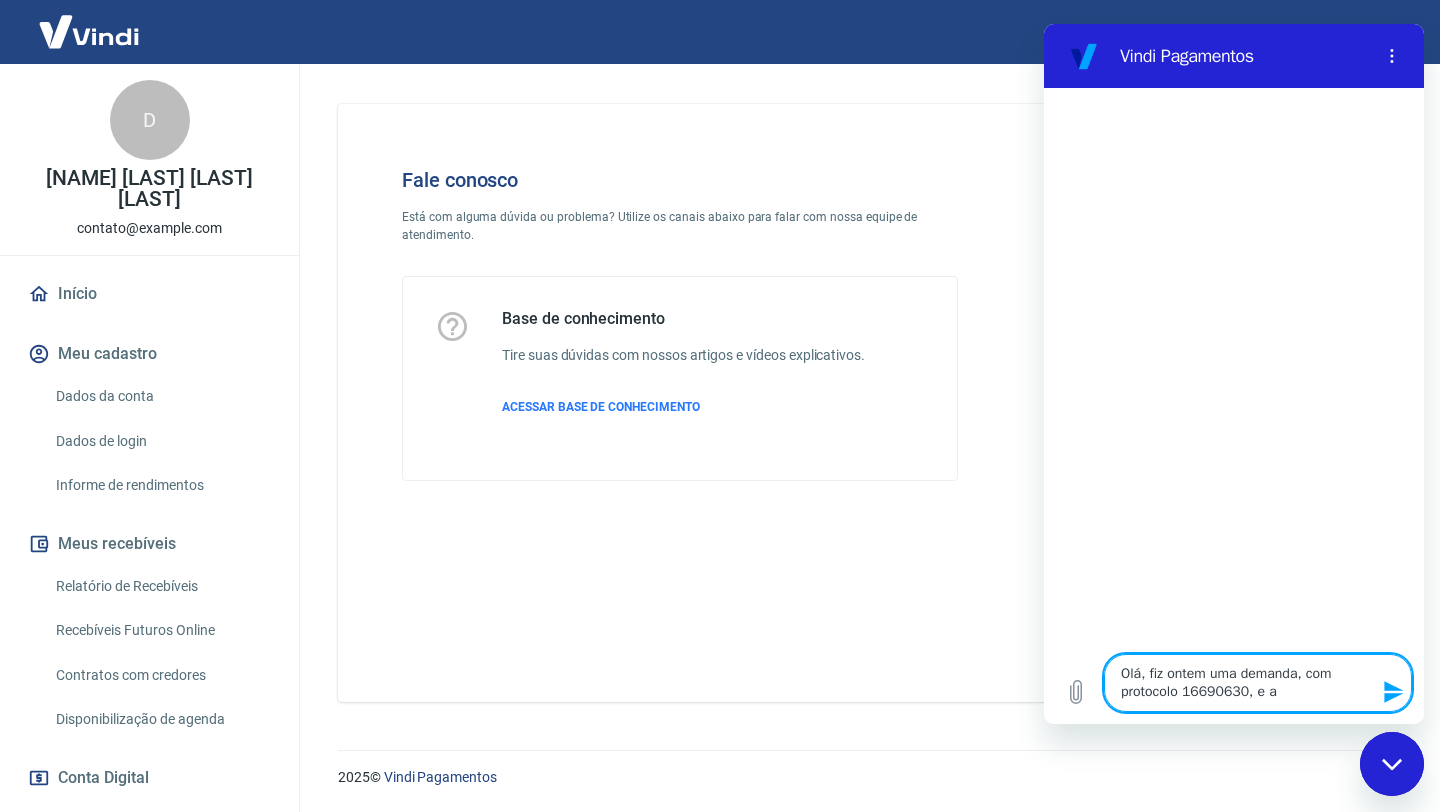 type on "Olá, fiz ontem uma demanda, com protocolo 16690630, e ai" 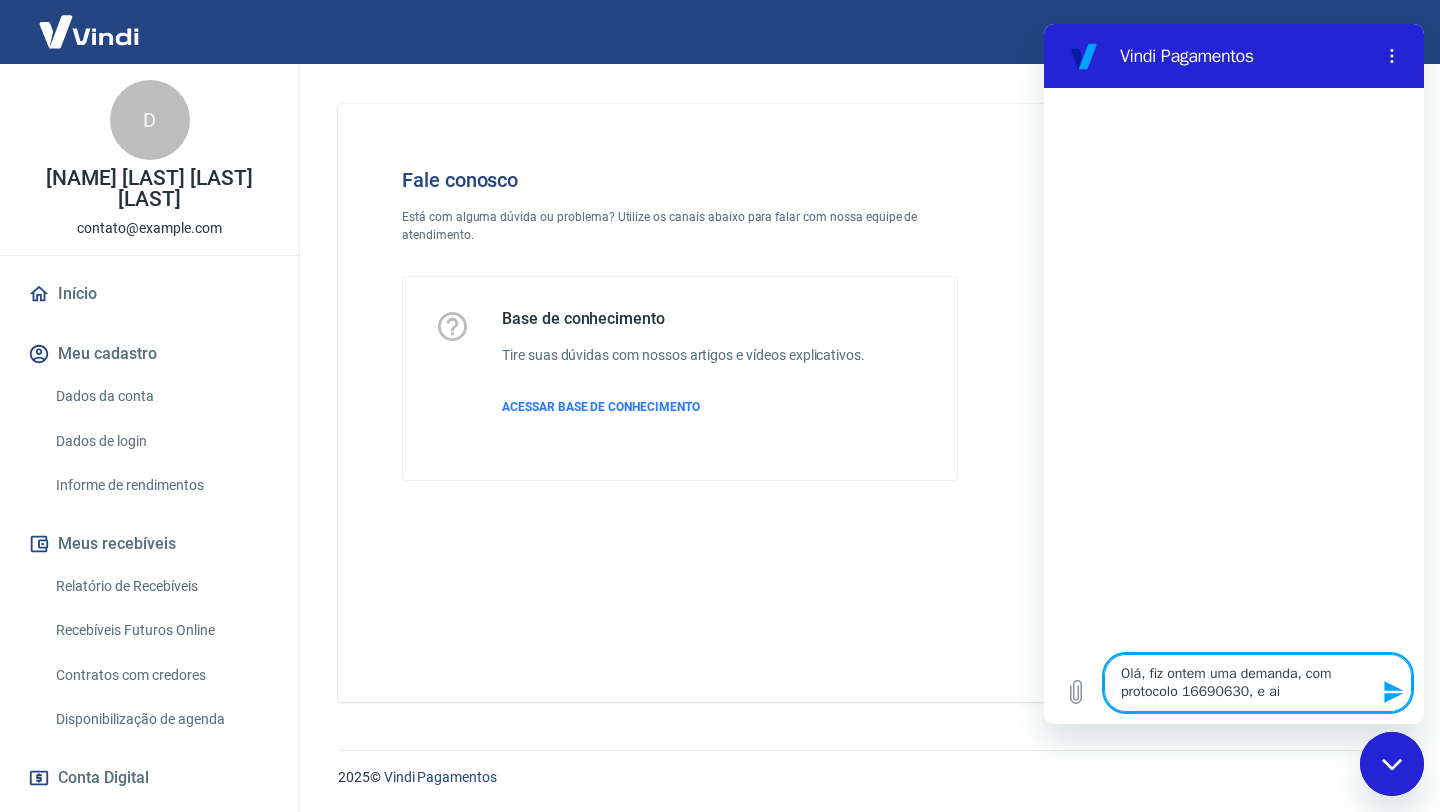 type on "Olá, fiz ontem uma demanda, com protocolo 16690630, e ain" 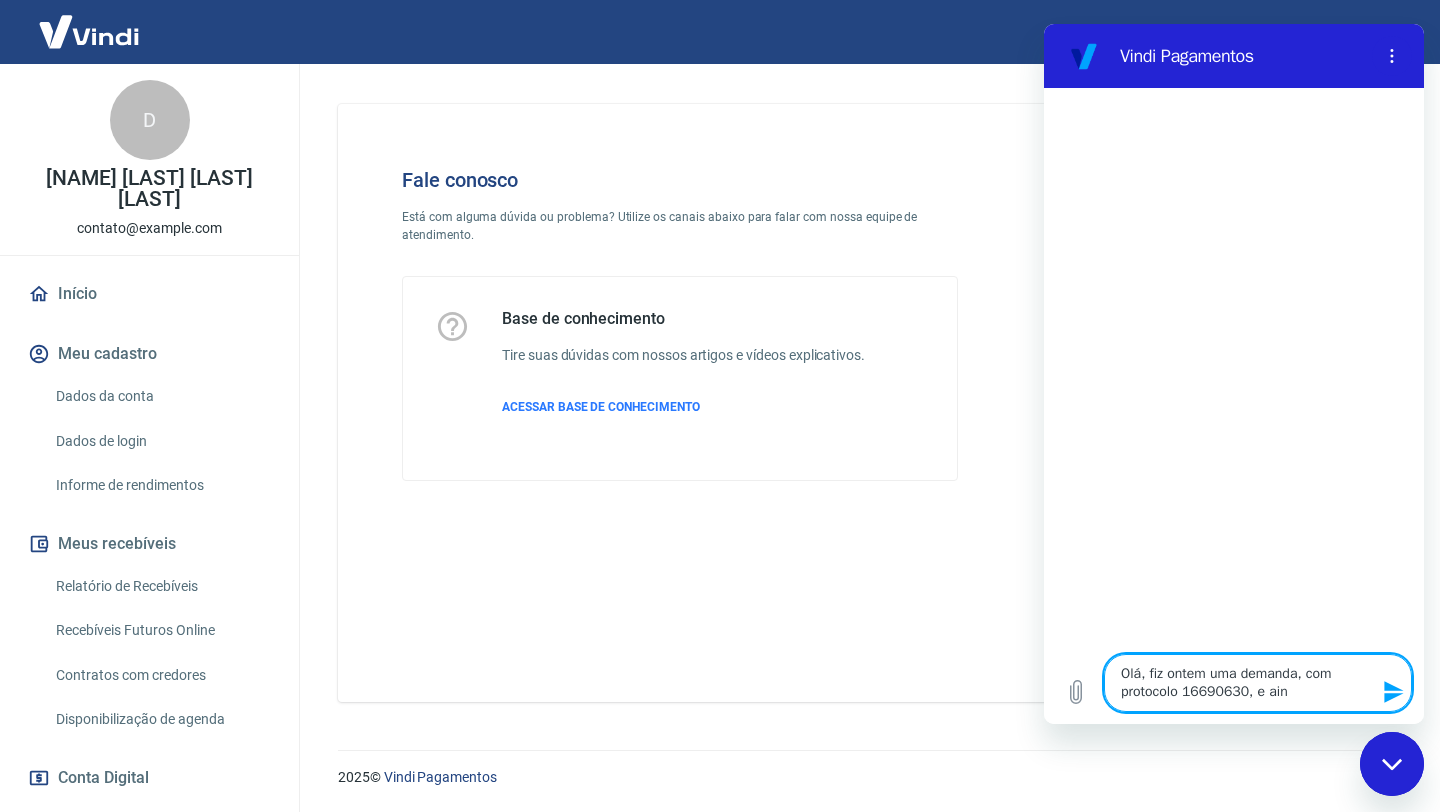 type on "Olá, fiz ontem uma demanda, com protocolo 16690630, e aind" 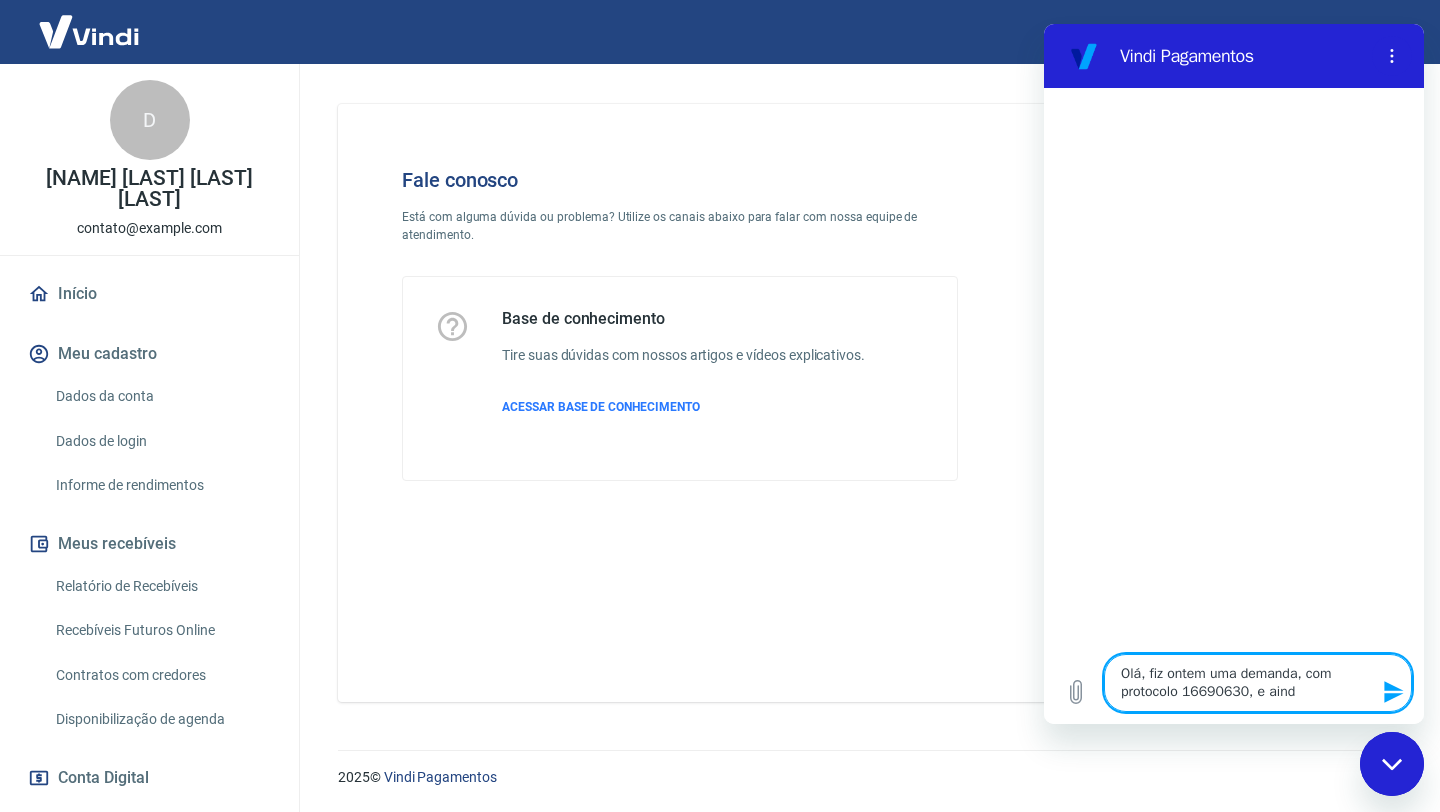 type on "Olá, fiz ontem uma demanda, com protocolo 16690630, e ainda" 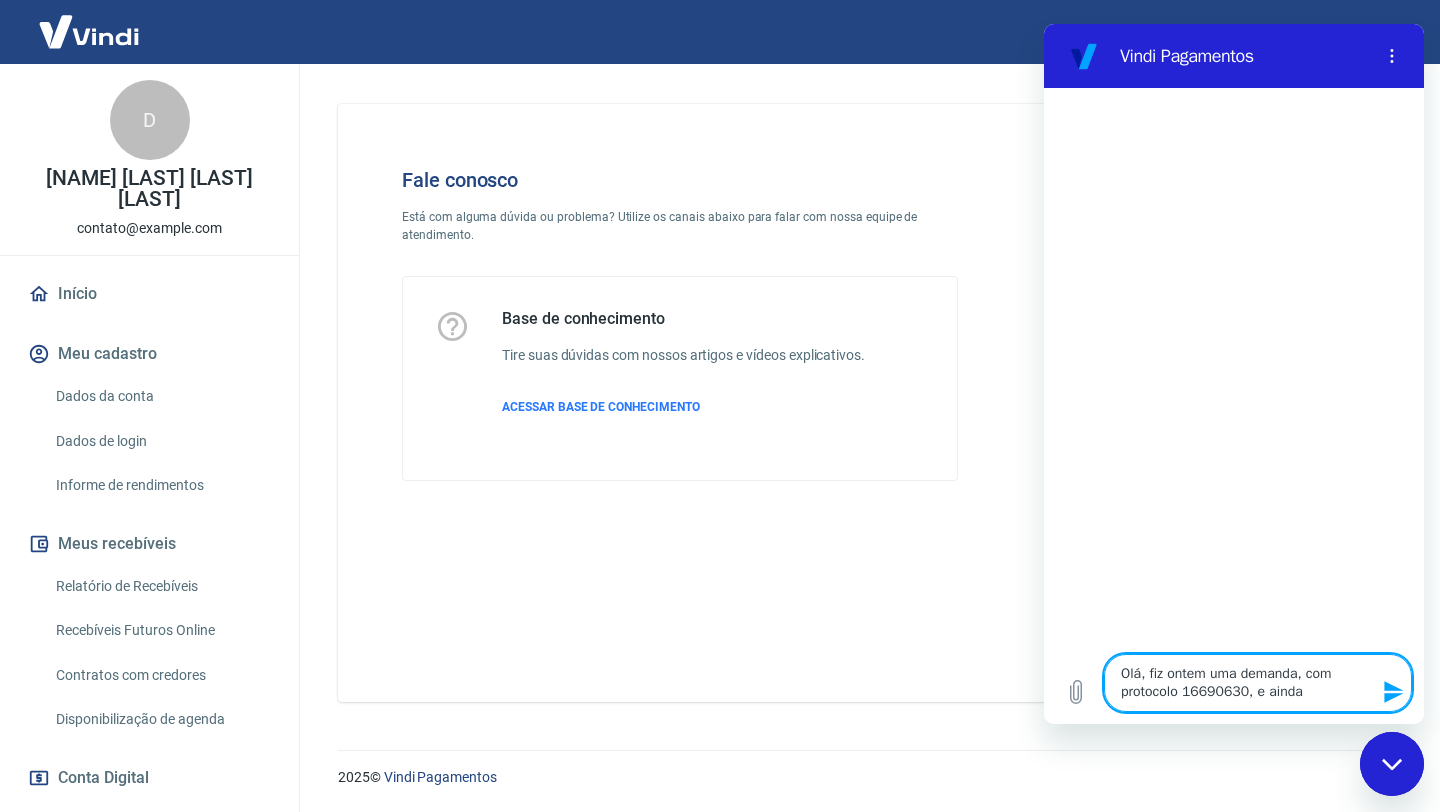 type on "Olá, fiz ontem uma demanda, com protocolo 16690630, e ainda" 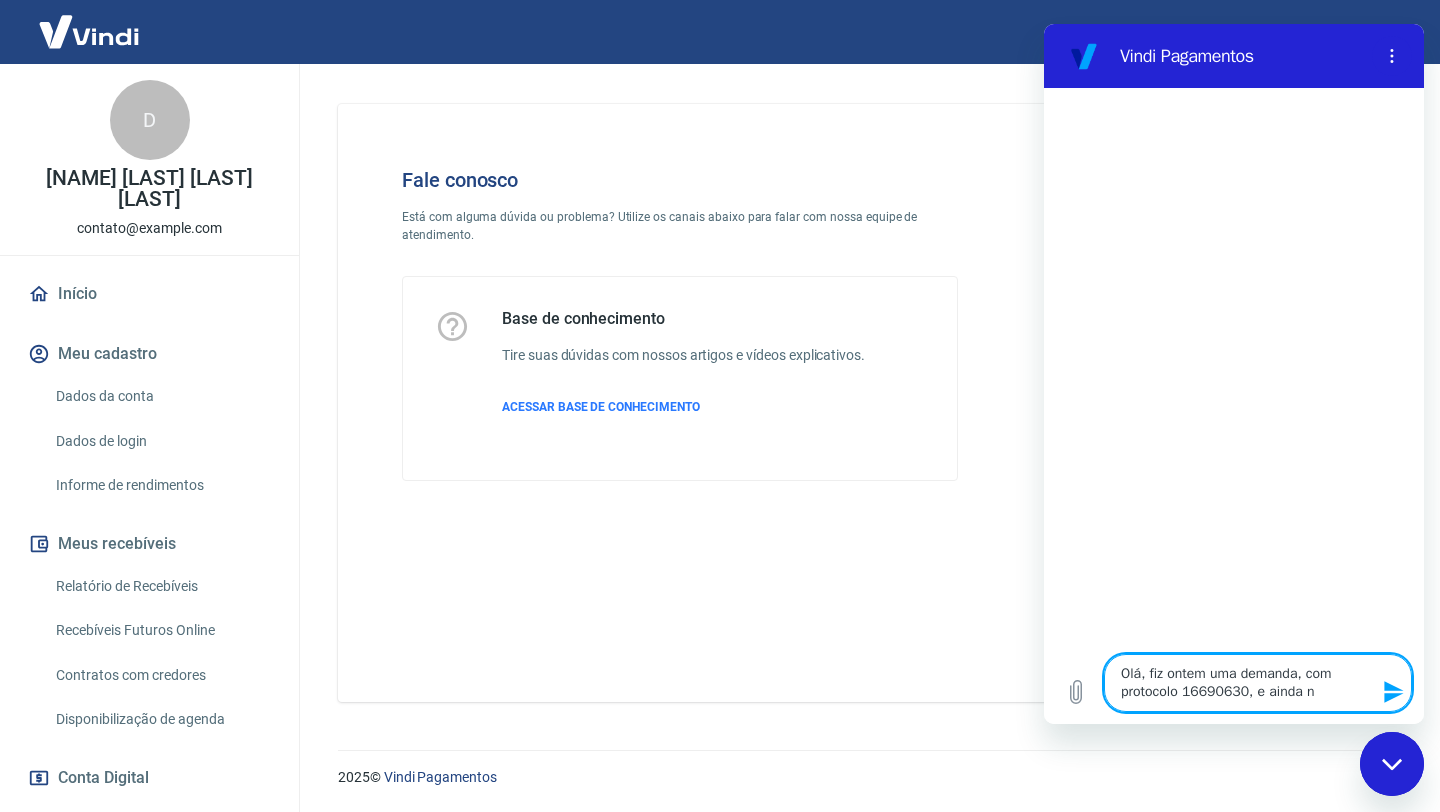 type on "Olá, fiz ontem uma demanda, com protocolo 16690630, e ainda n˜" 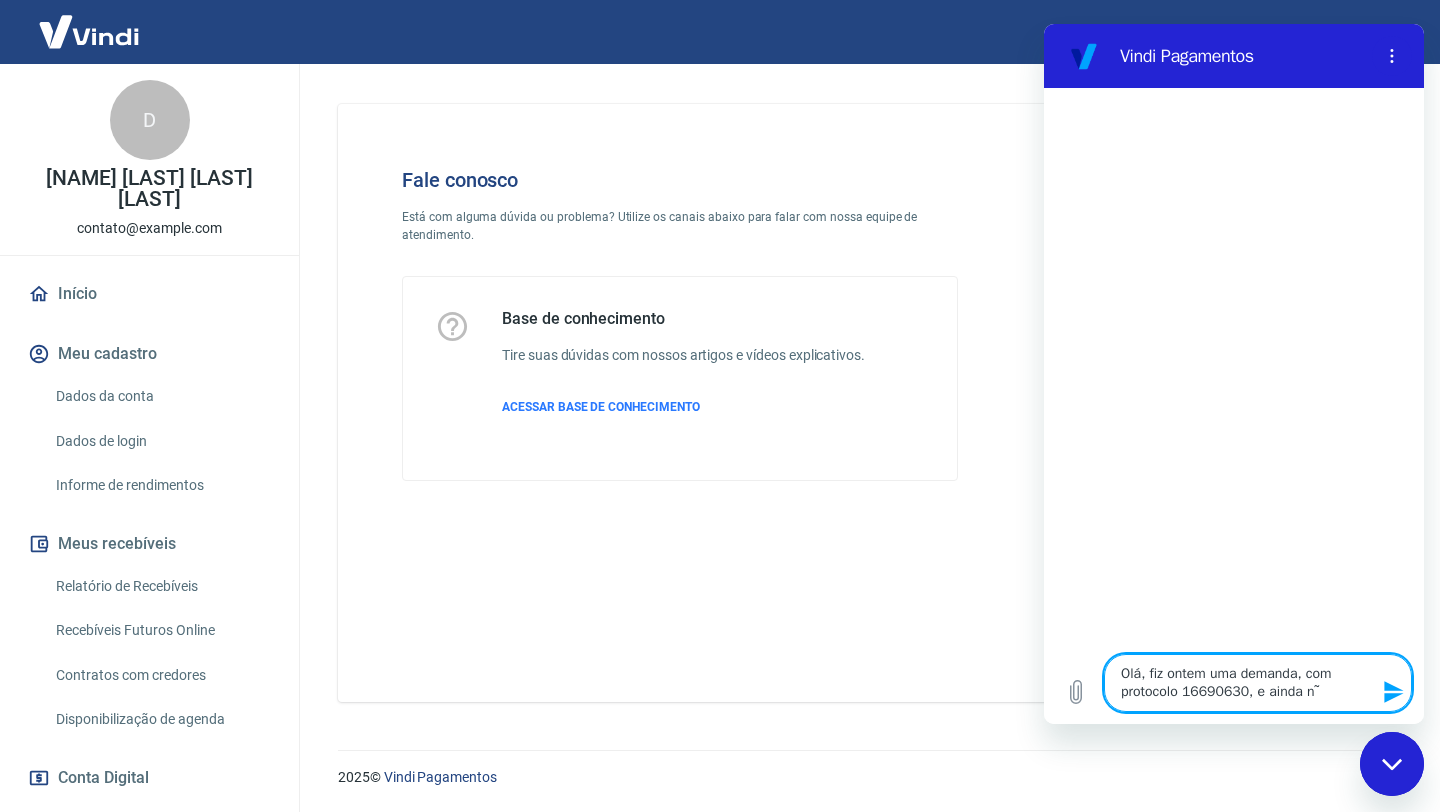 type on "Olá, fiz ontem uma demanda, com protocolo 16690630, e ainda nã" 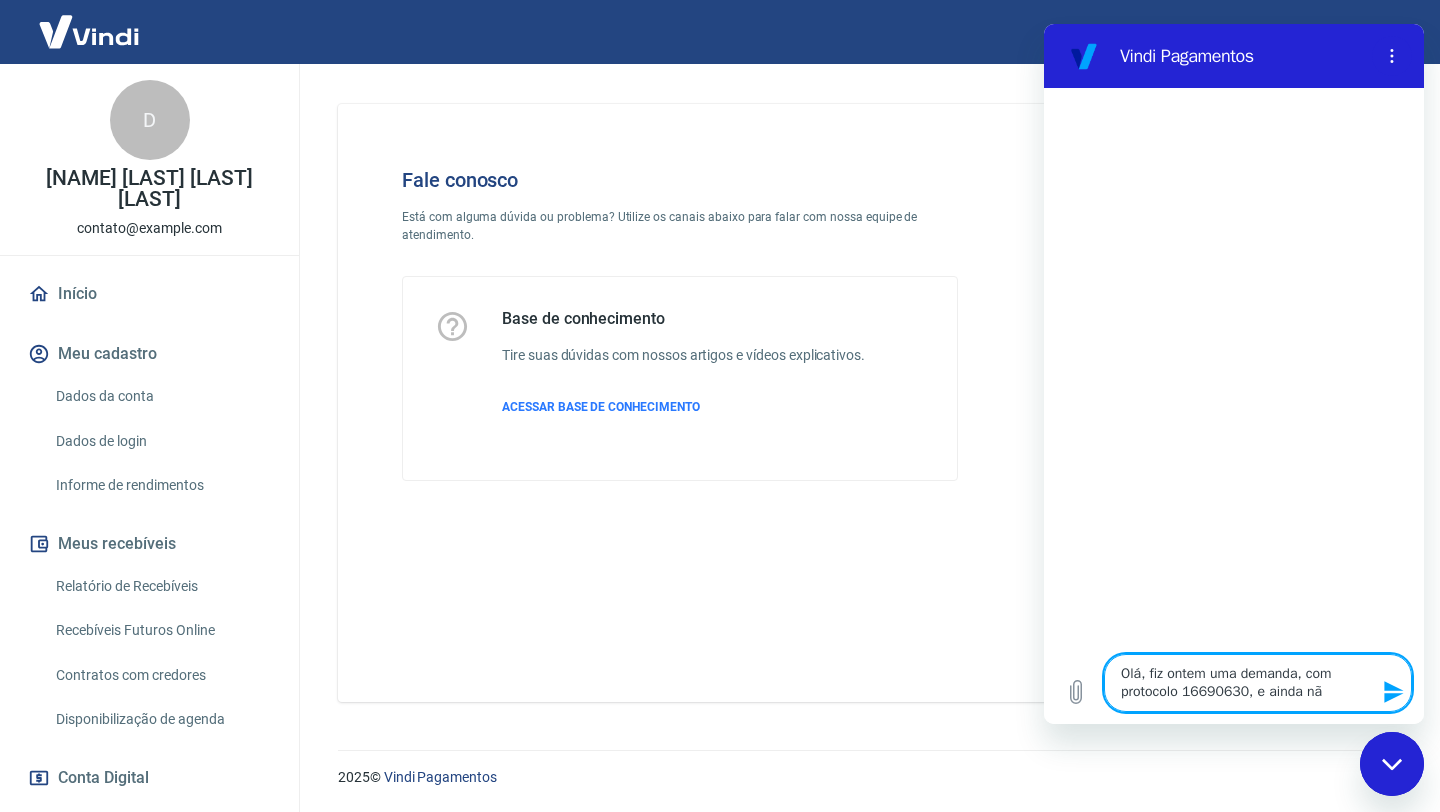 type on "Olá, fiz ontem uma demanda, com protocolo 16690630, e ainda não" 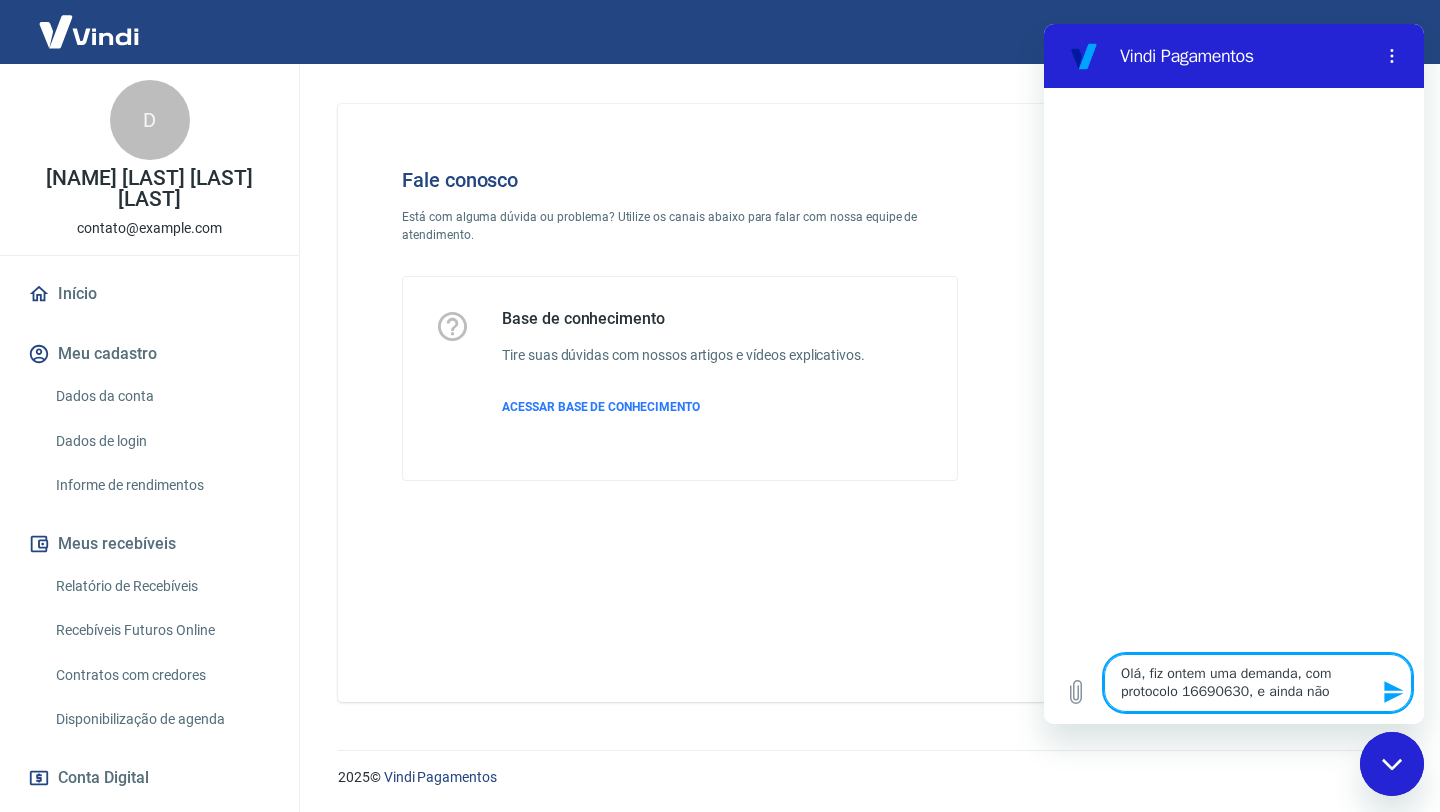 type on "Olá, fiz ontem uma demanda, com protocolo 16690630, e ainda não" 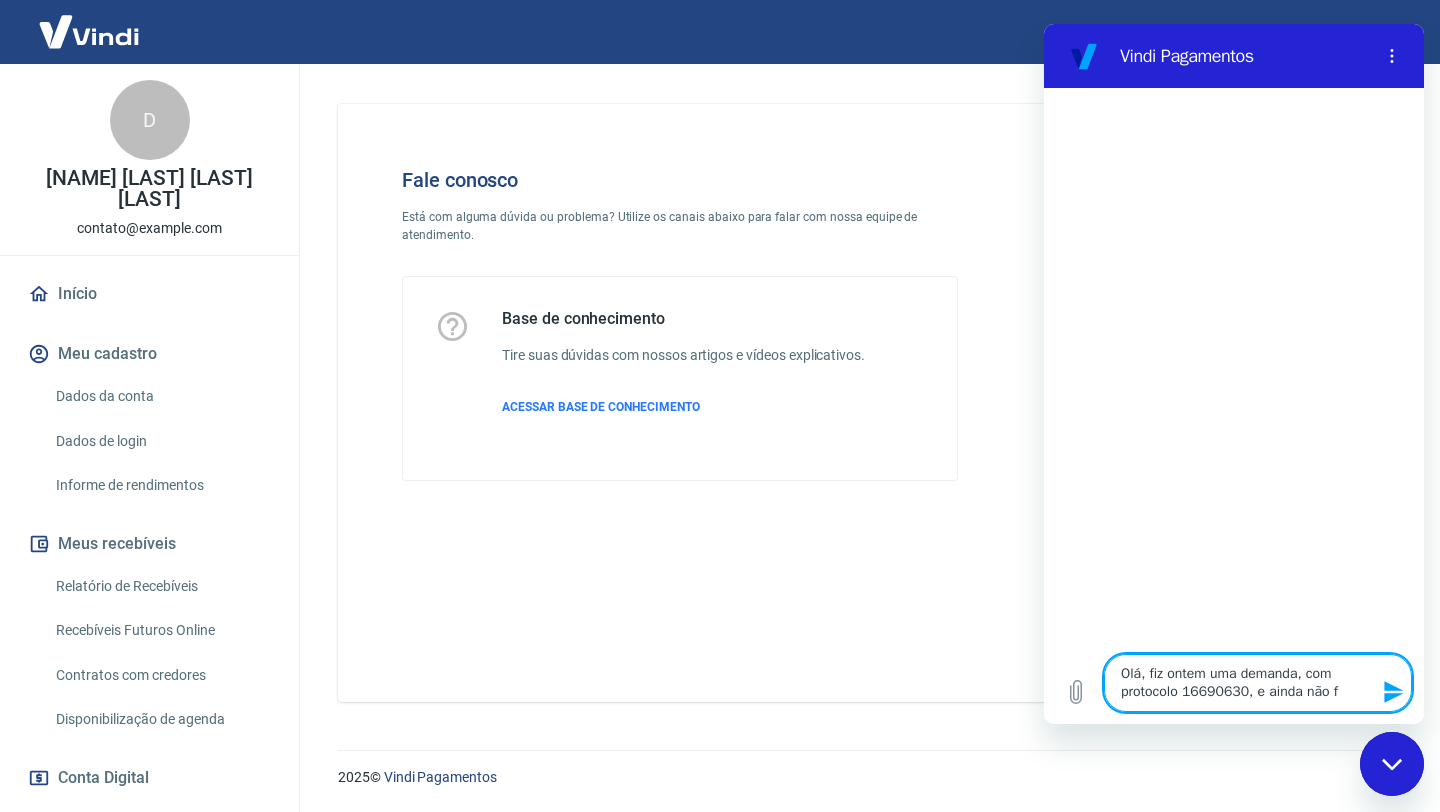 type on "Olá, fiz ontem uma demanda, com protocolo 16690630, e ainda não fu" 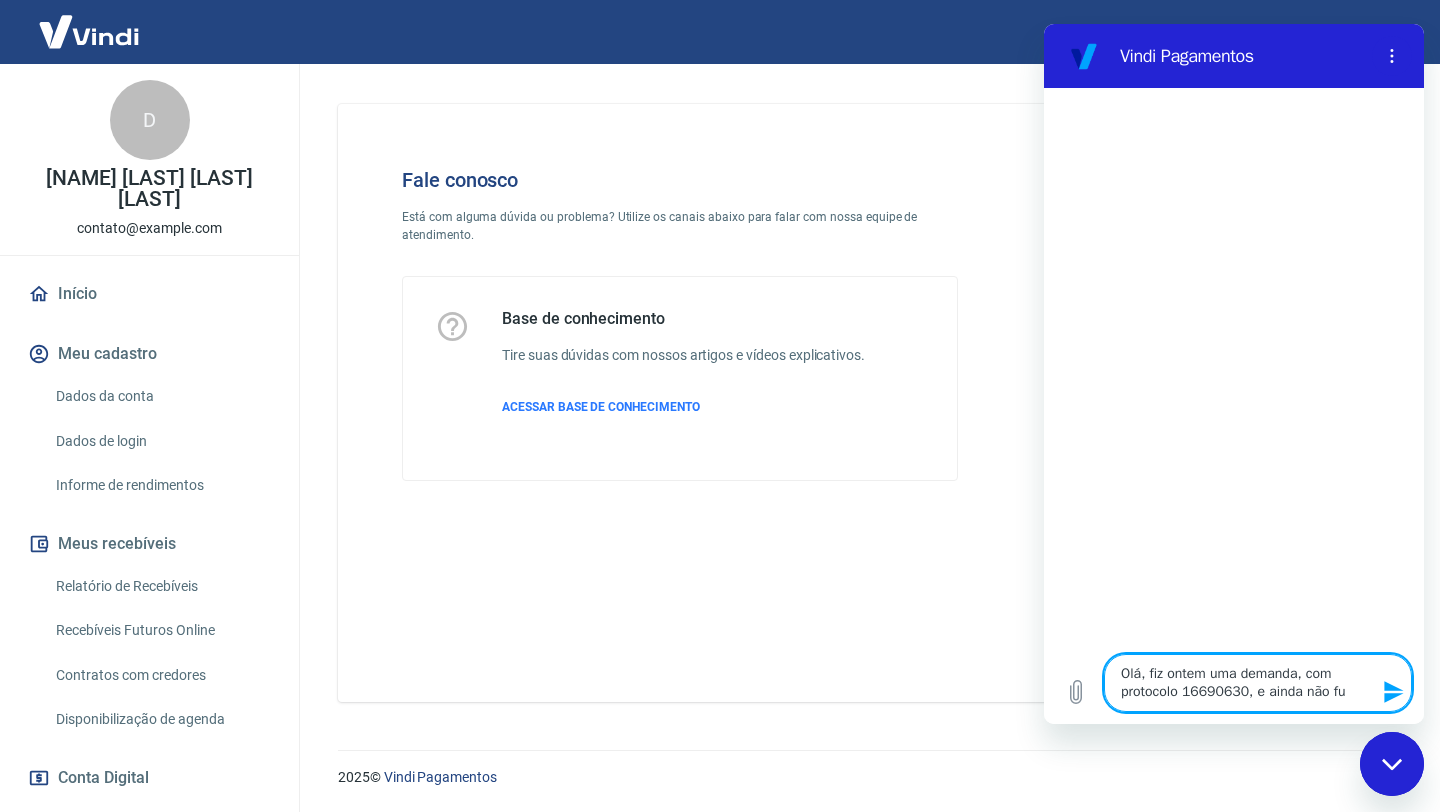 type on "Olá, fiz ontem uma demanda, com protocolo 16690630, e ainda não fui" 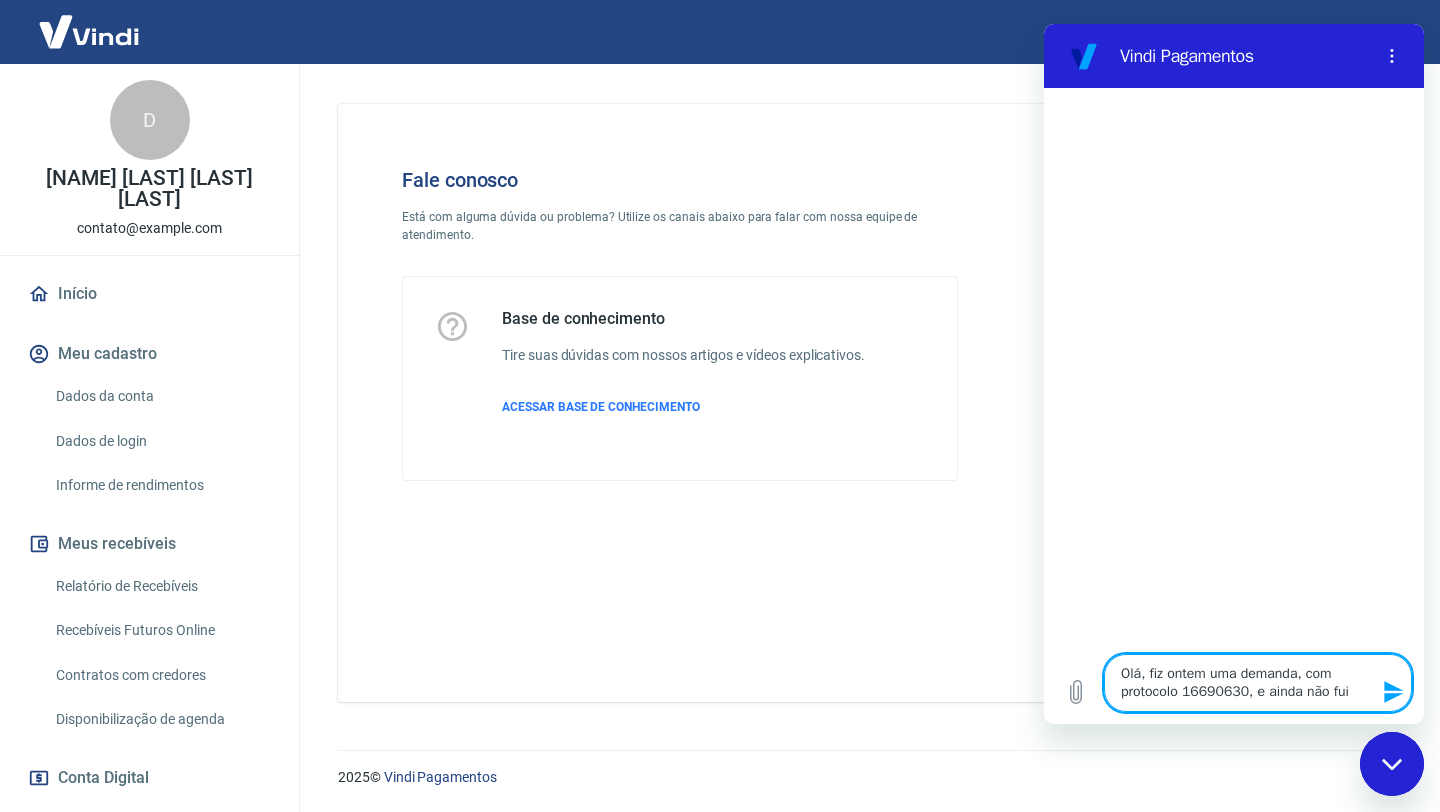 type on "Olá, fiz ontem uma demanda, com protocolo 16690630, e ainda não fui" 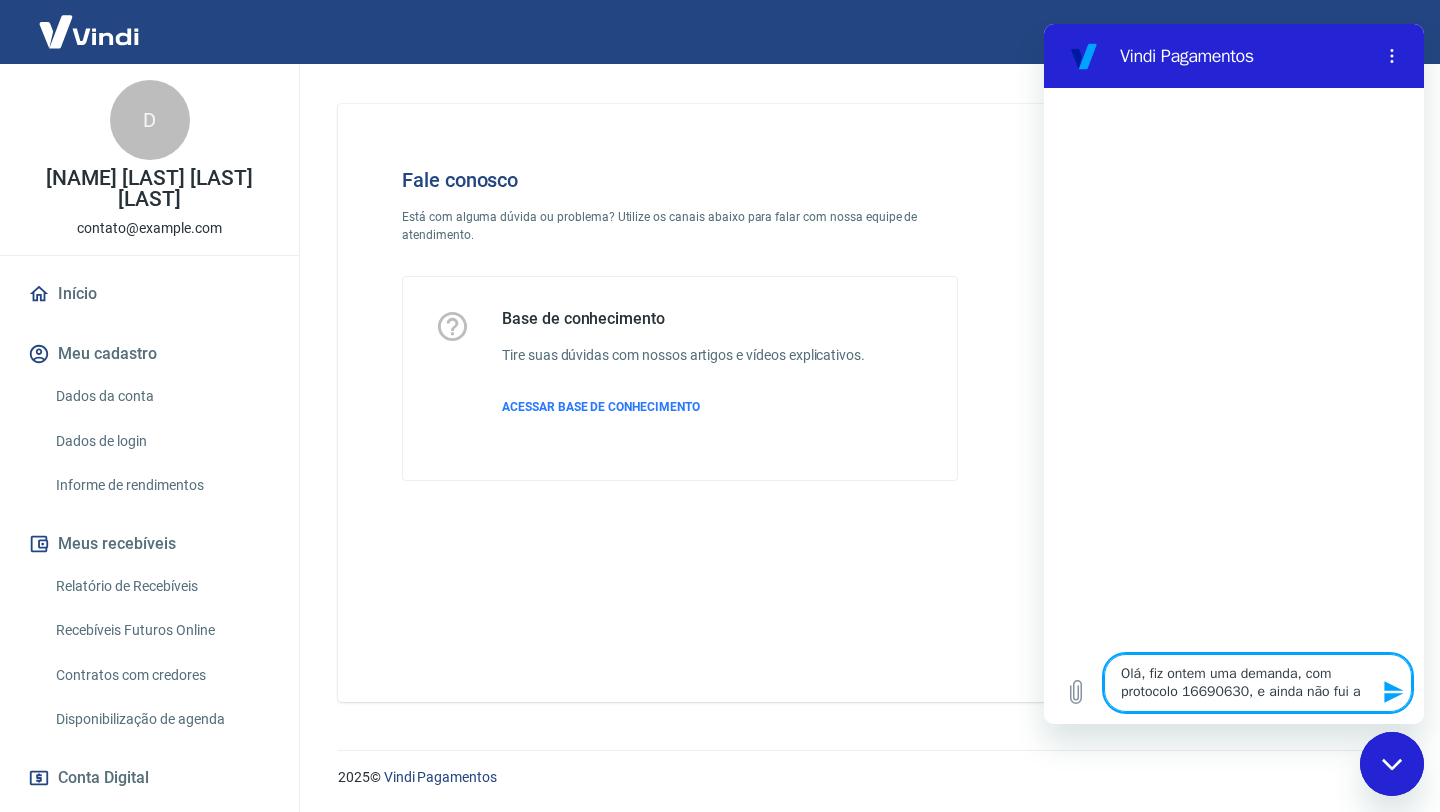 type on "Olá, fiz ontem uma demanda, com protocolo 16690630, e ainda não fui at" 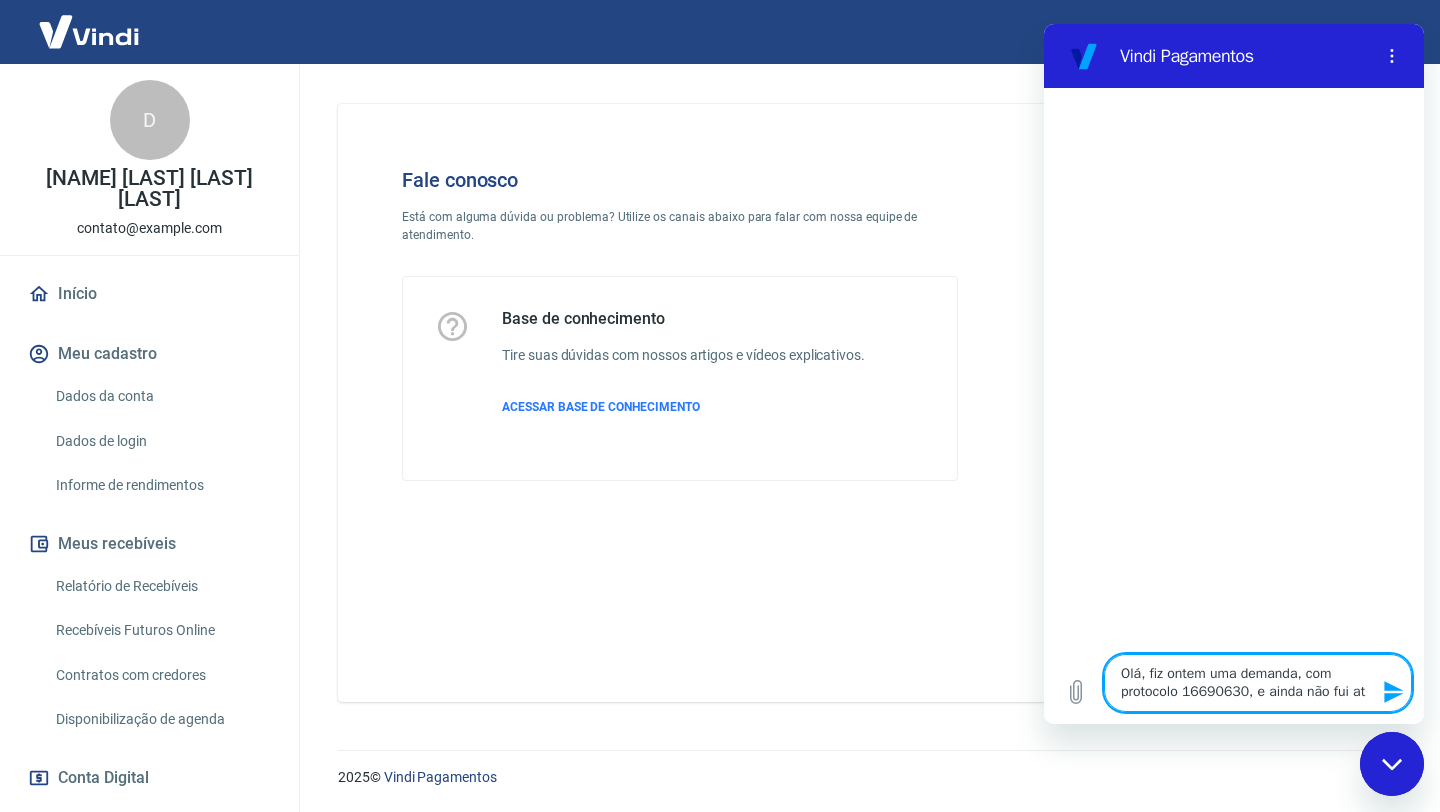 type on "Olá, fiz ontem uma demanda, com protocolo 16690630, e ainda não fui ate" 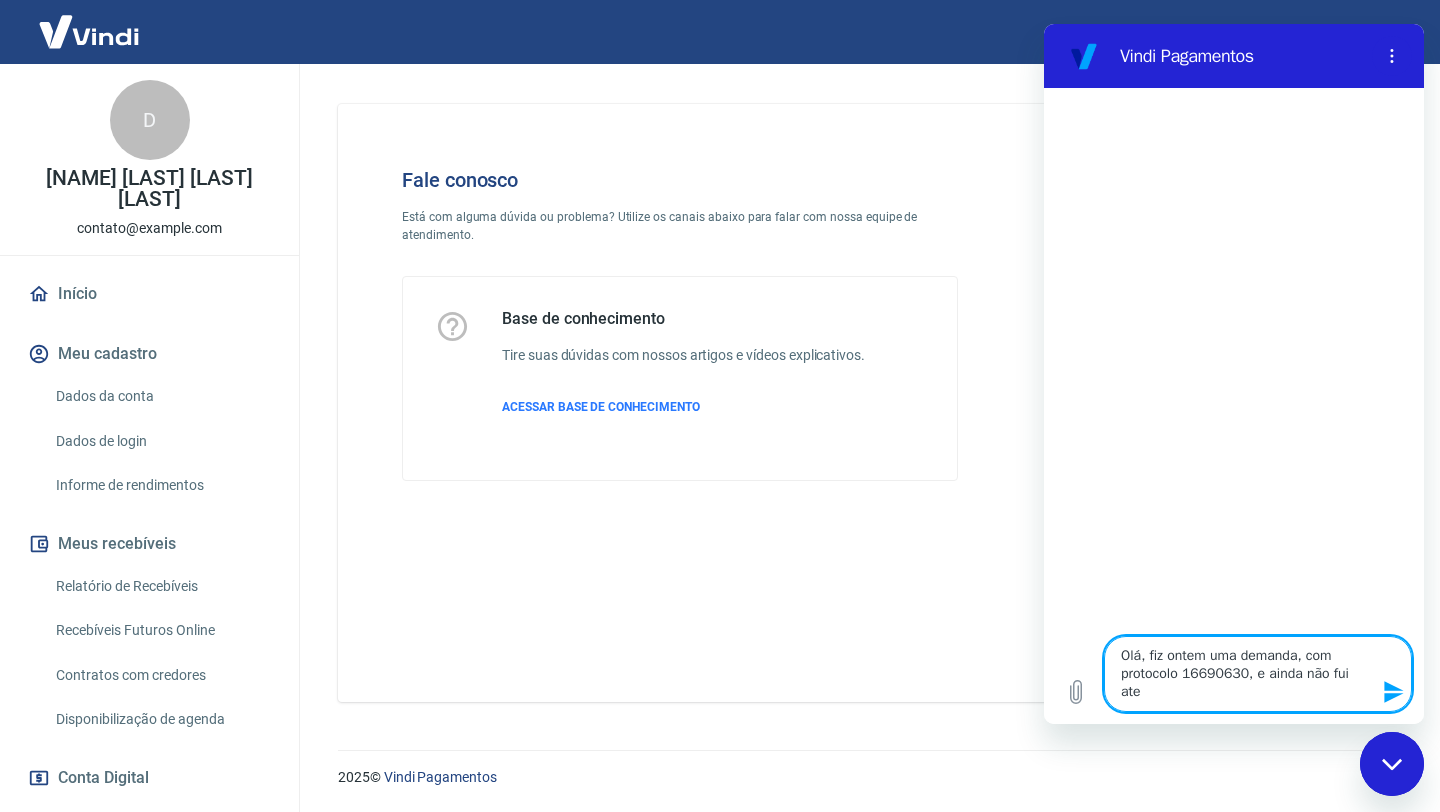 type on "Olá, fiz ontem uma demanda, com protocolo 16690630, e ainda não fui aten" 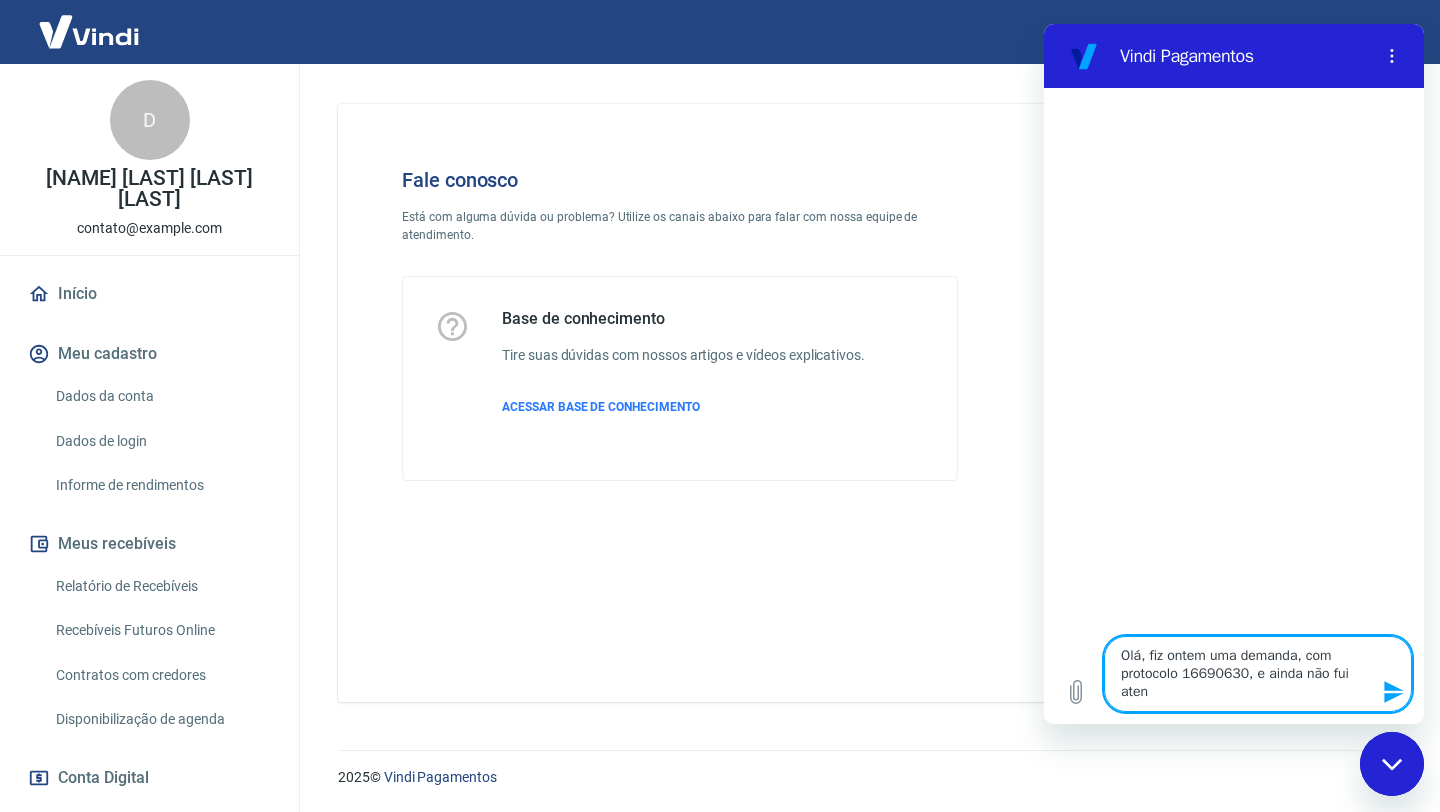 type on "Olá, fiz ontem uma demanda, com protocolo 16690630, e ainda não fui atend" 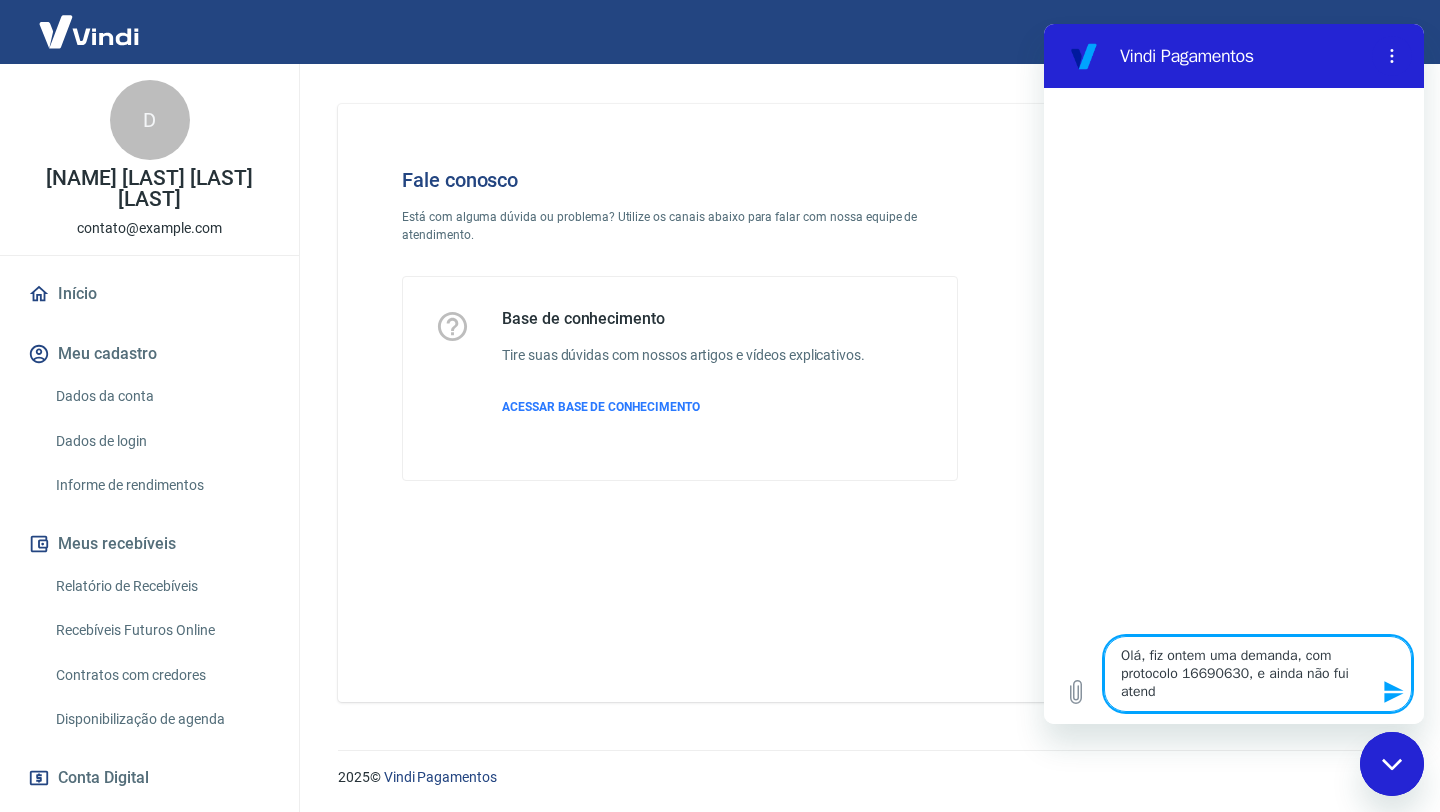 type on "Olá, fiz ontem uma demanda, com protocolo 16690630, e ainda não fui atendi" 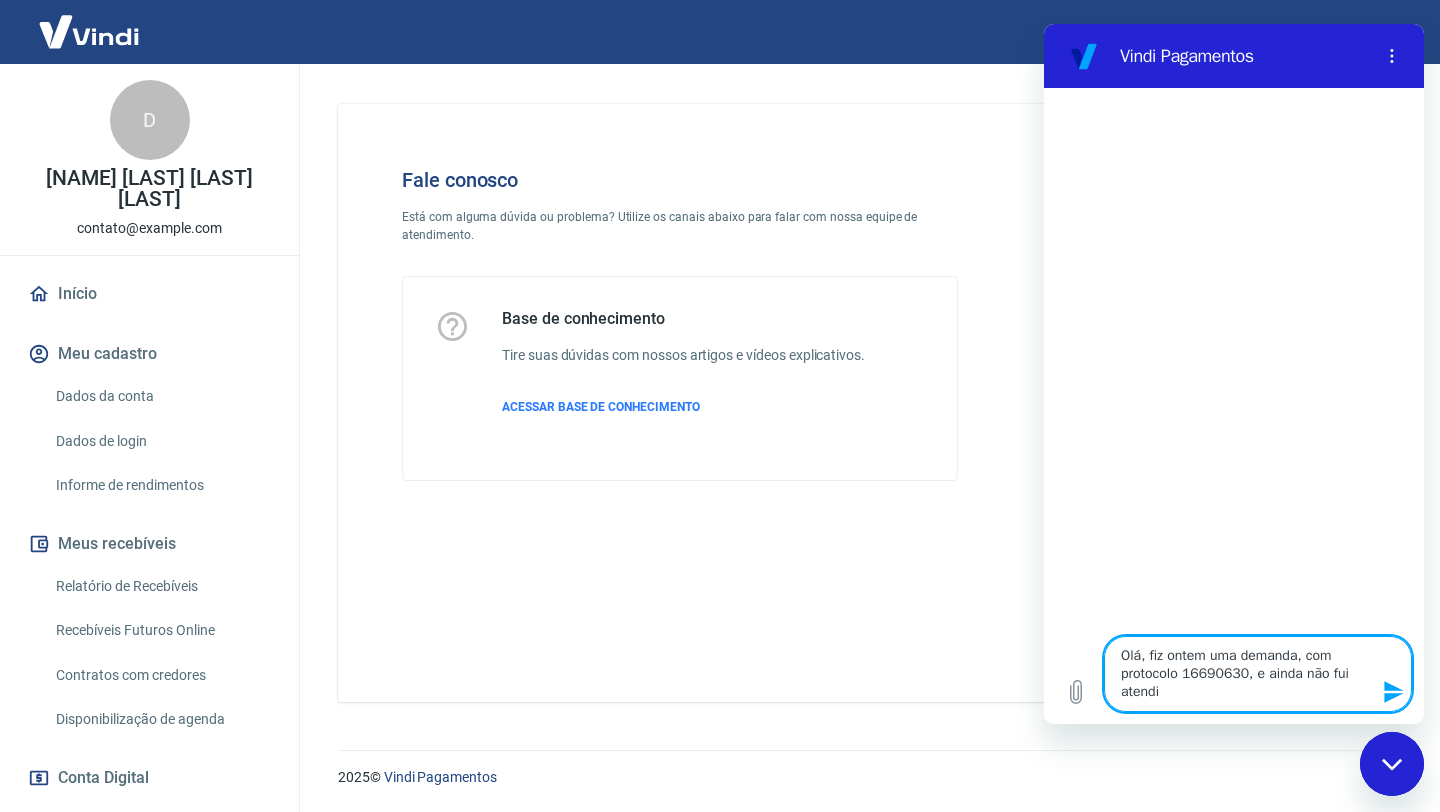 type on "Olá, fiz ontem uma demanda, com protocolo 16690630, e ainda não fui atendim" 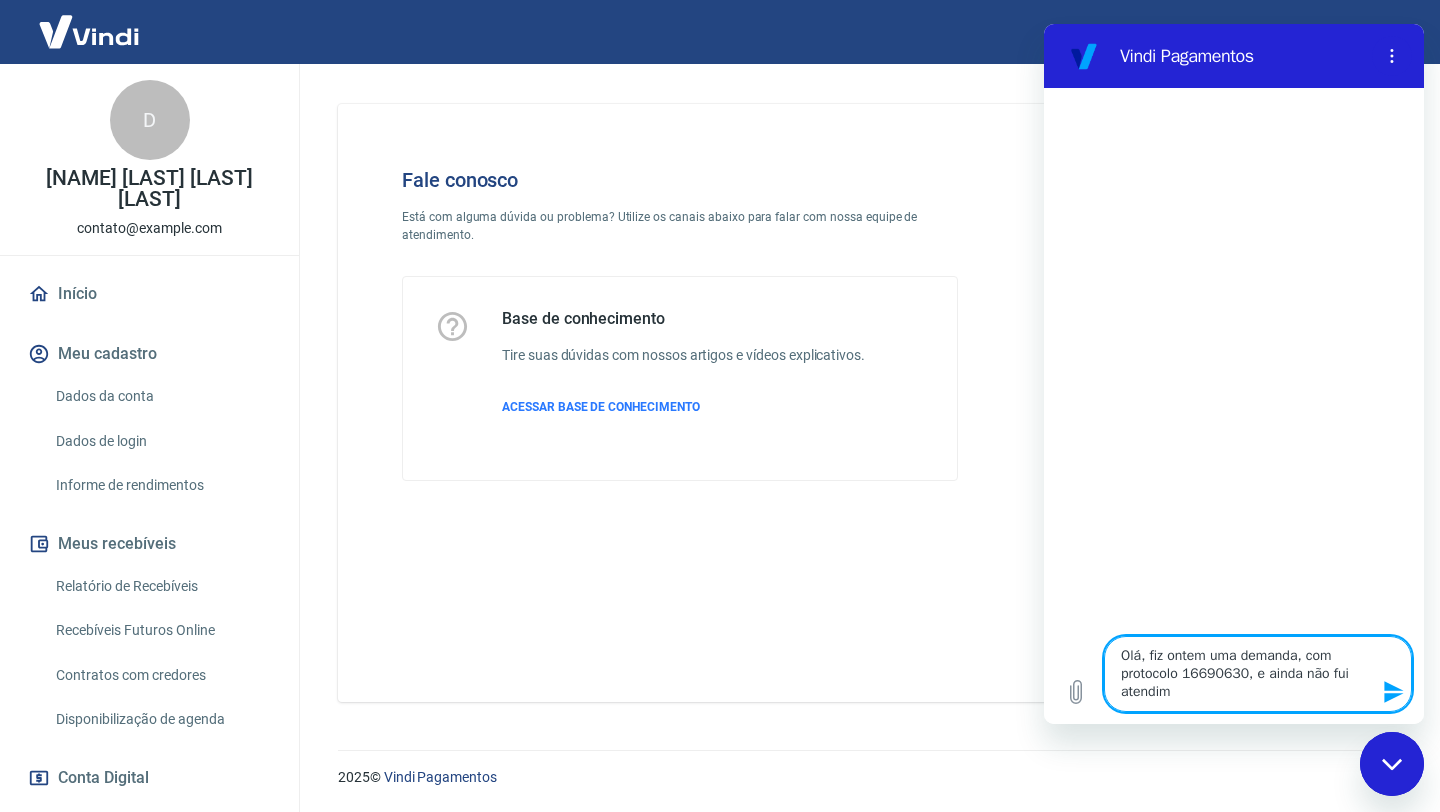 type on "Olá, fiz ontem uma demanda, com protocolo 16690630, e ainda não fui atendi" 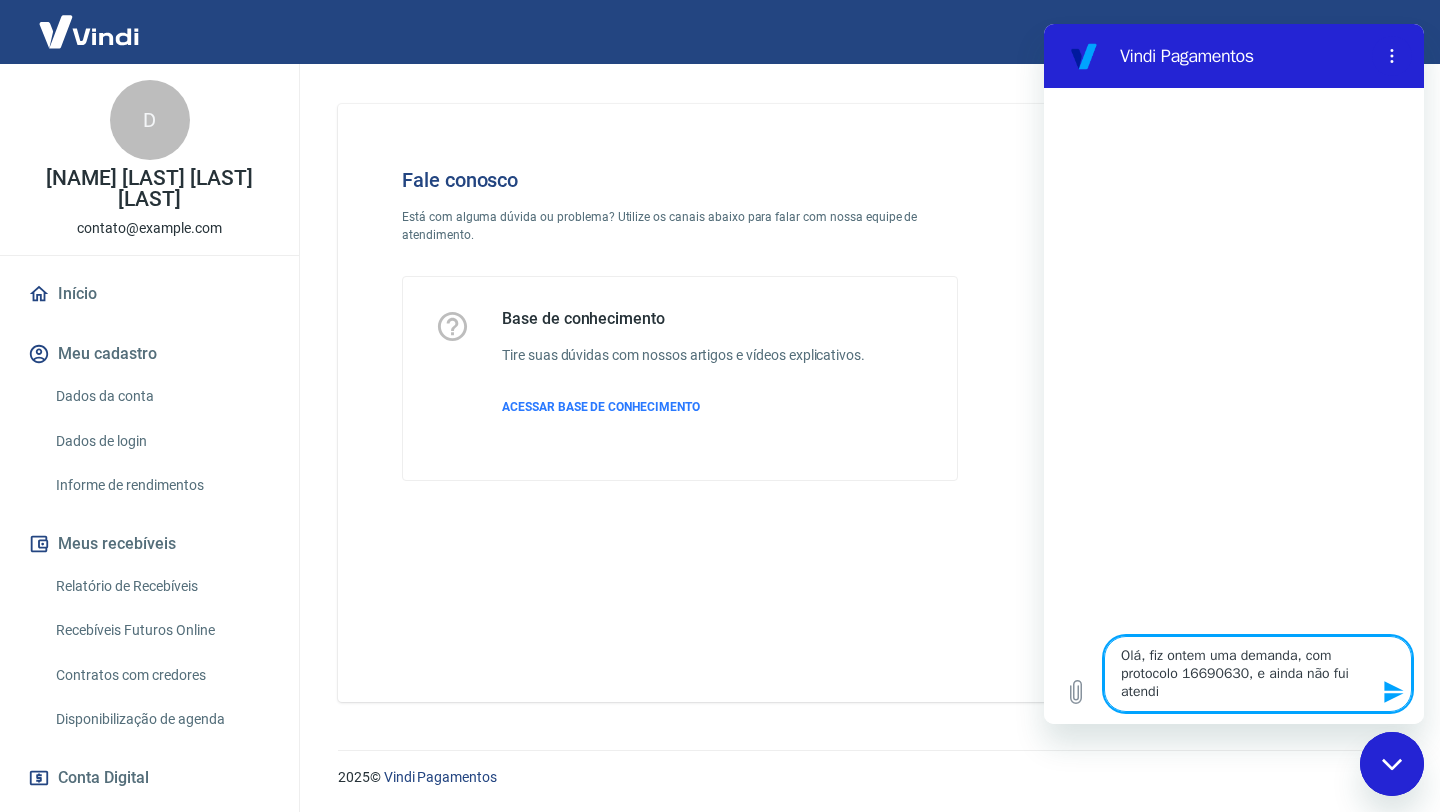 type on "Olá, fiz ontem uma demanda, com protocolo 16690630, e ainda não fui atendid" 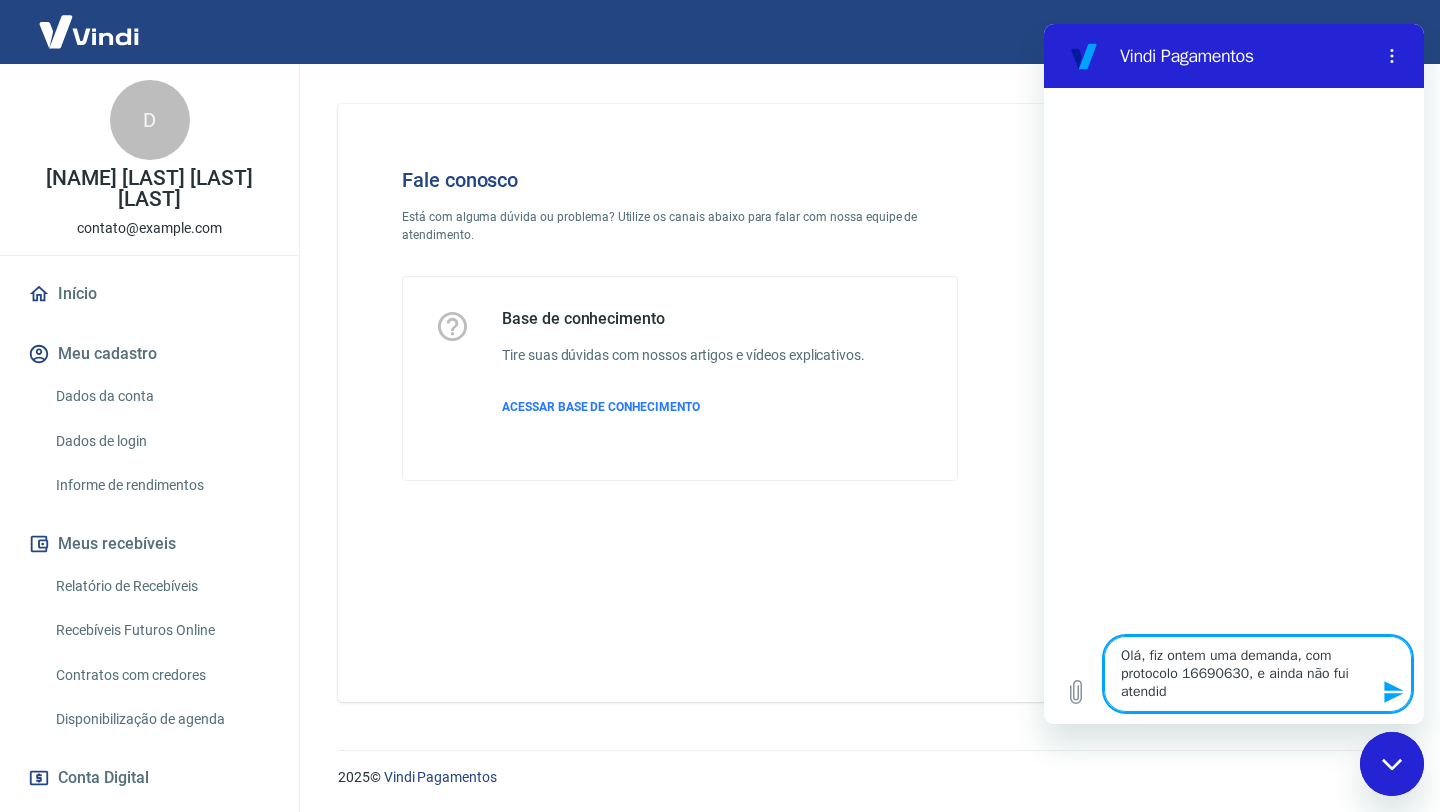 type on "Olá, fiz ontem uma demanda, com protocolo 16690630, e ainda não fui atendido" 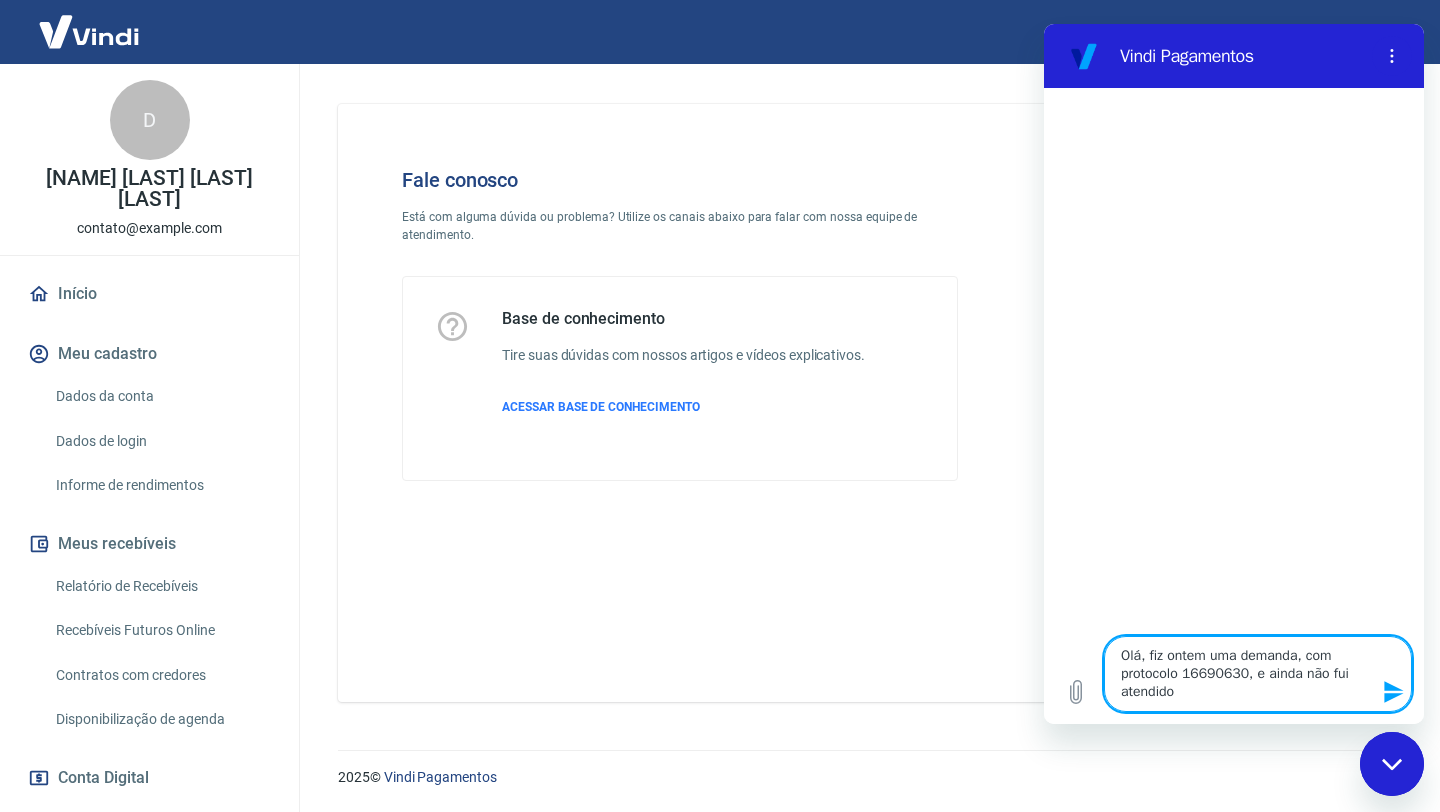 type on "Olá, fiz ontem uma demanda, com protocolo 16690630, e ainda não fui atendido" 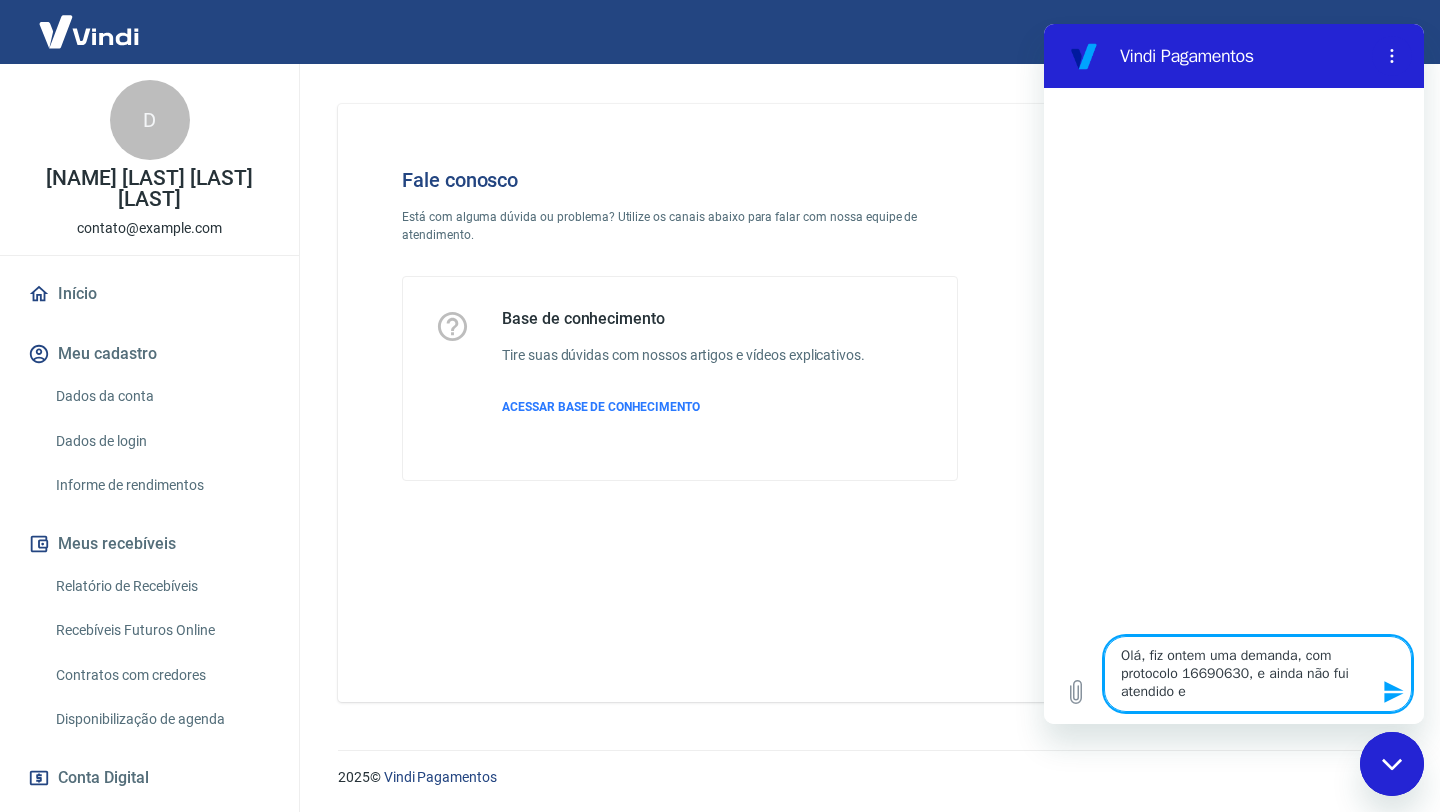 type on "Olá, fiz ontem uma demanda, com protocolo 16690630, e ainda não fui atendido em" 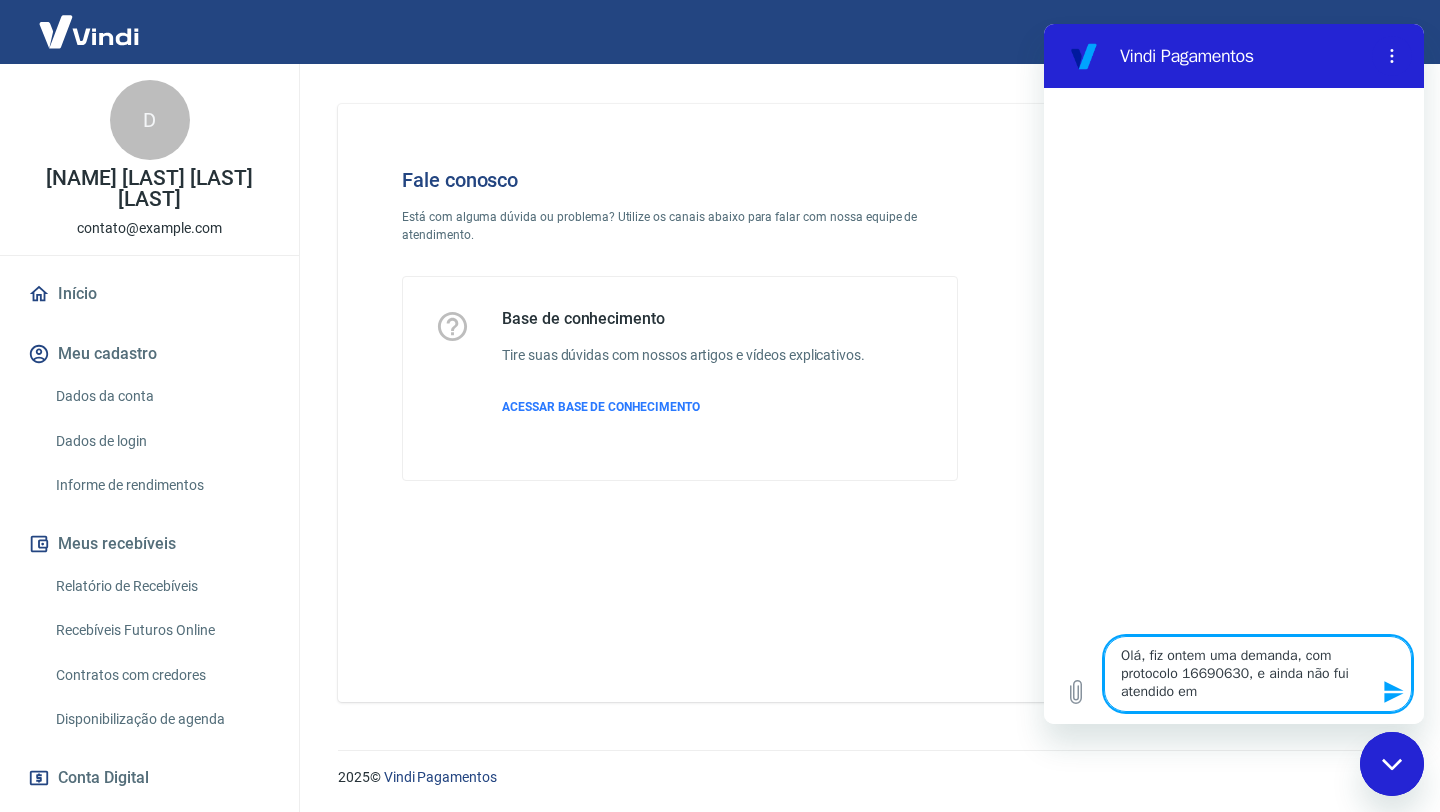 type on "Olá, fiz ontem uma demanda, com protocolo 16690630, e ainda não fui atendido em" 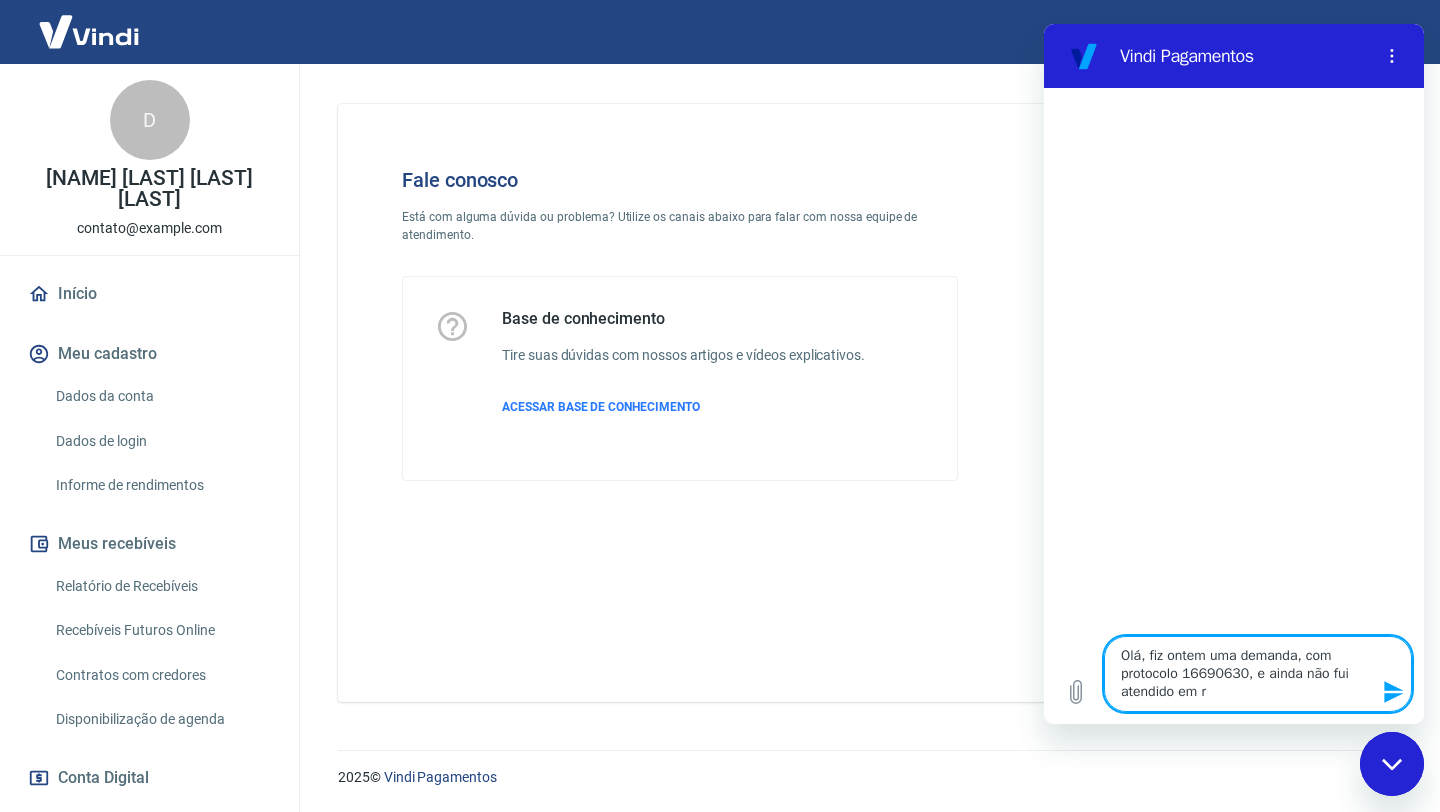 type on "Olá, fiz ontem uma demanda, com protocolo 16690630, e ainda não fui atendido em re" 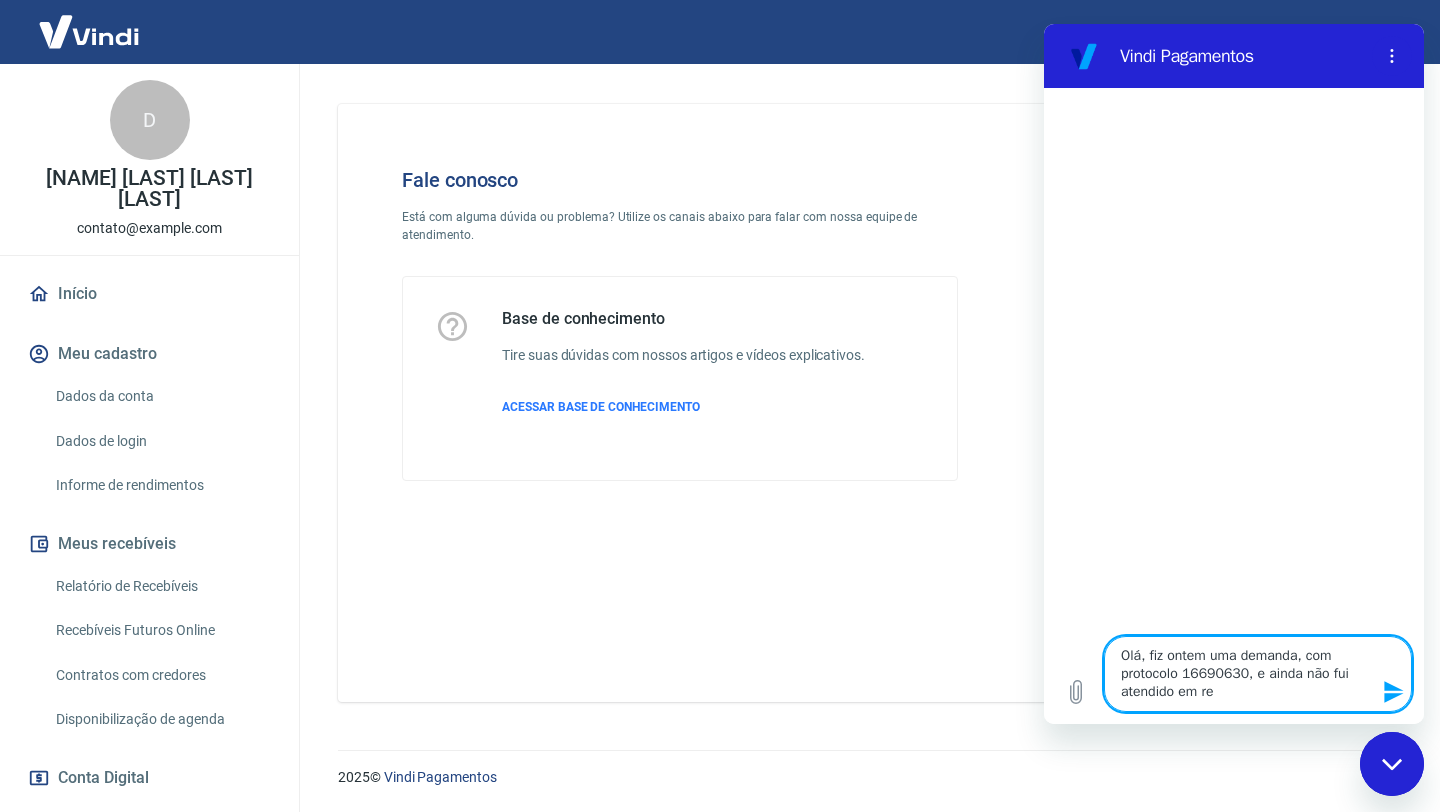 type 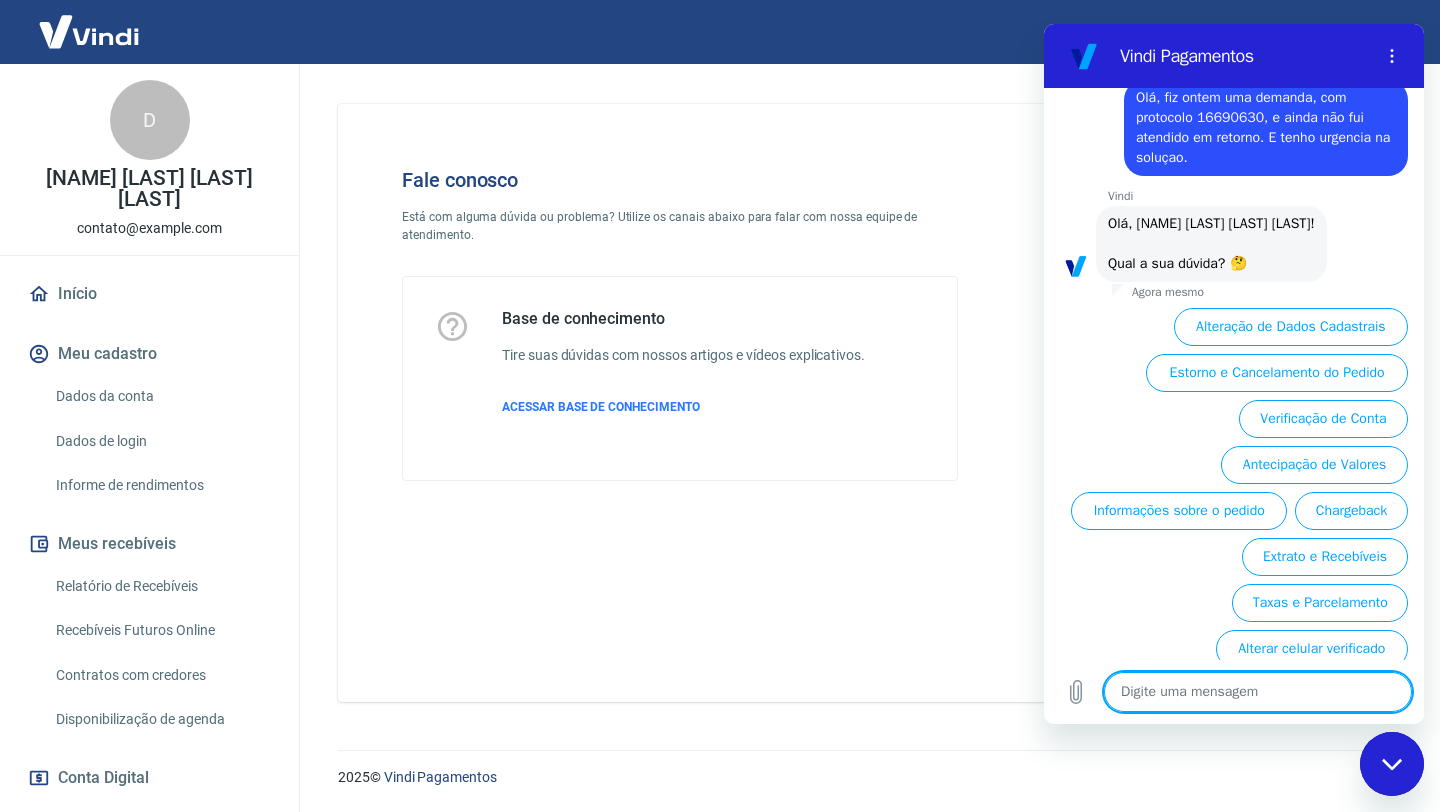 scroll, scrollTop: 81, scrollLeft: 0, axis: vertical 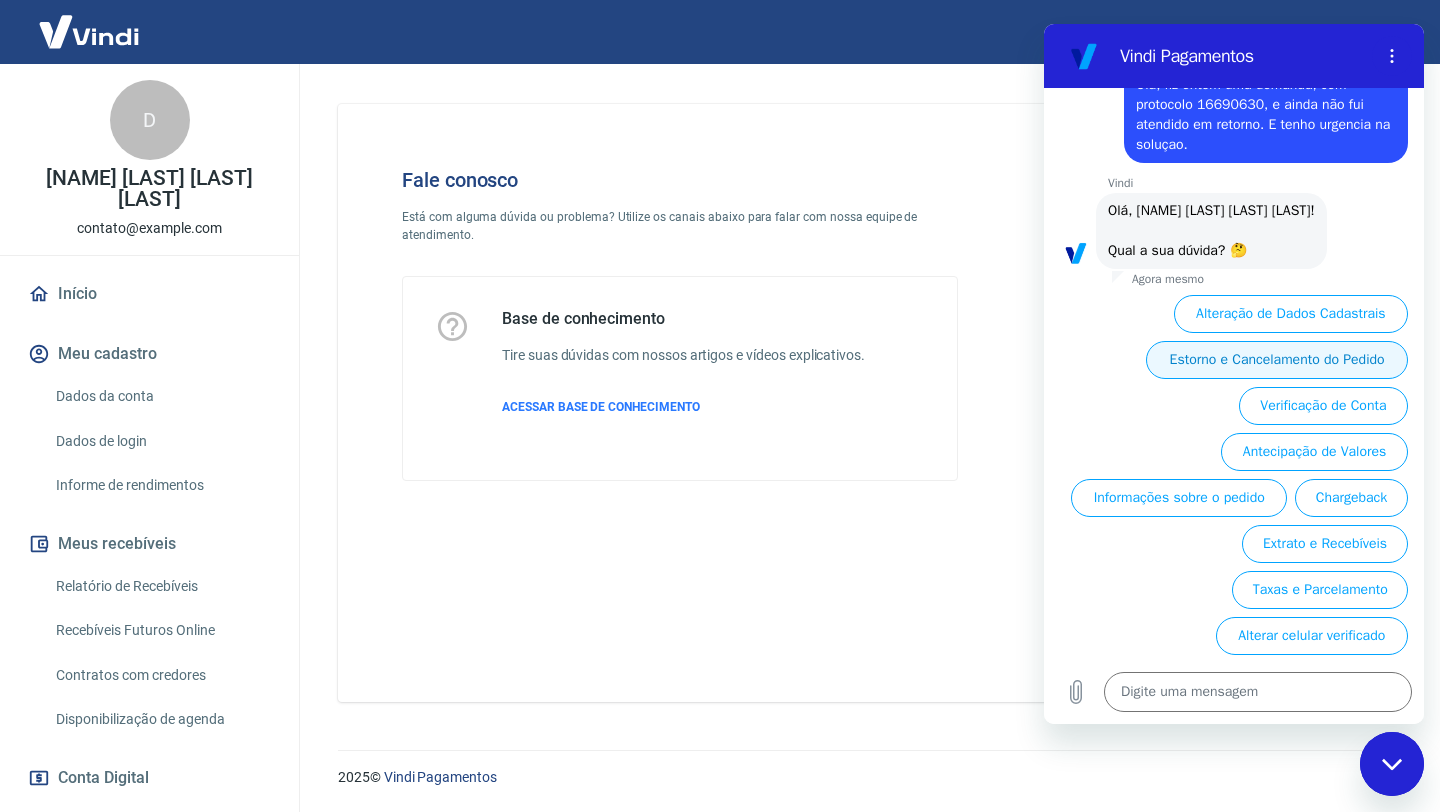 click on "Estorno e Cancelamento do Pedido" at bounding box center (1277, 360) 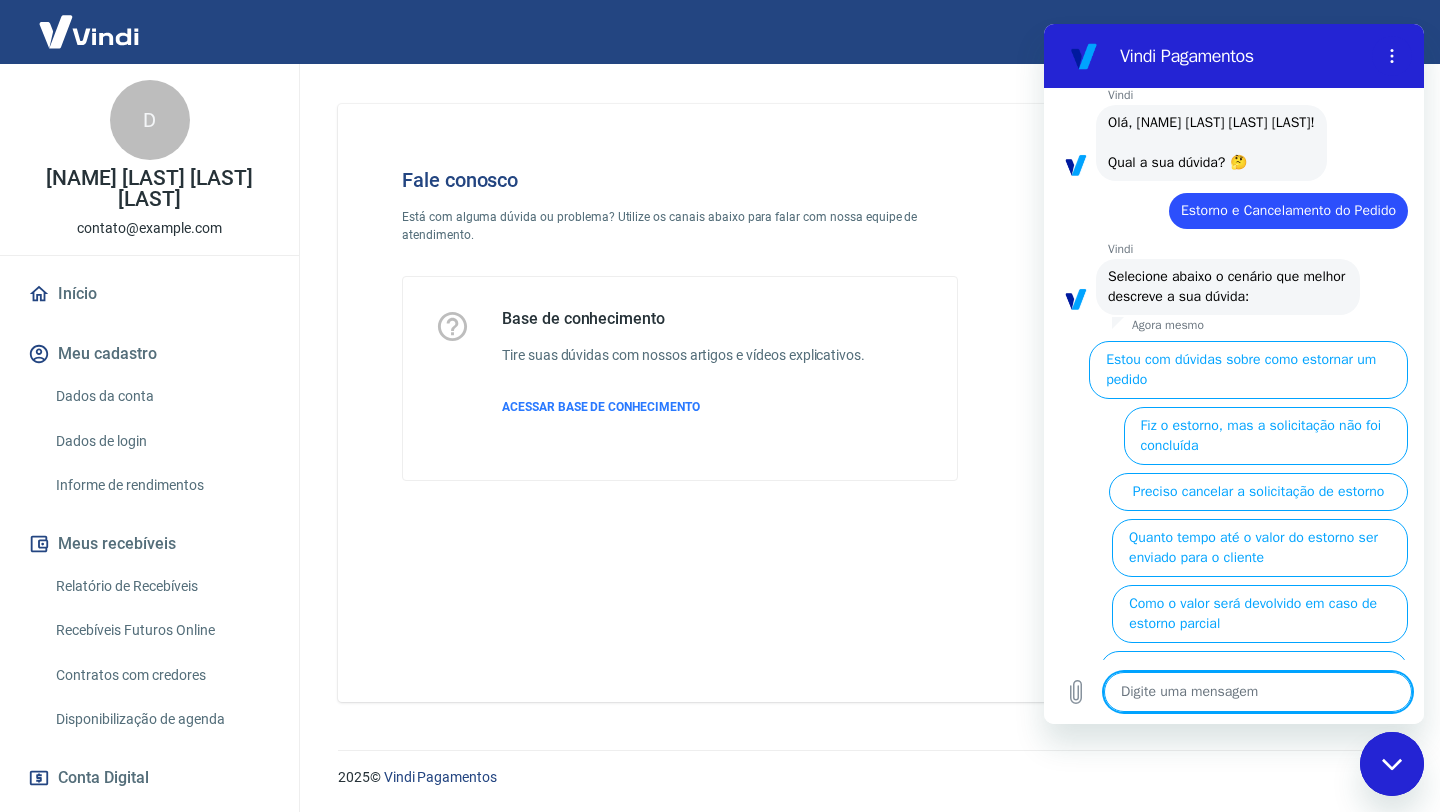 scroll, scrollTop: 203, scrollLeft: 0, axis: vertical 